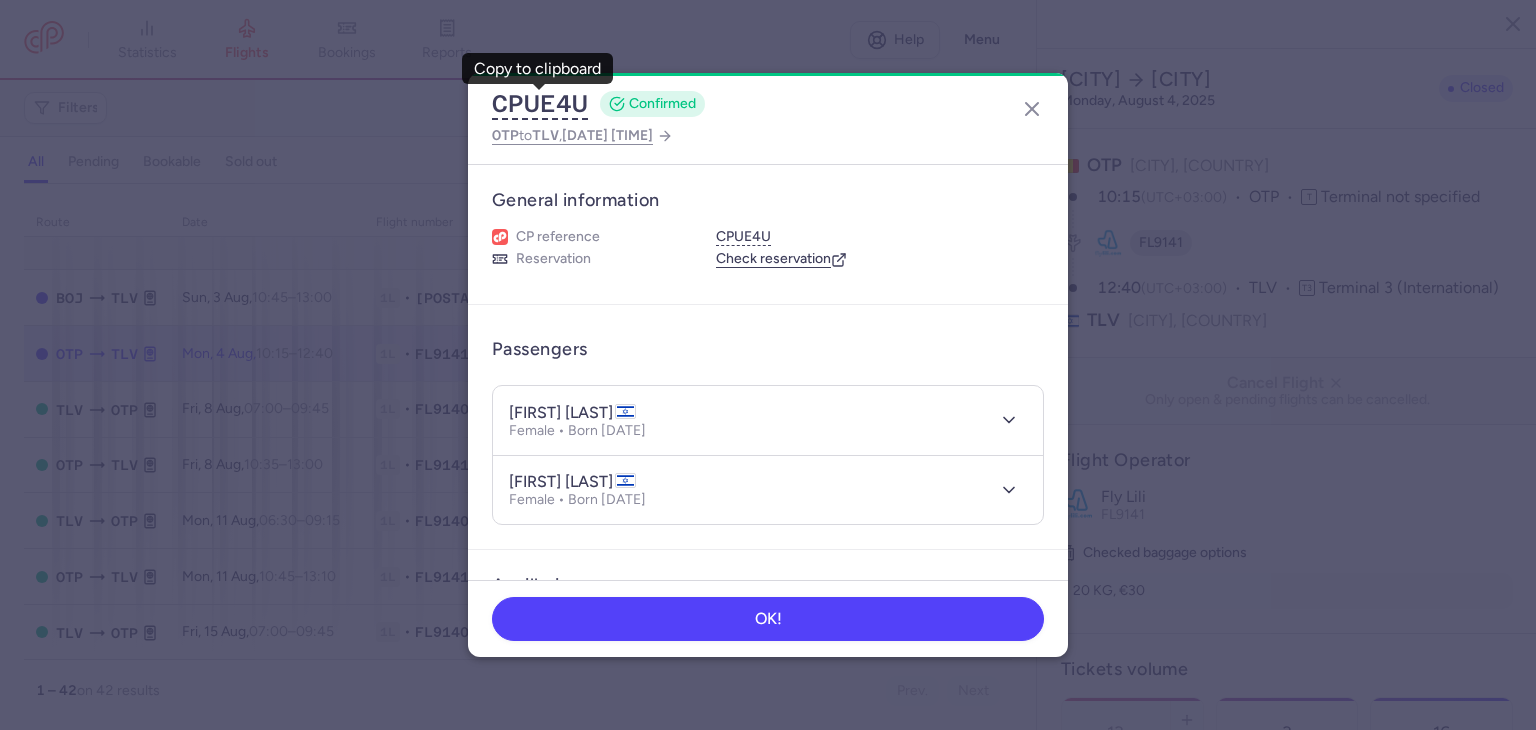 select on "days" 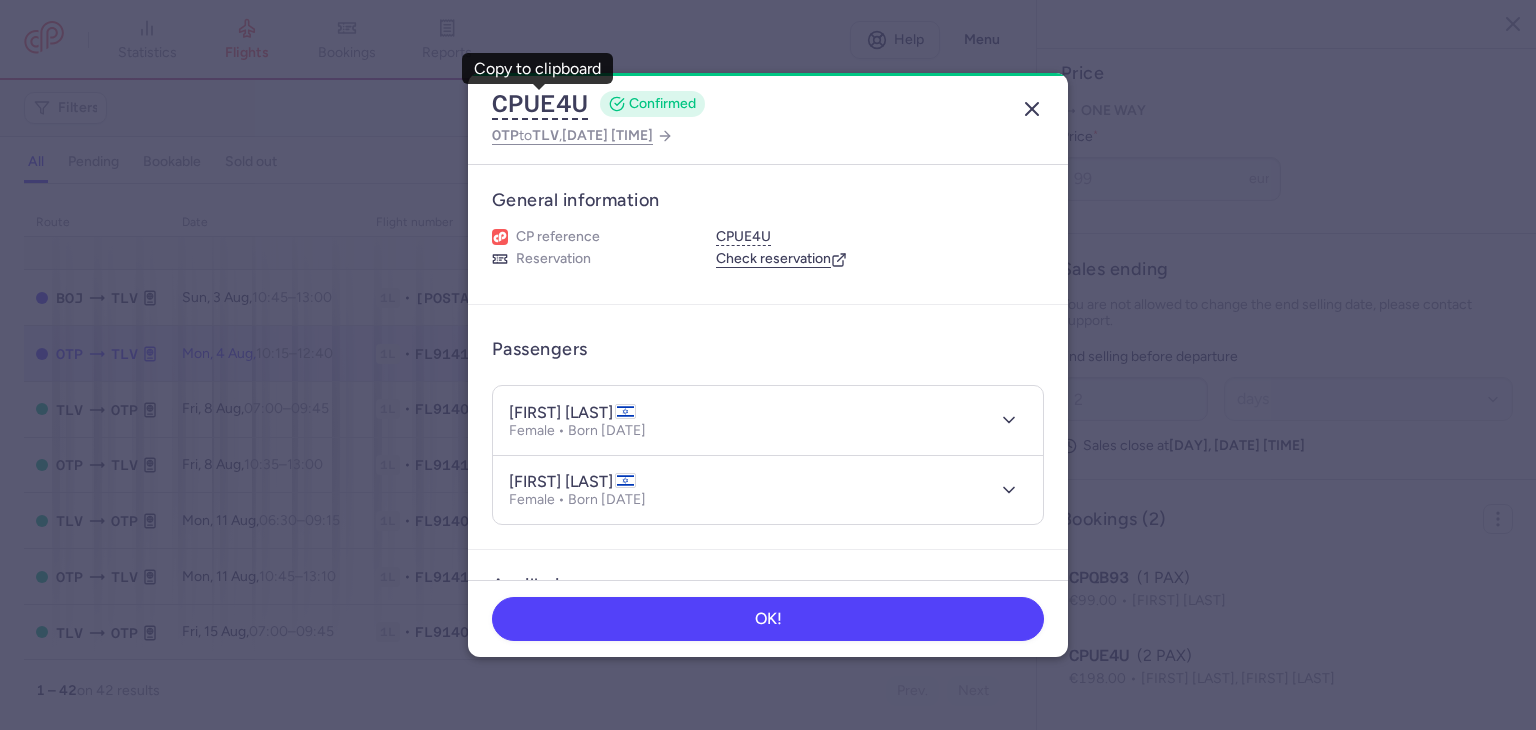 click 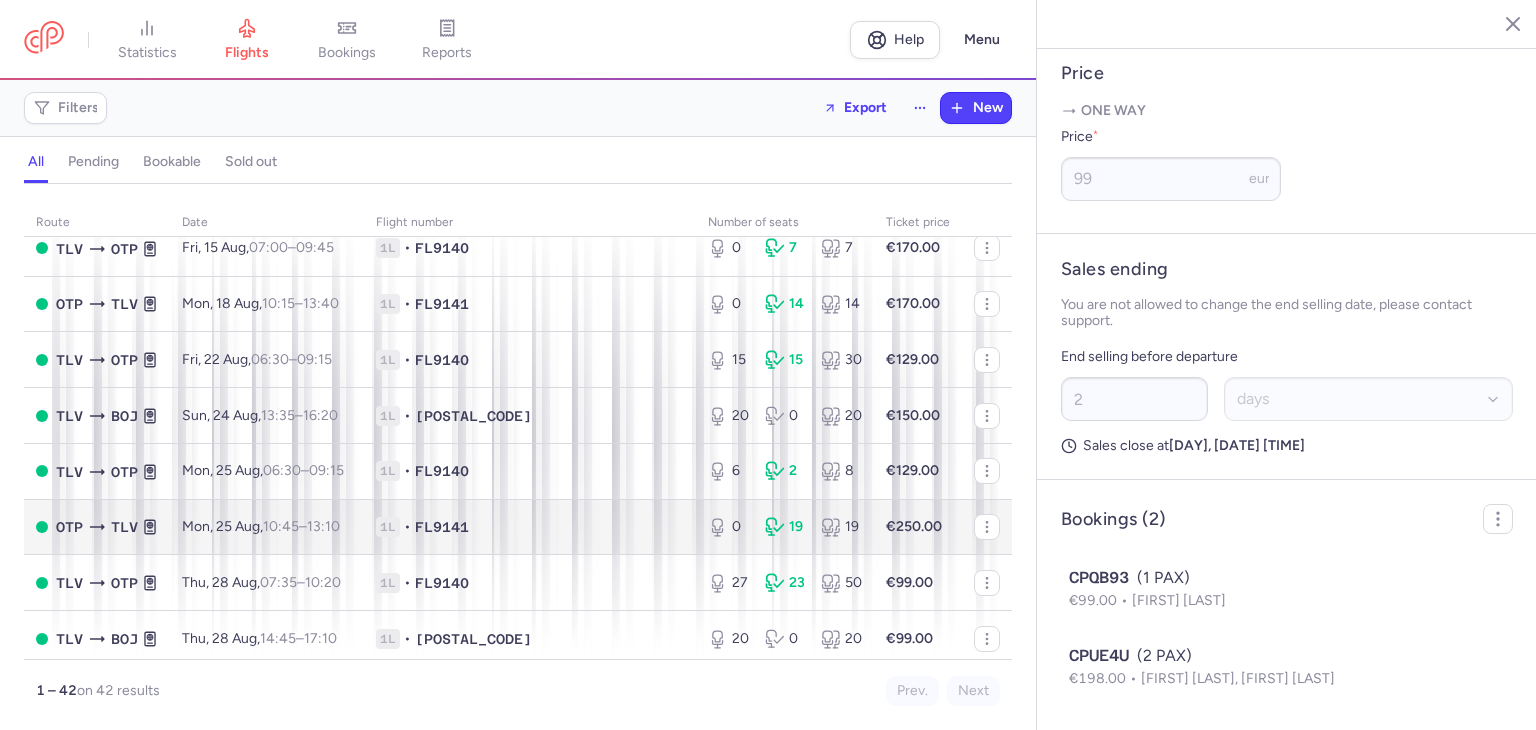 scroll, scrollTop: 400, scrollLeft: 0, axis: vertical 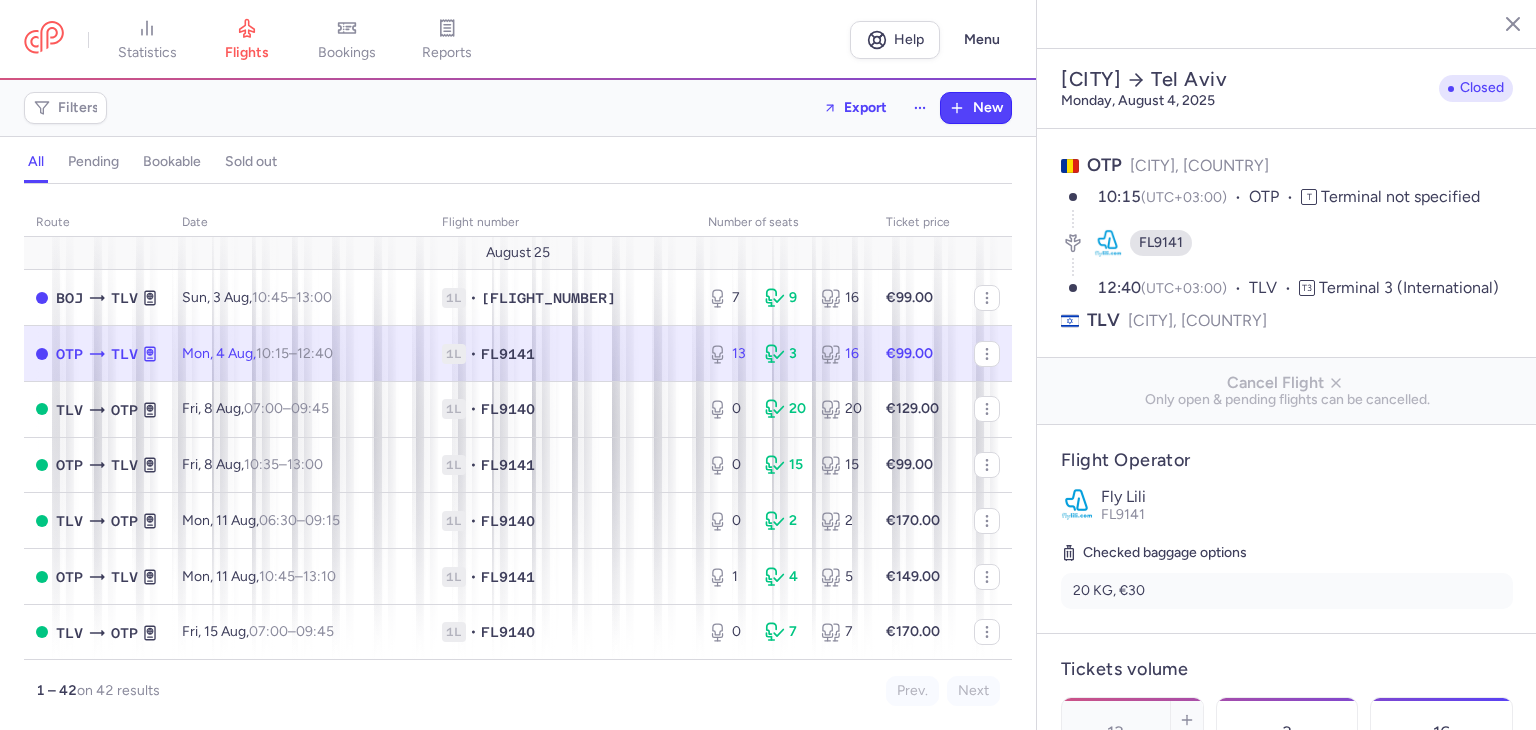 select on "days" 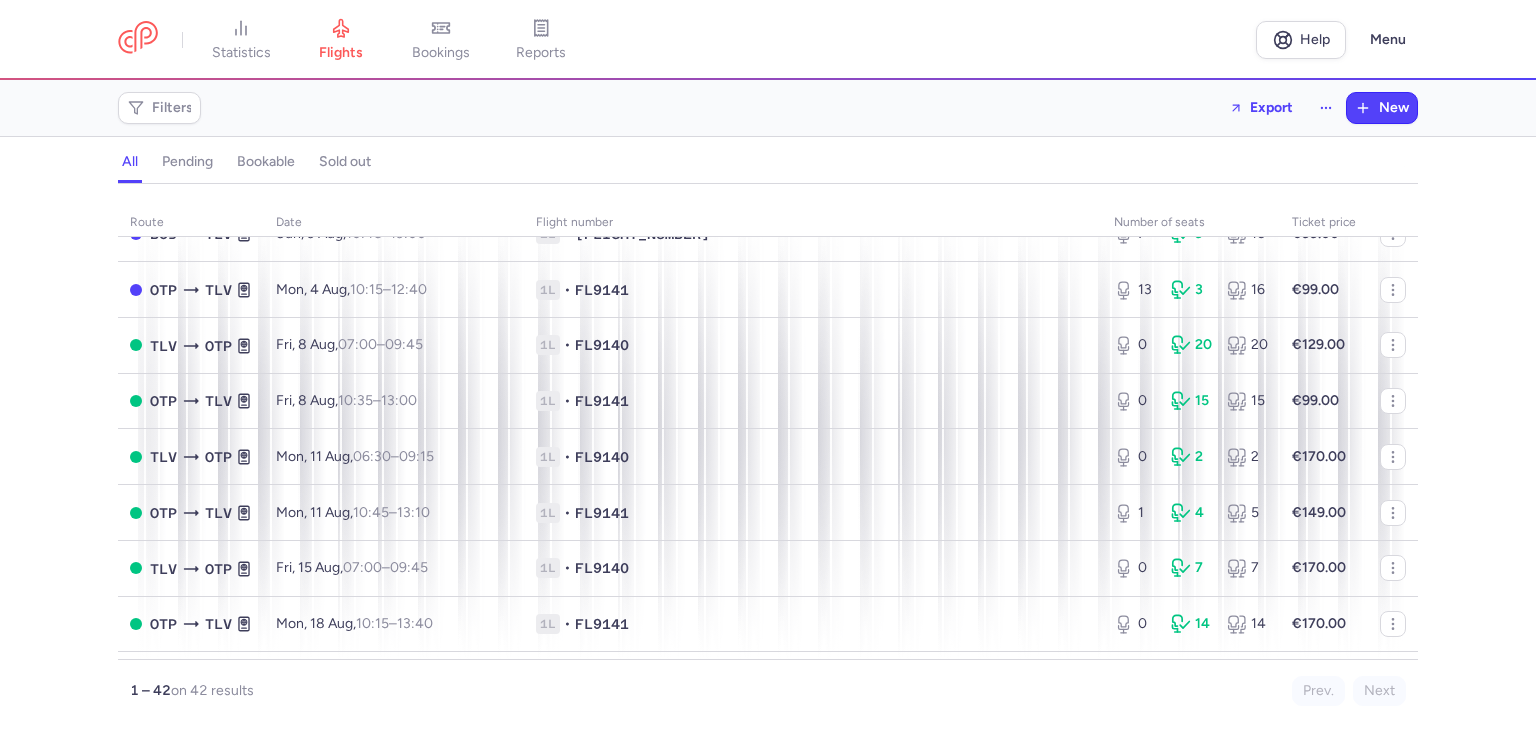 scroll, scrollTop: 0, scrollLeft: 0, axis: both 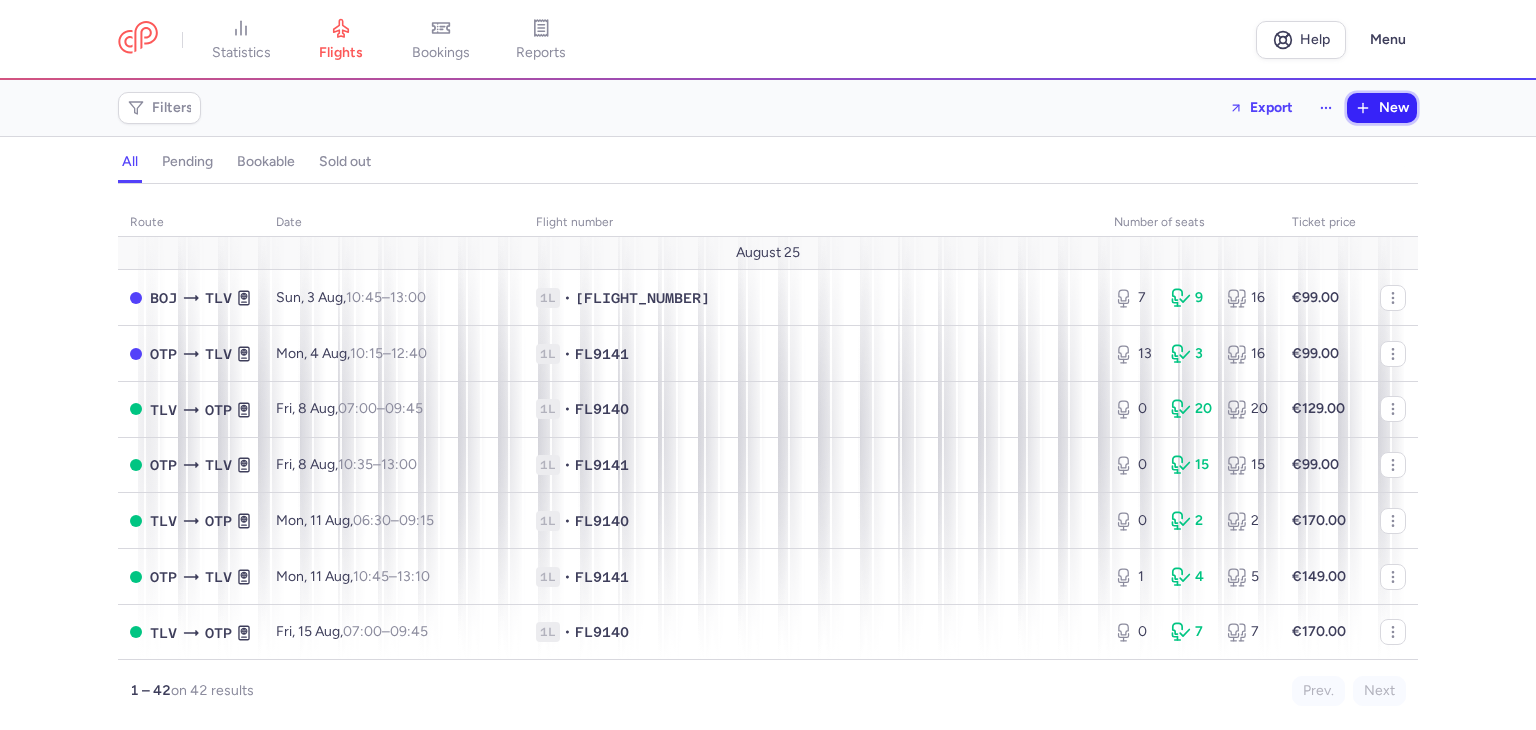 click on "New" at bounding box center (1394, 108) 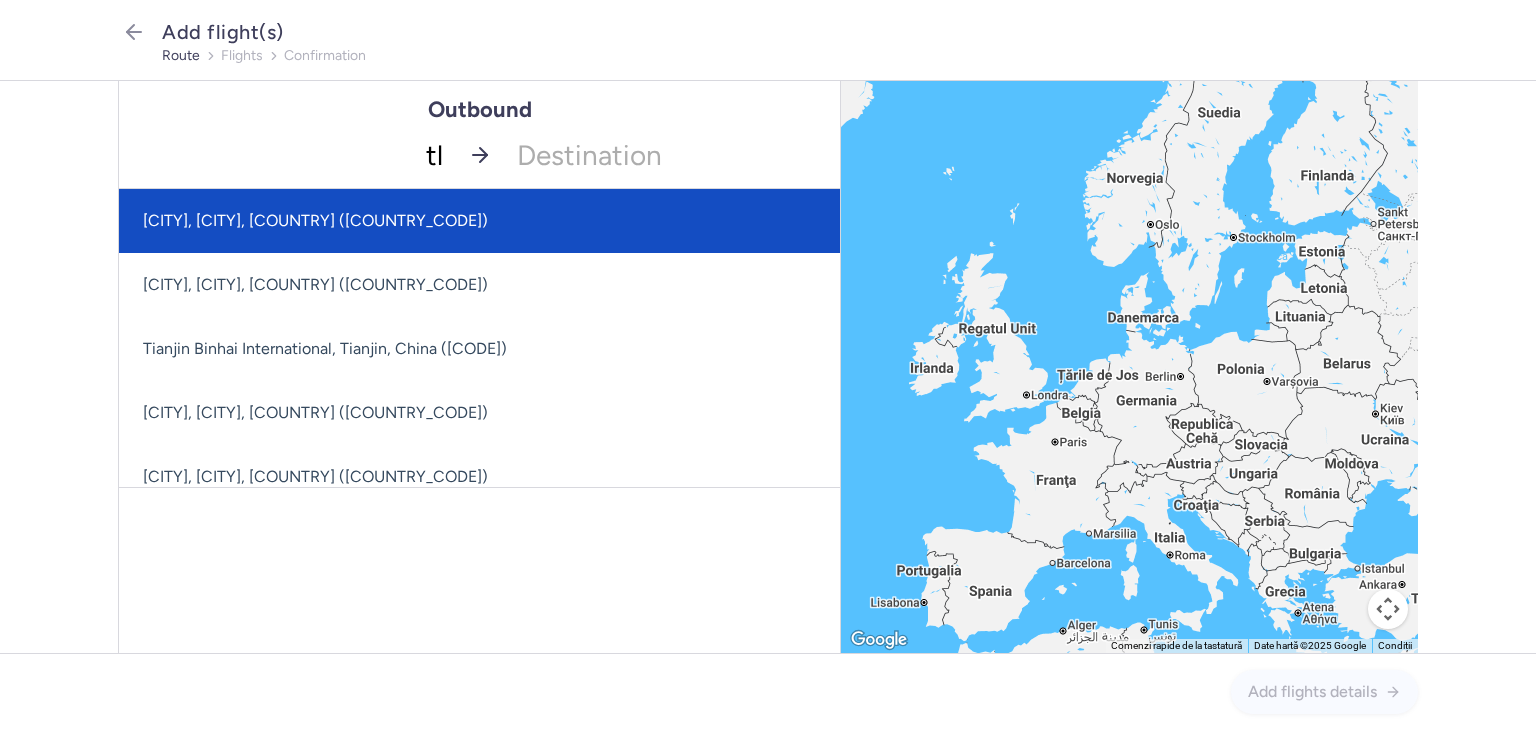 type on "tlv" 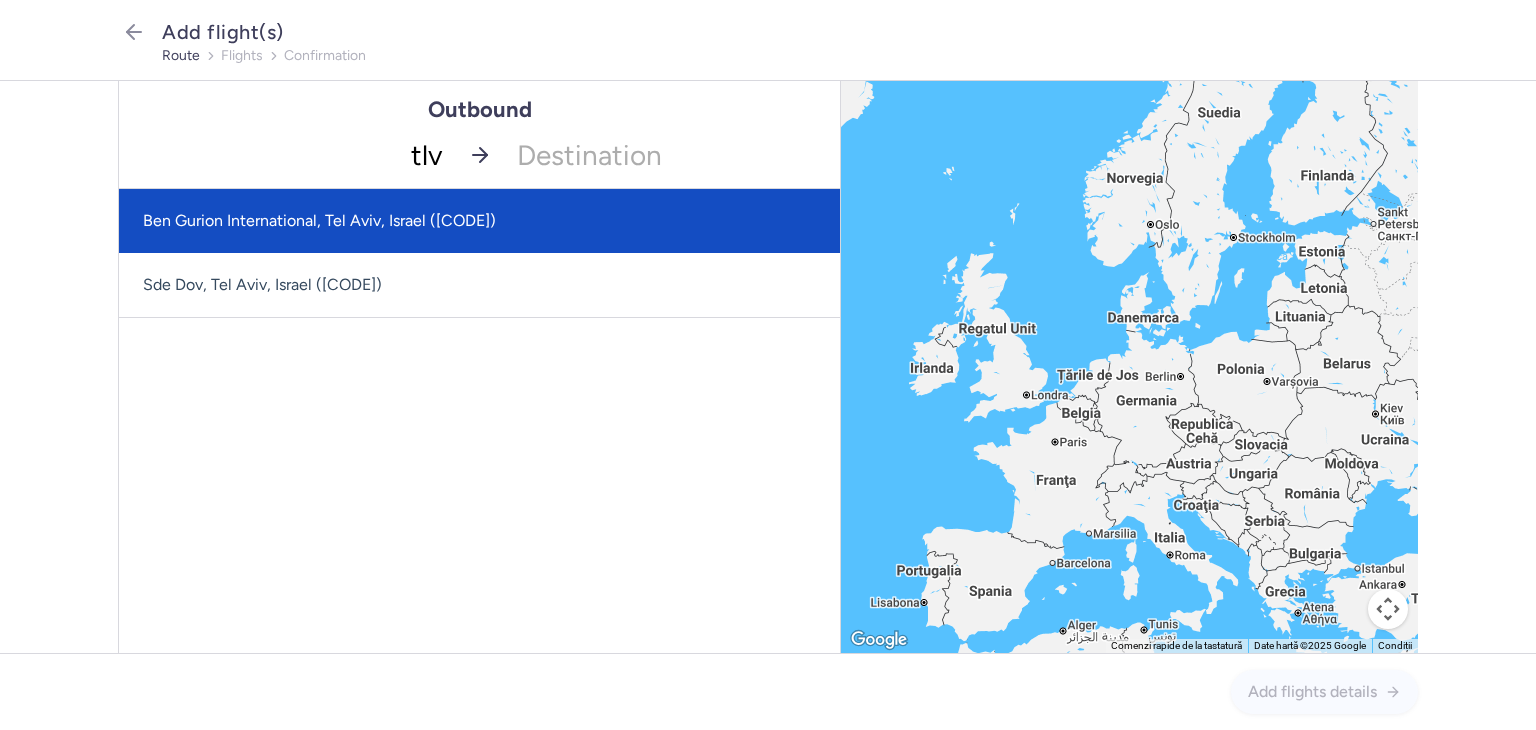 click on "Ben Gurion International, Tel Aviv, Israel ([CODE])" 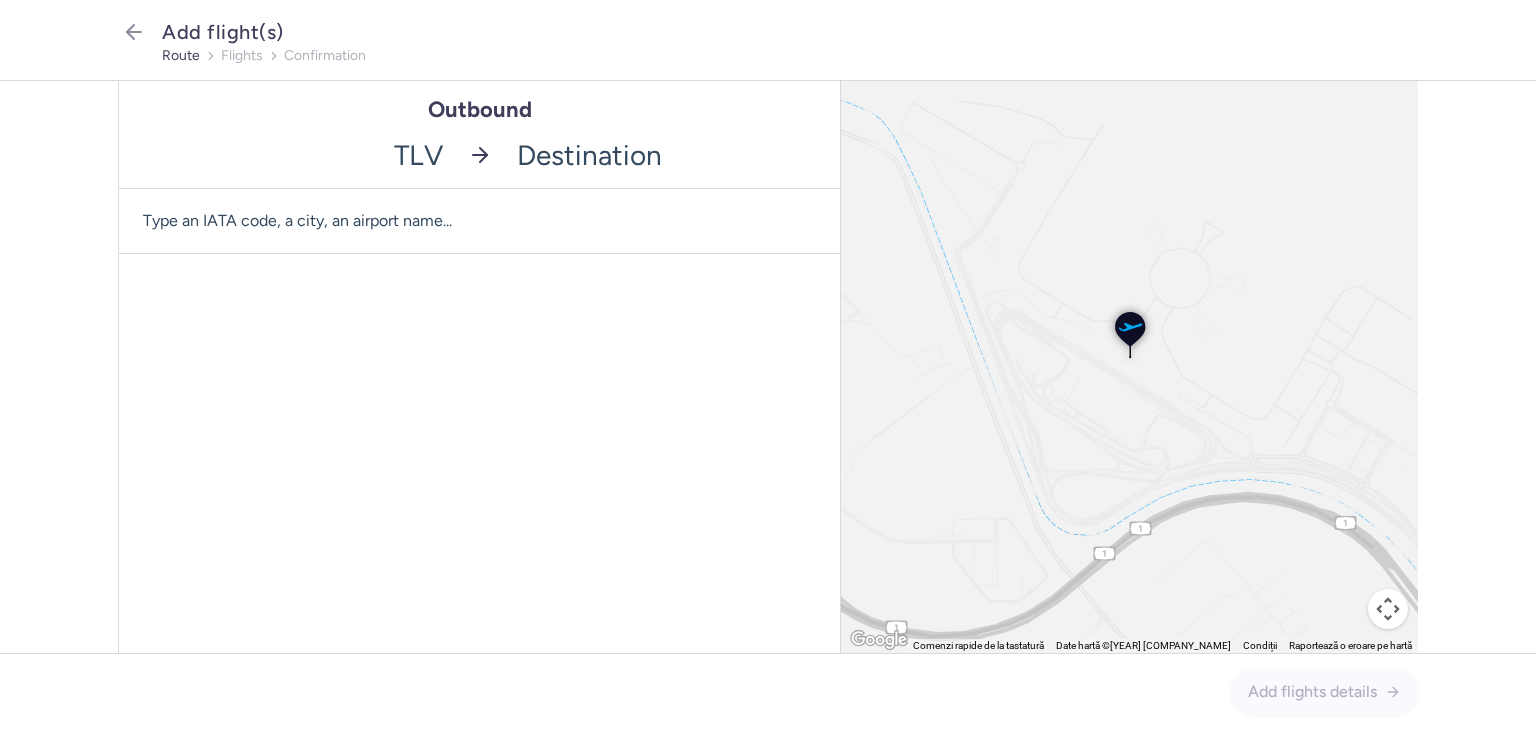 click 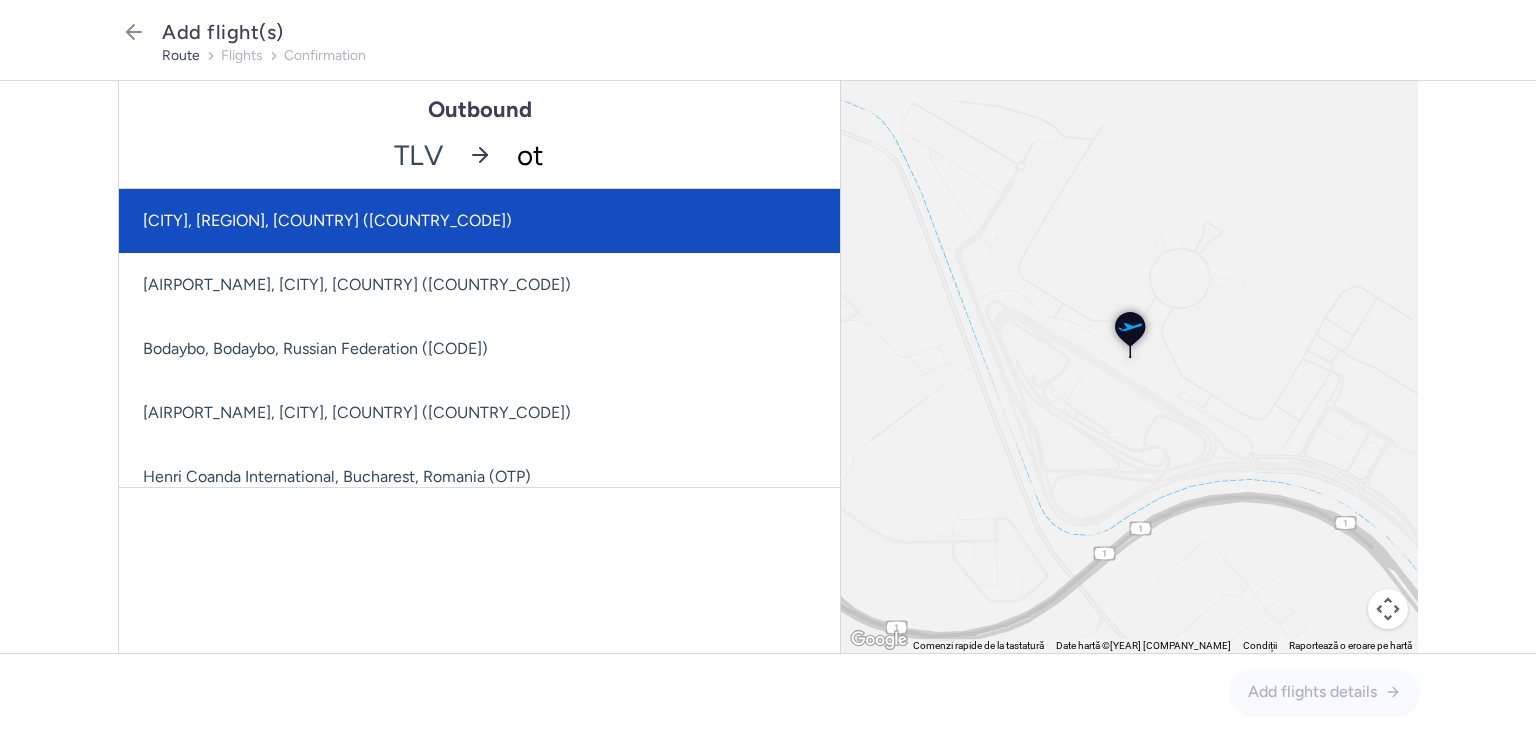 type on "otp" 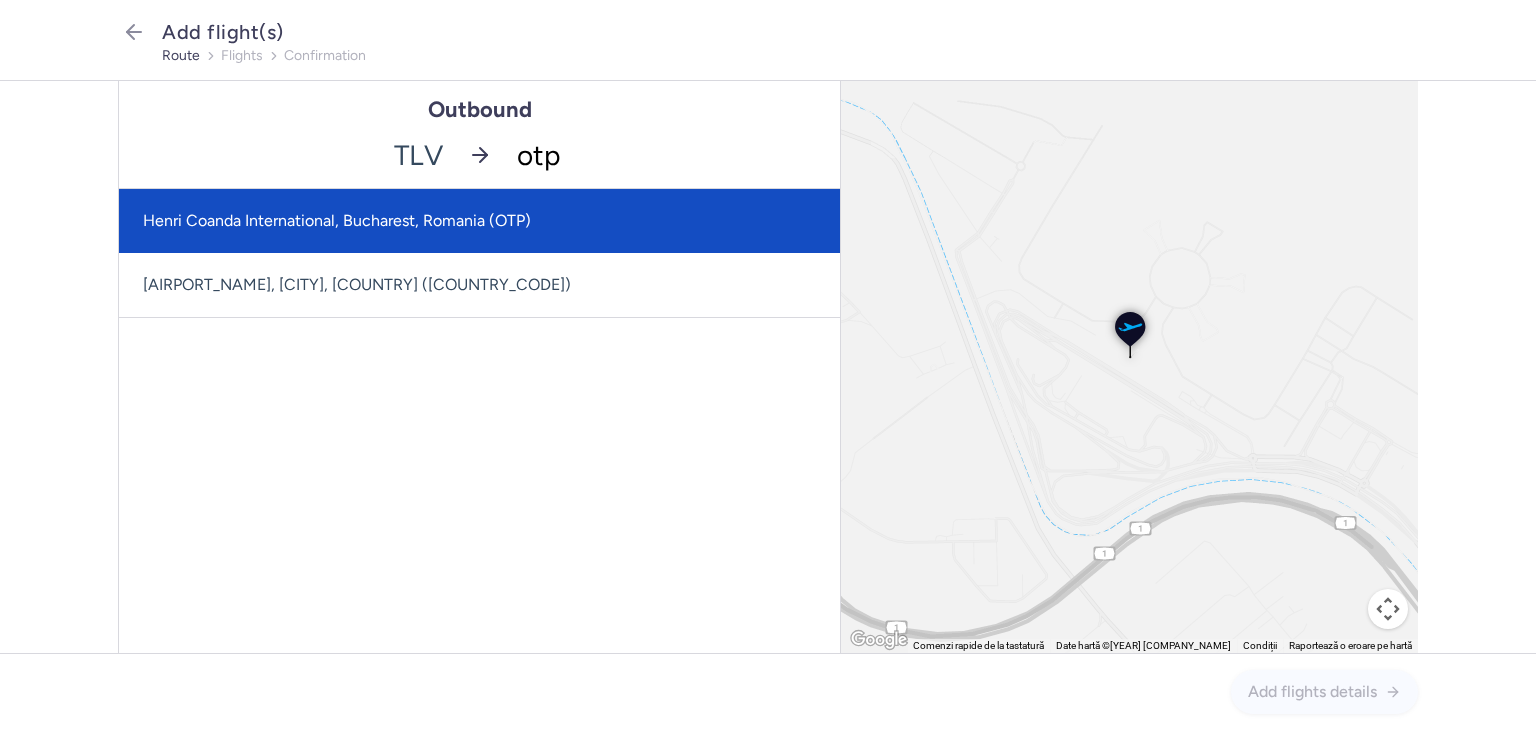 click on "Henri Coanda International, Bucharest, Romania (OTP)" at bounding box center [479, 221] 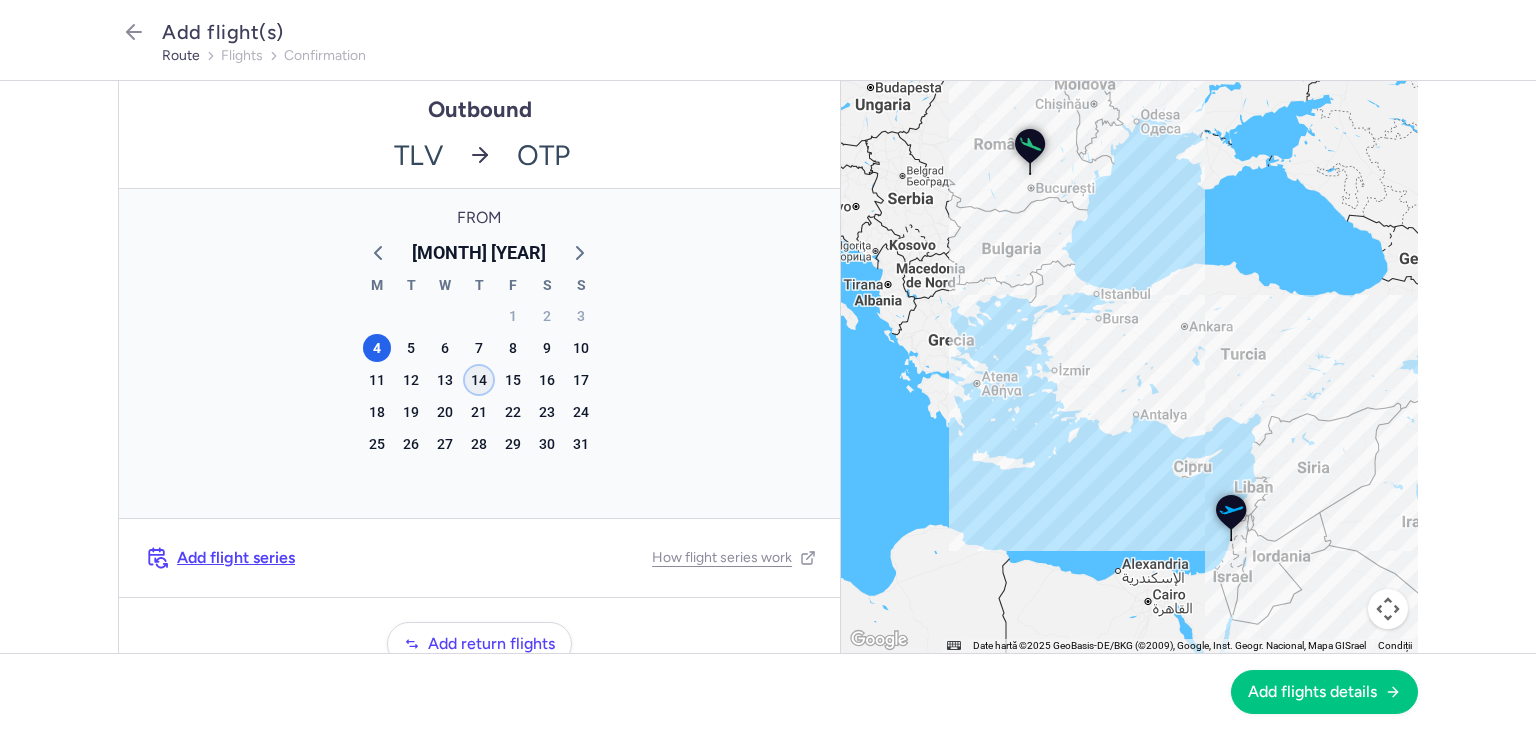 click on "14" 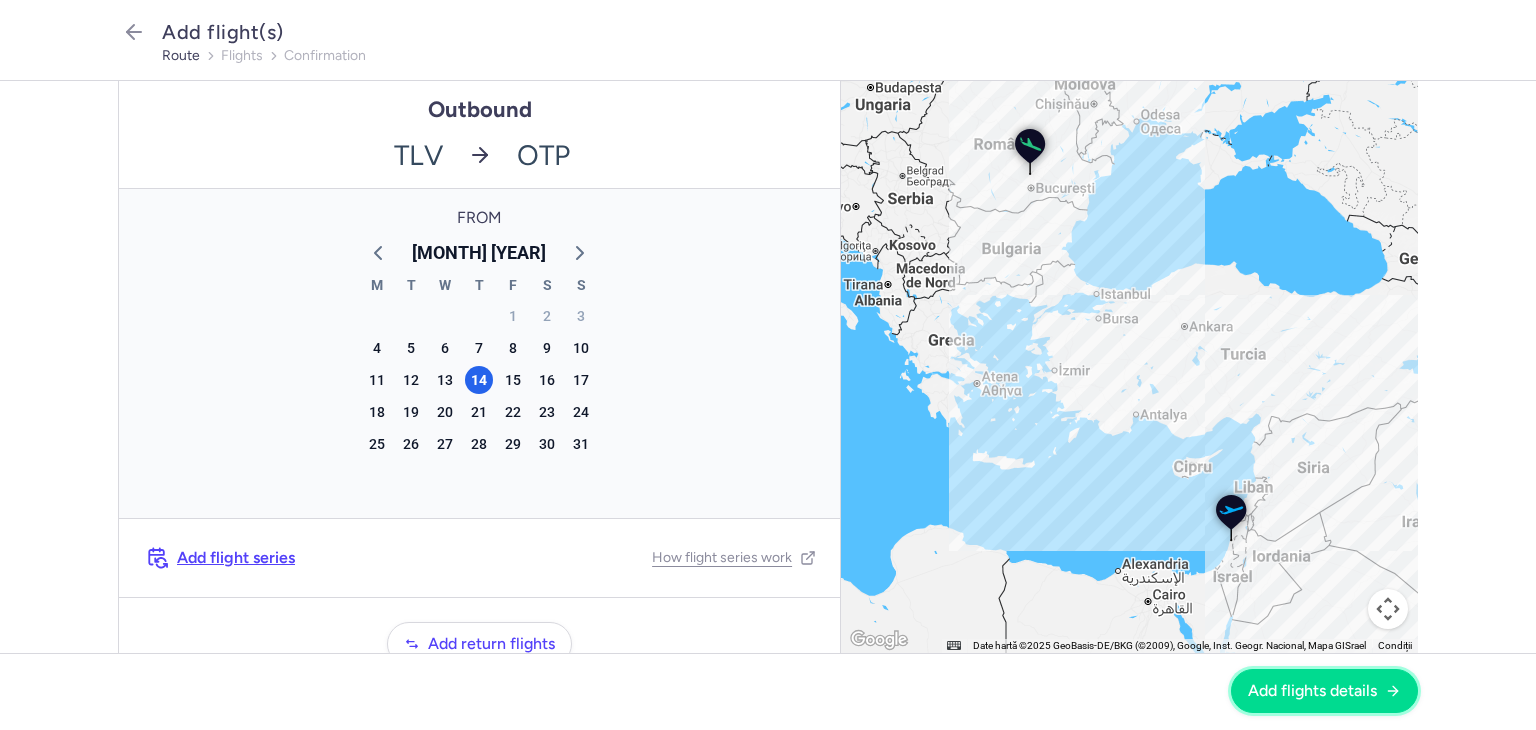 click on "Add flights details" at bounding box center [1312, 691] 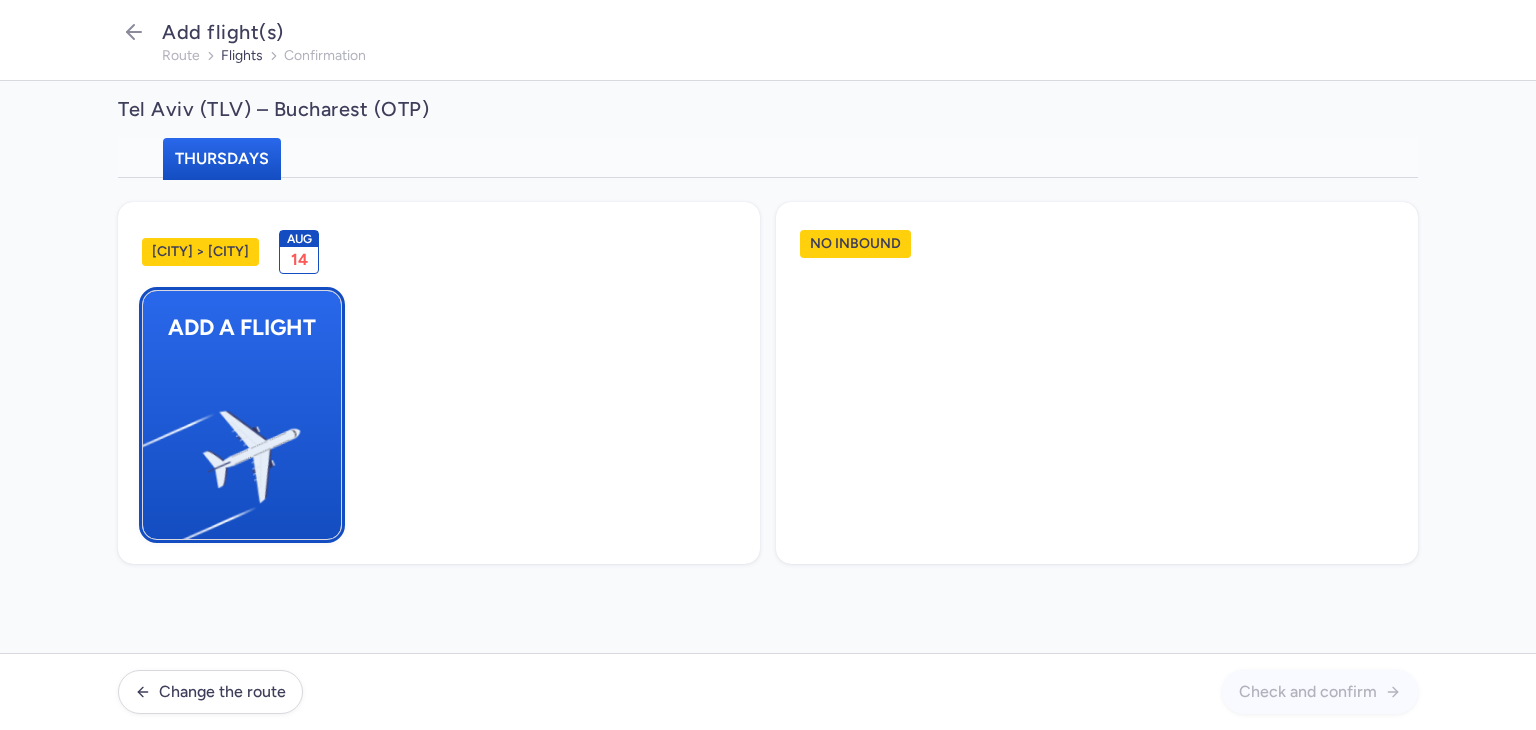 click at bounding box center [153, 448] 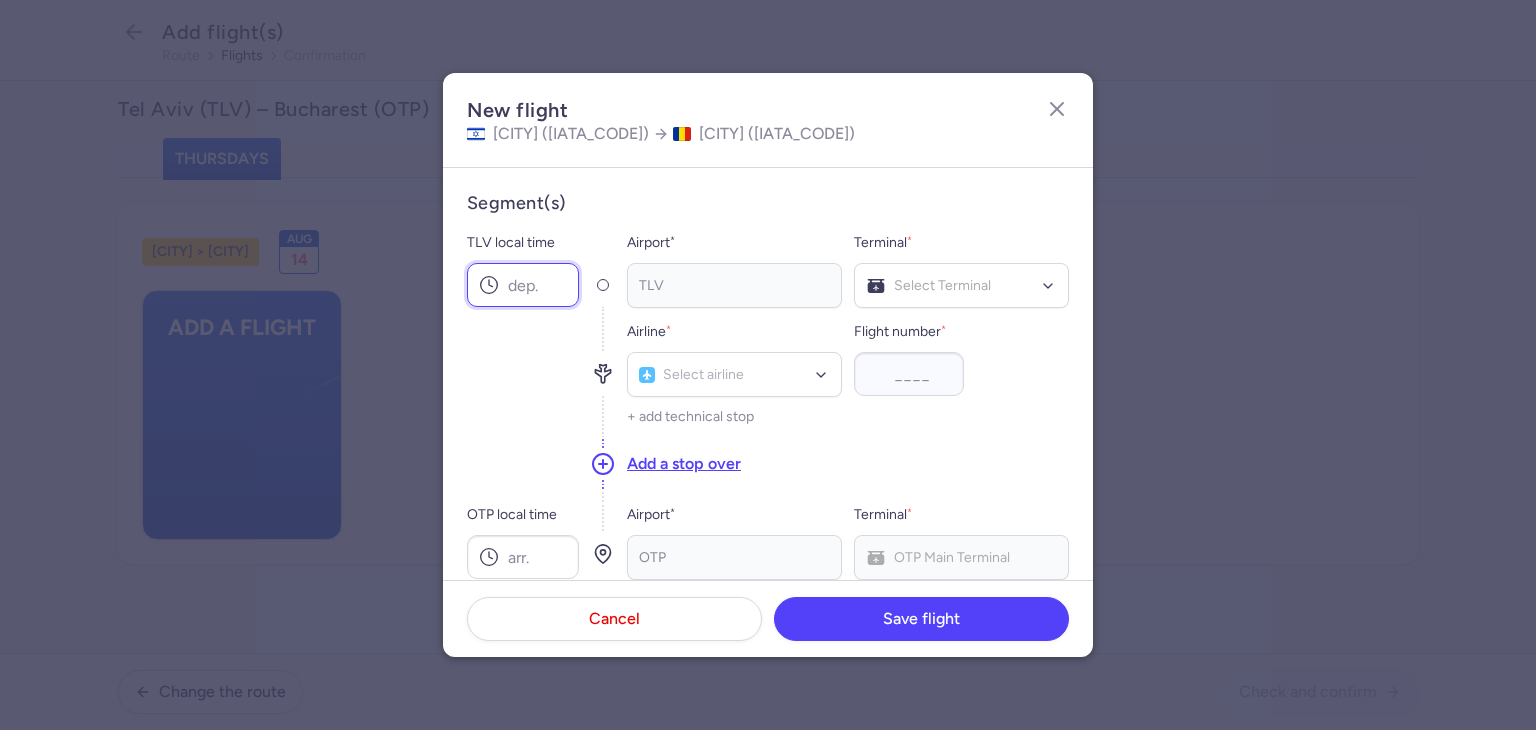 click on "TLV local time" at bounding box center (523, 285) 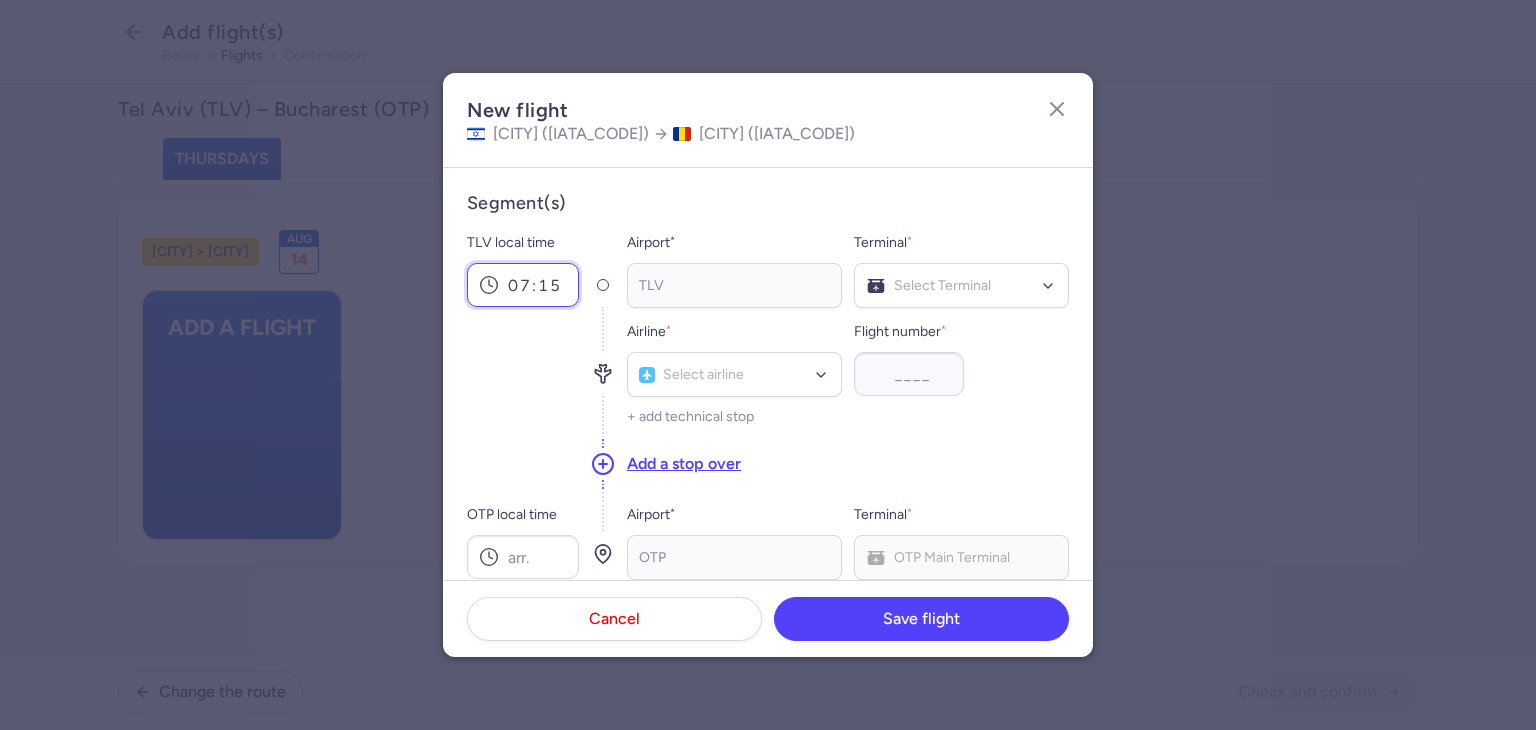 type on "07:15" 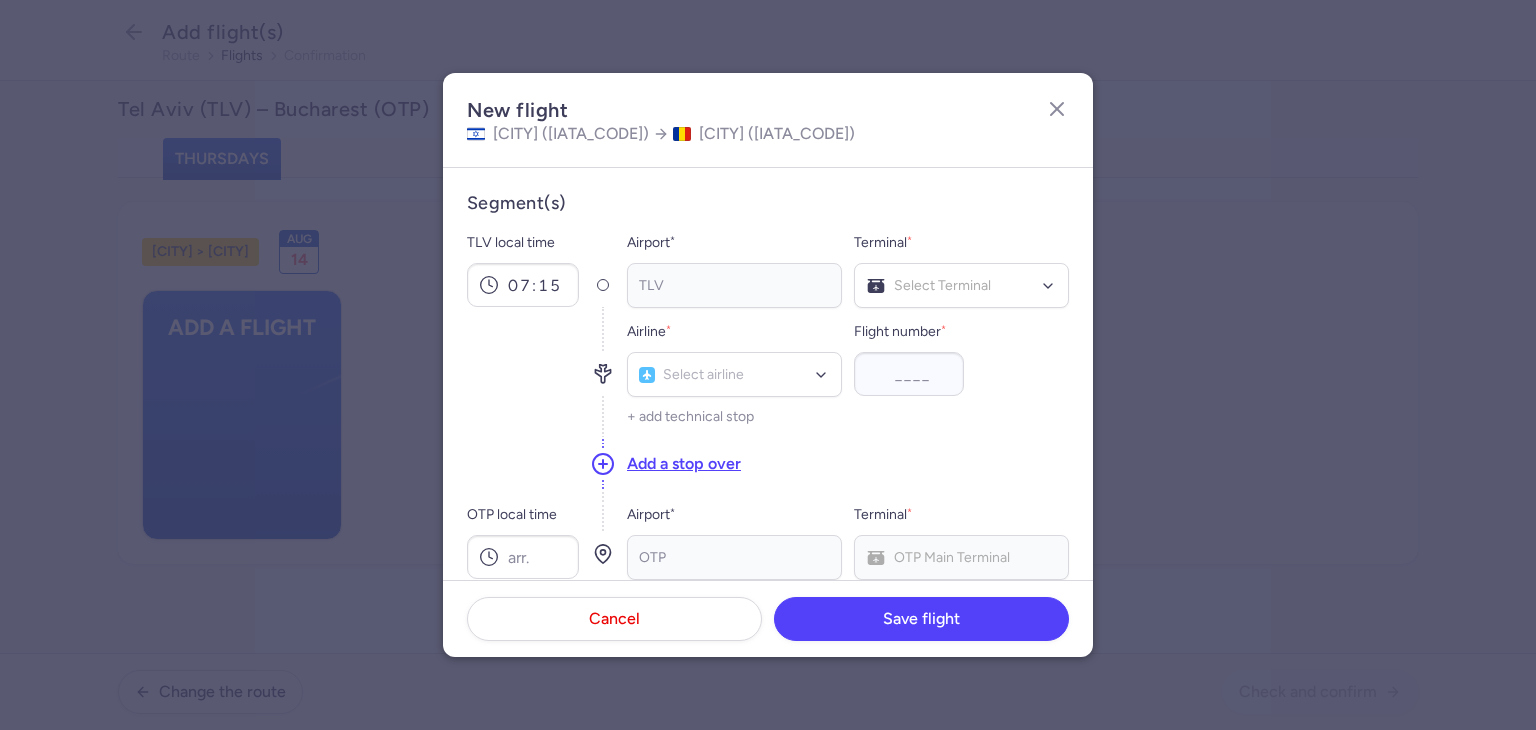 click on "Airline  * Select airline No elements found. Consider changing the search query. Type airline IATA code, name... Flight number  *  + add technical stop" at bounding box center (848, 372) 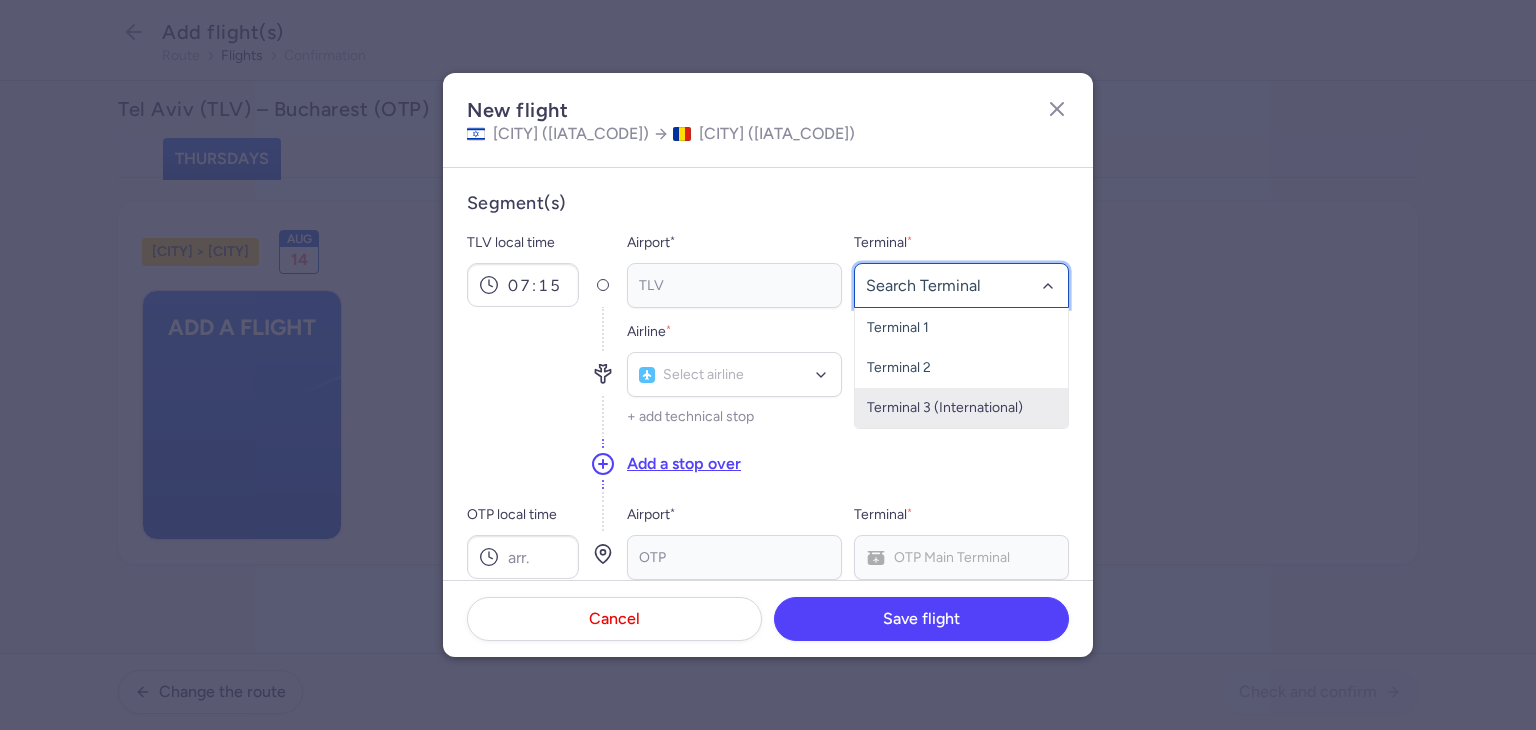 click on "Terminal 3 (International)" 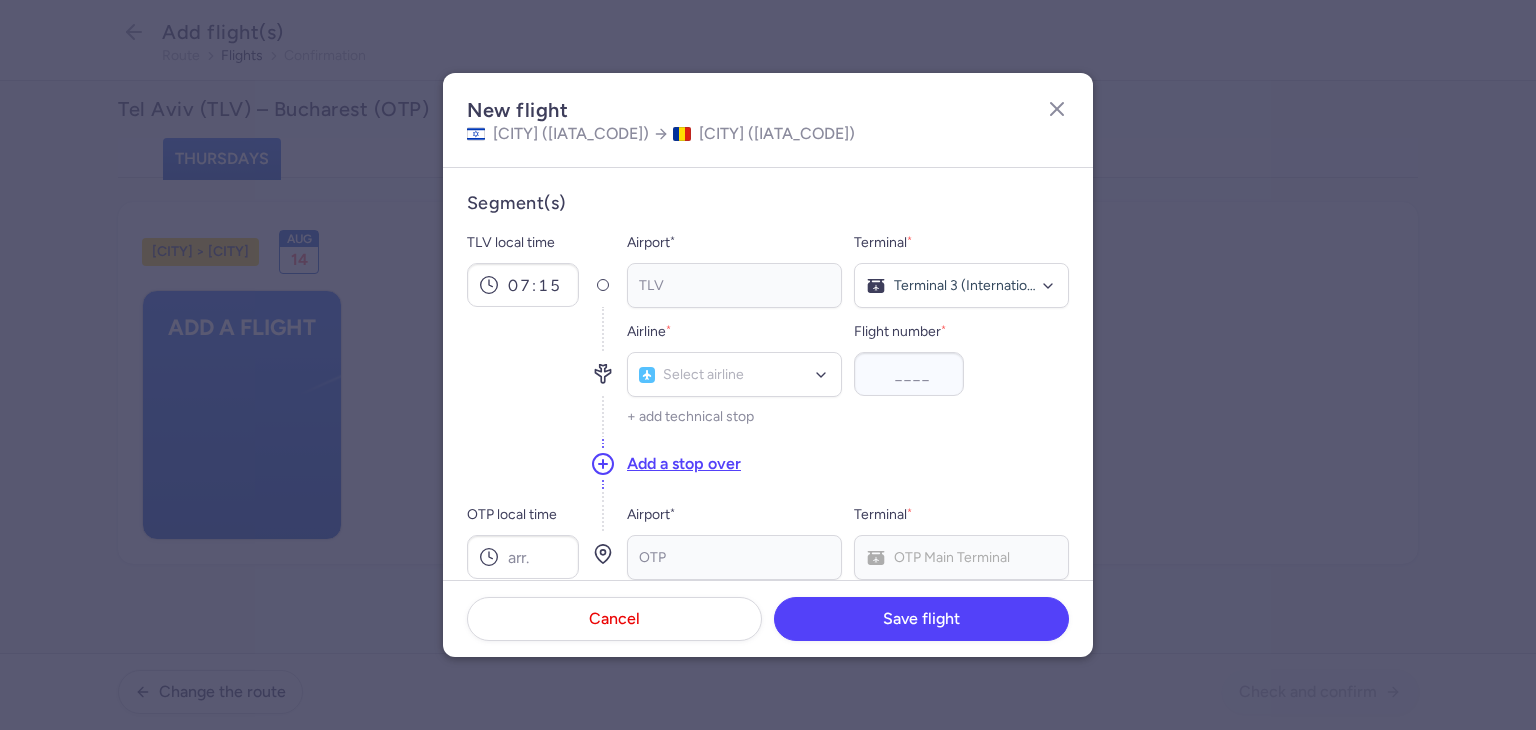 click on "Airline  * Select airline No elements found. Consider changing the search query. Type airline IATA code, name..." 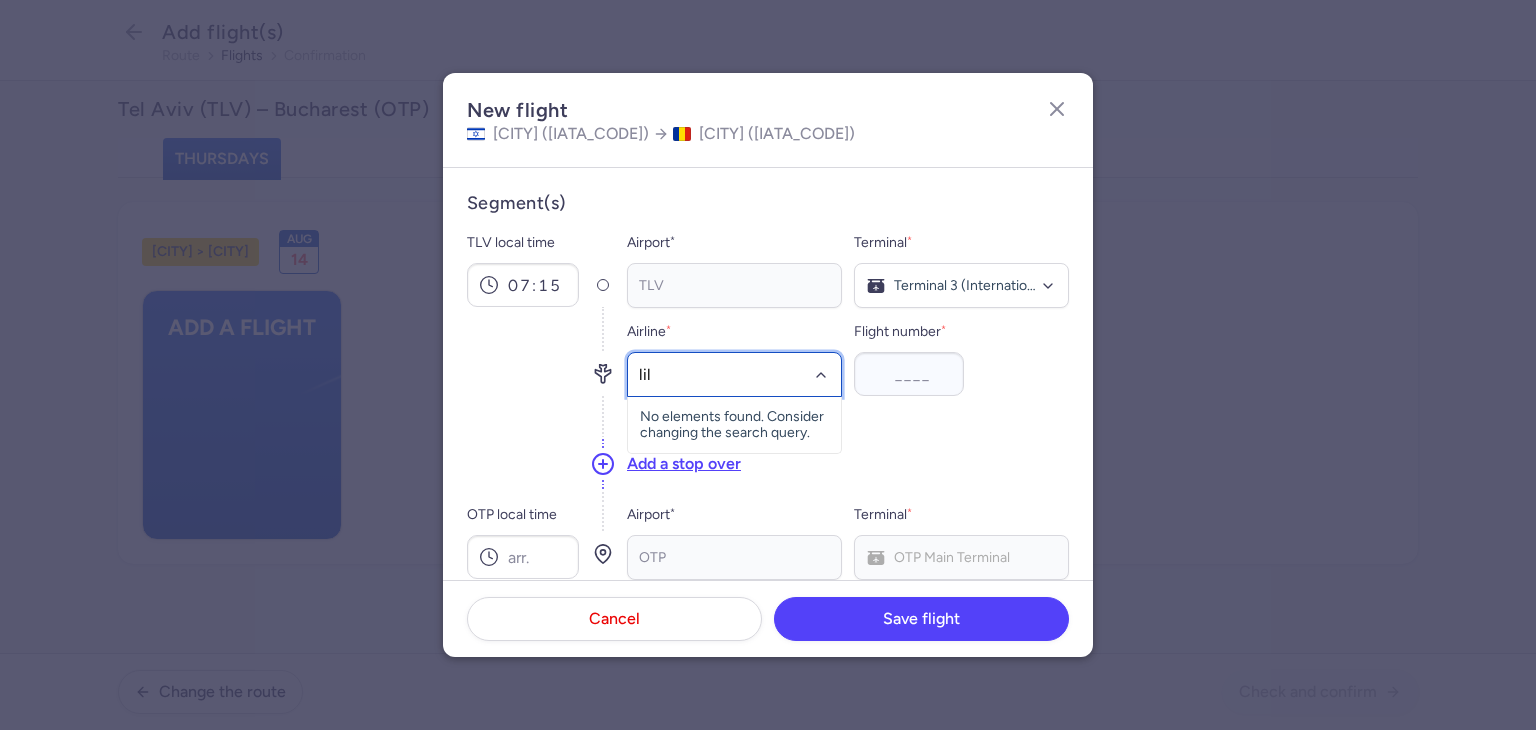 type on "lili" 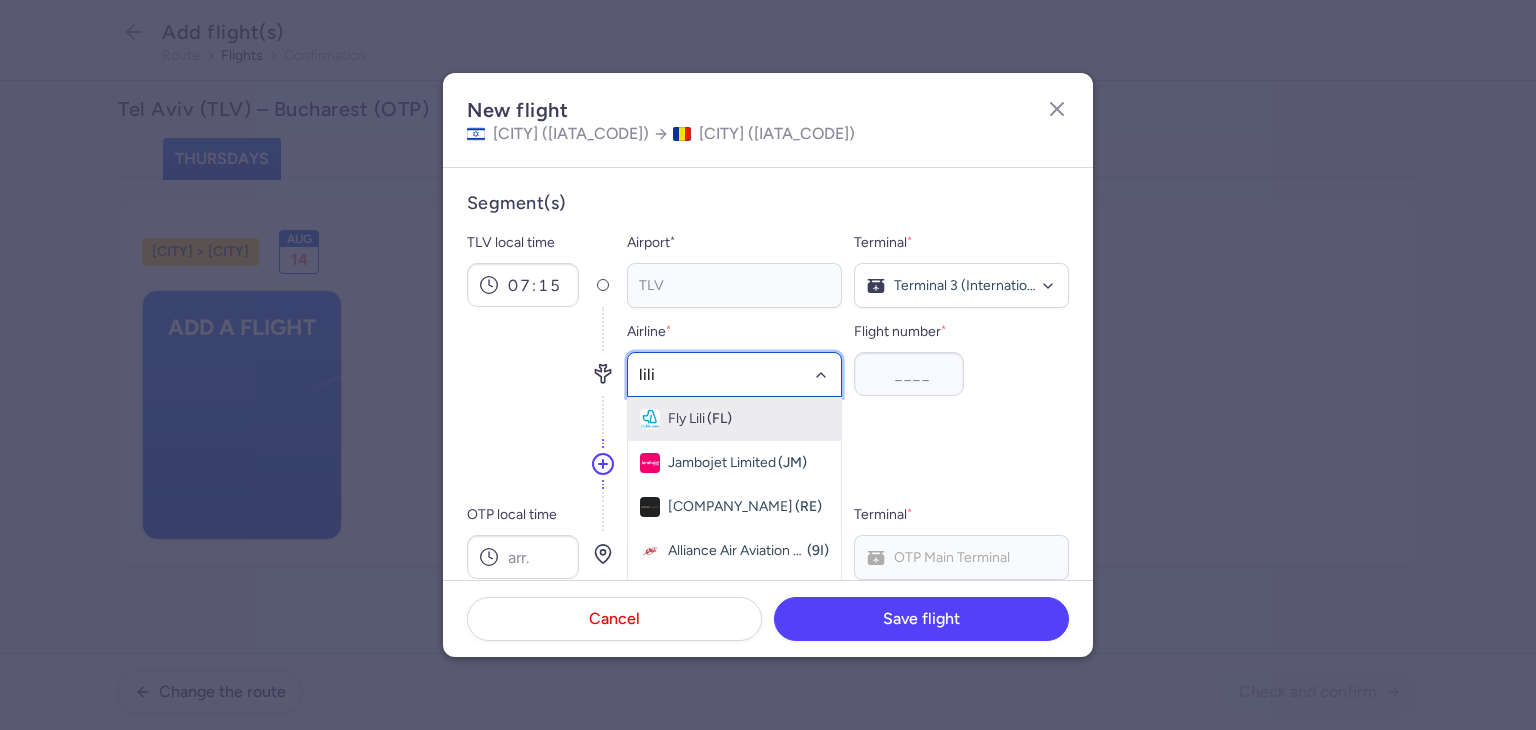 click on "(FL)" at bounding box center [719, 419] 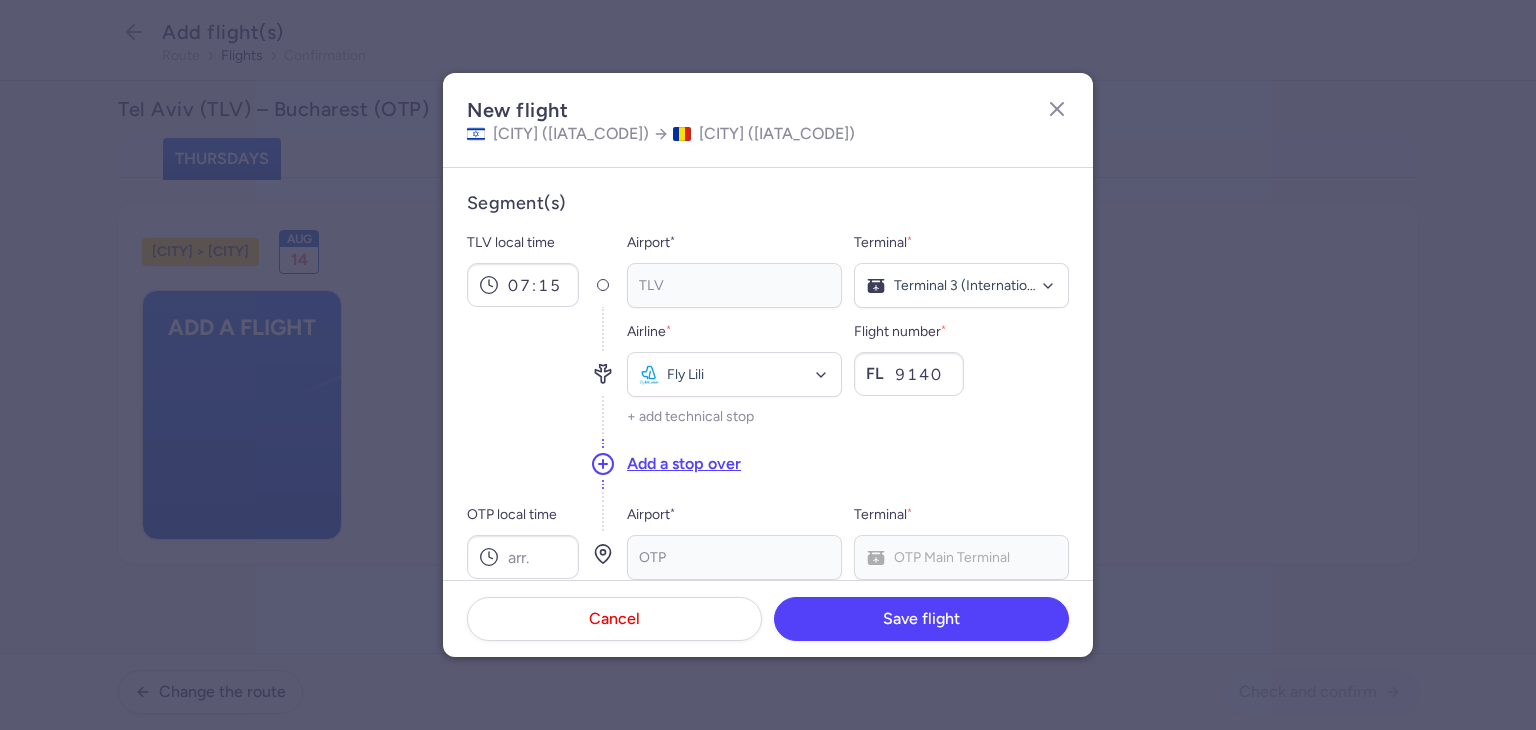 type on "9140" 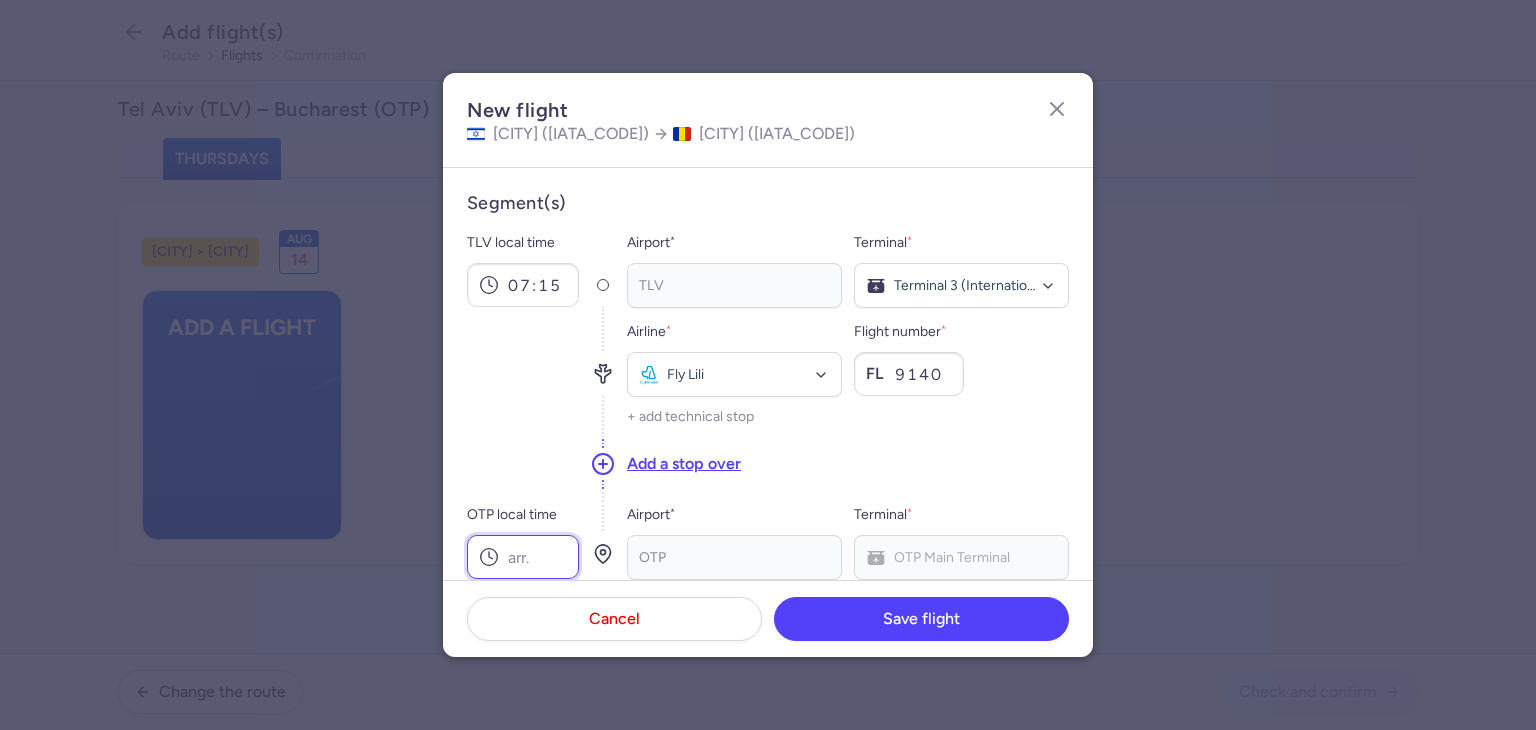 click on "OTP local time" at bounding box center [523, 557] 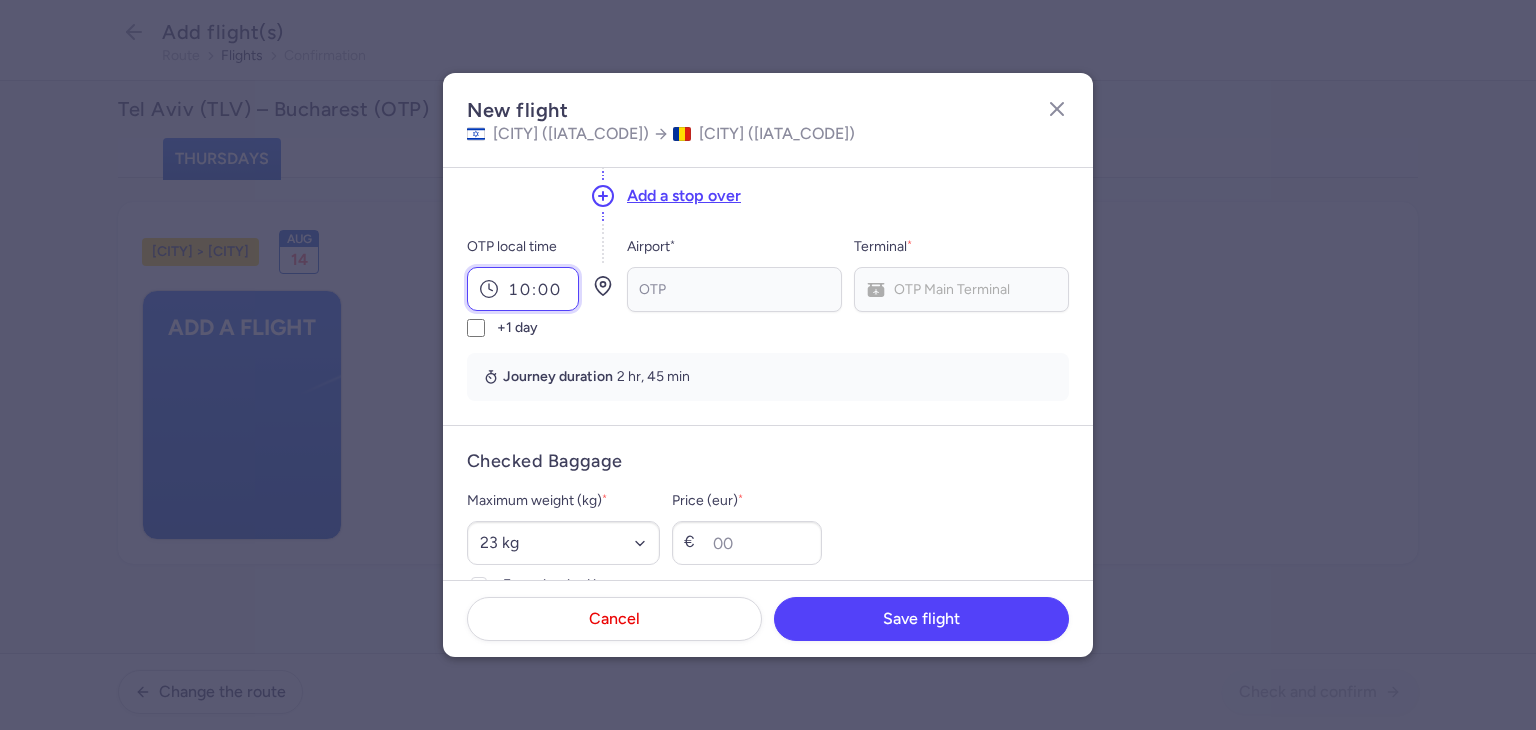 scroll, scrollTop: 300, scrollLeft: 0, axis: vertical 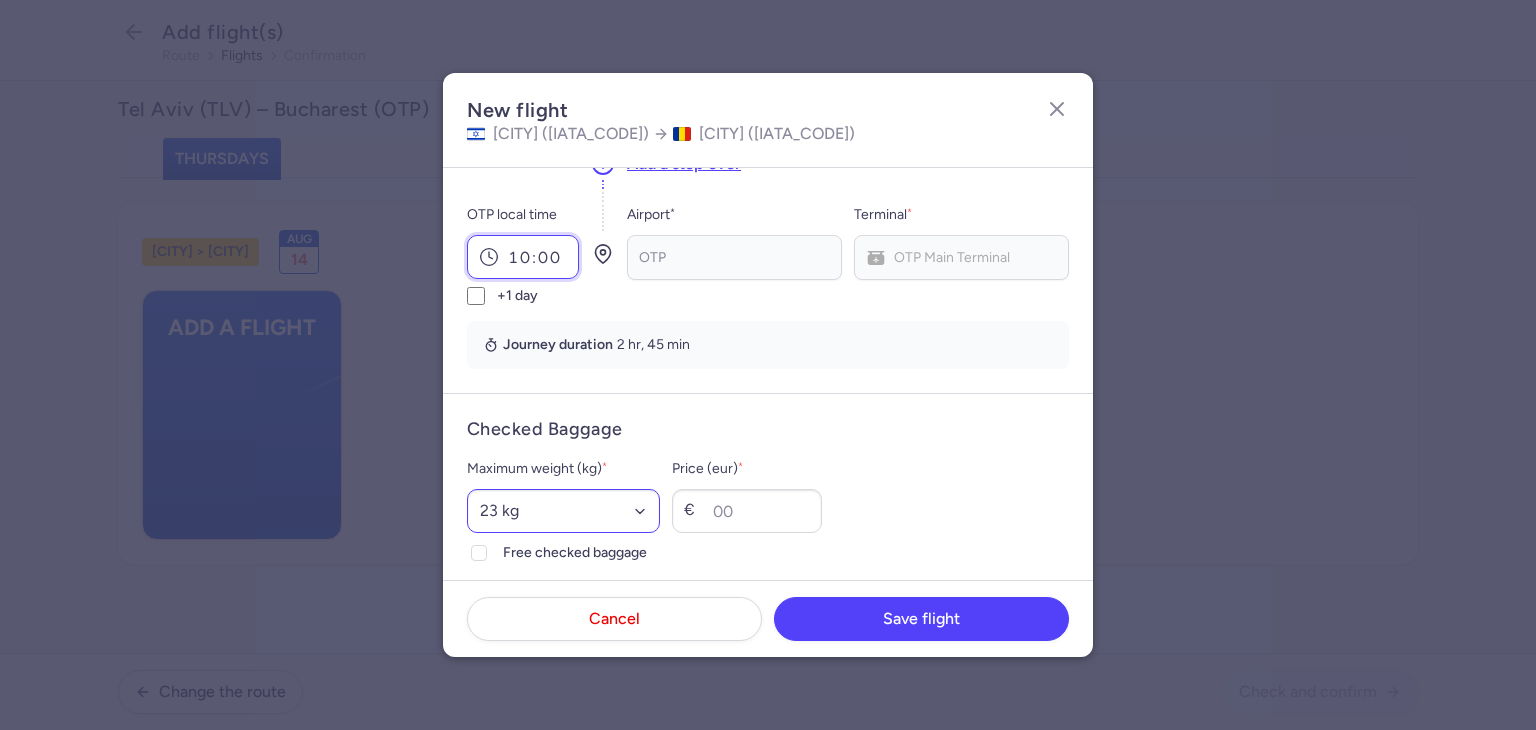 type on "10:00" 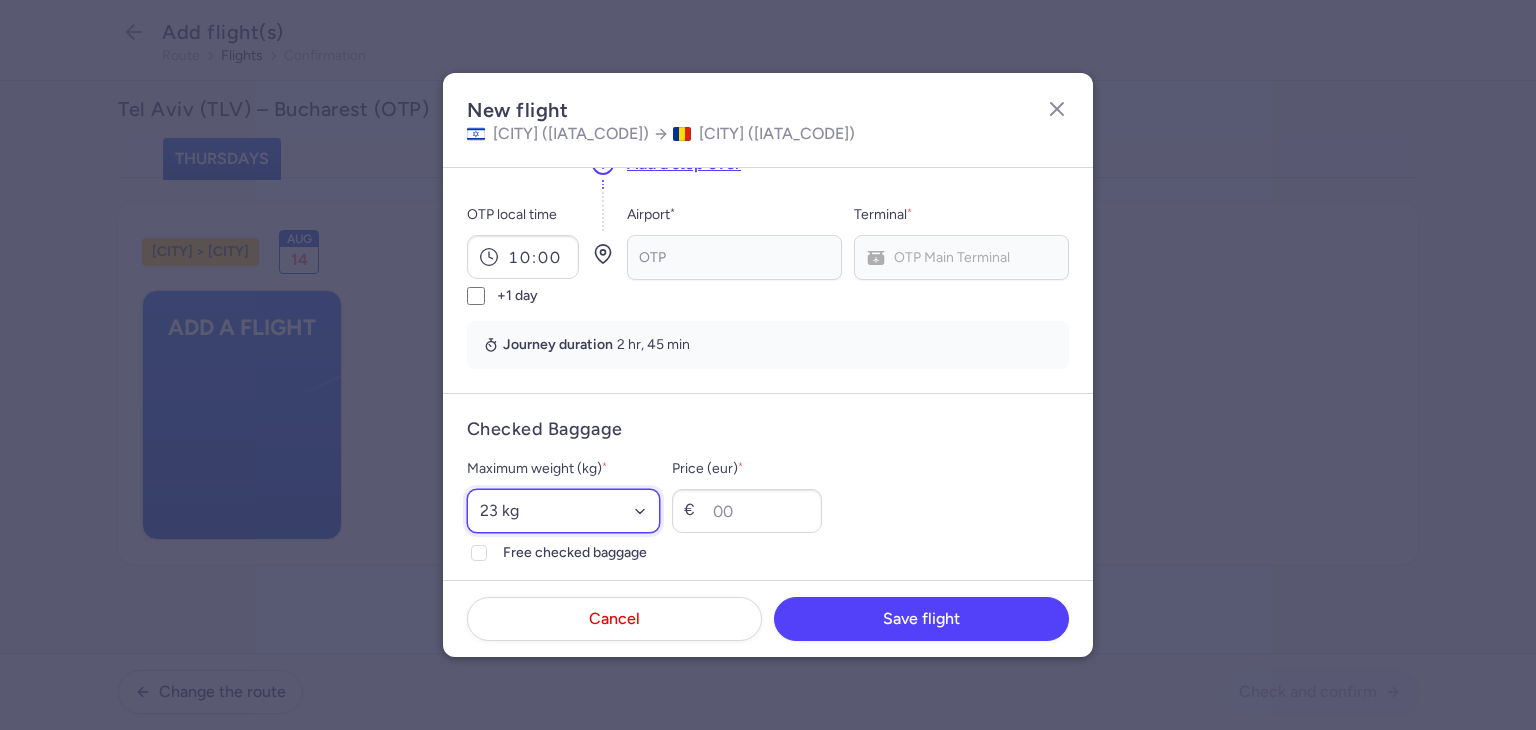drag, startPoint x: 571, startPoint y: 513, endPoint x: 573, endPoint y: 482, distance: 31.06445 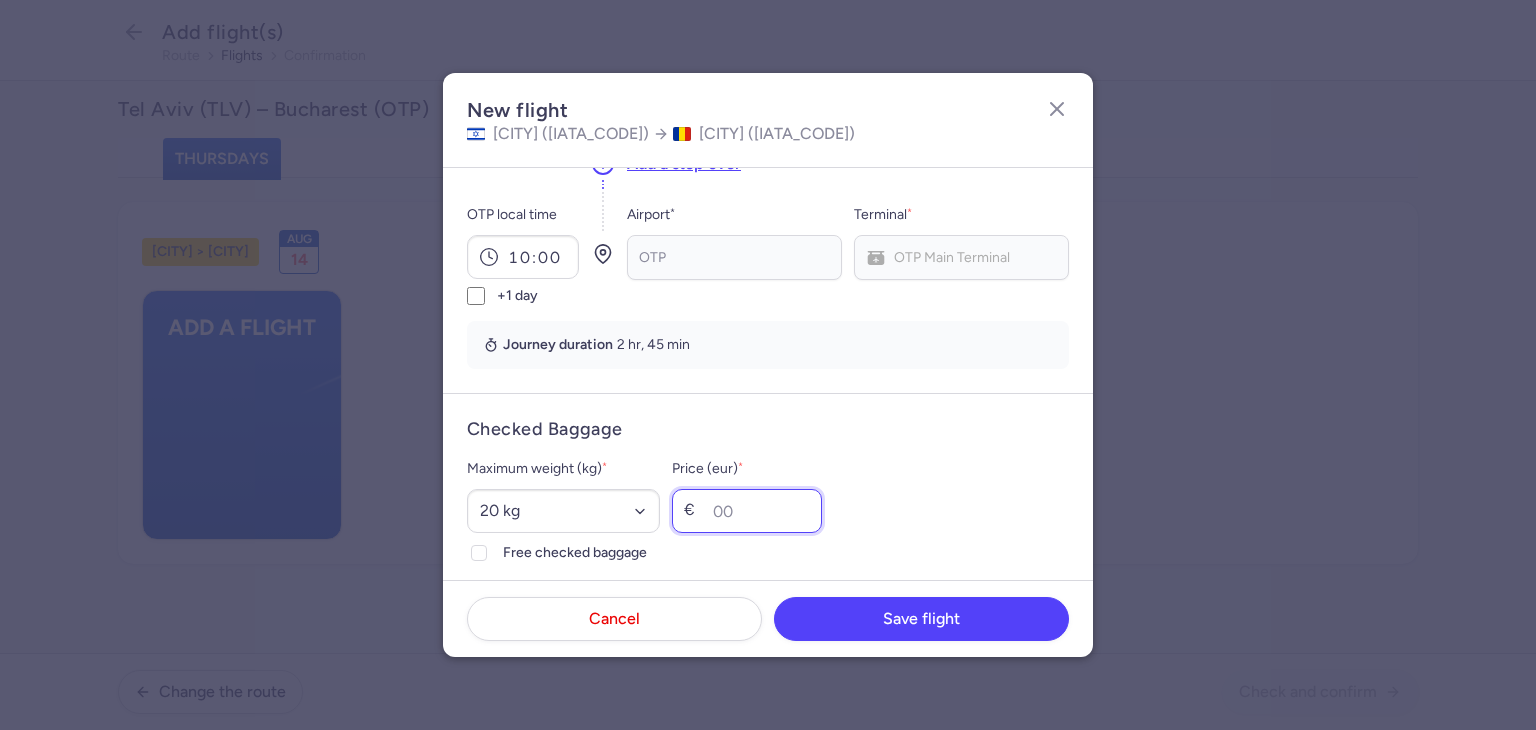 click on "Price (eur)  *" at bounding box center (747, 511) 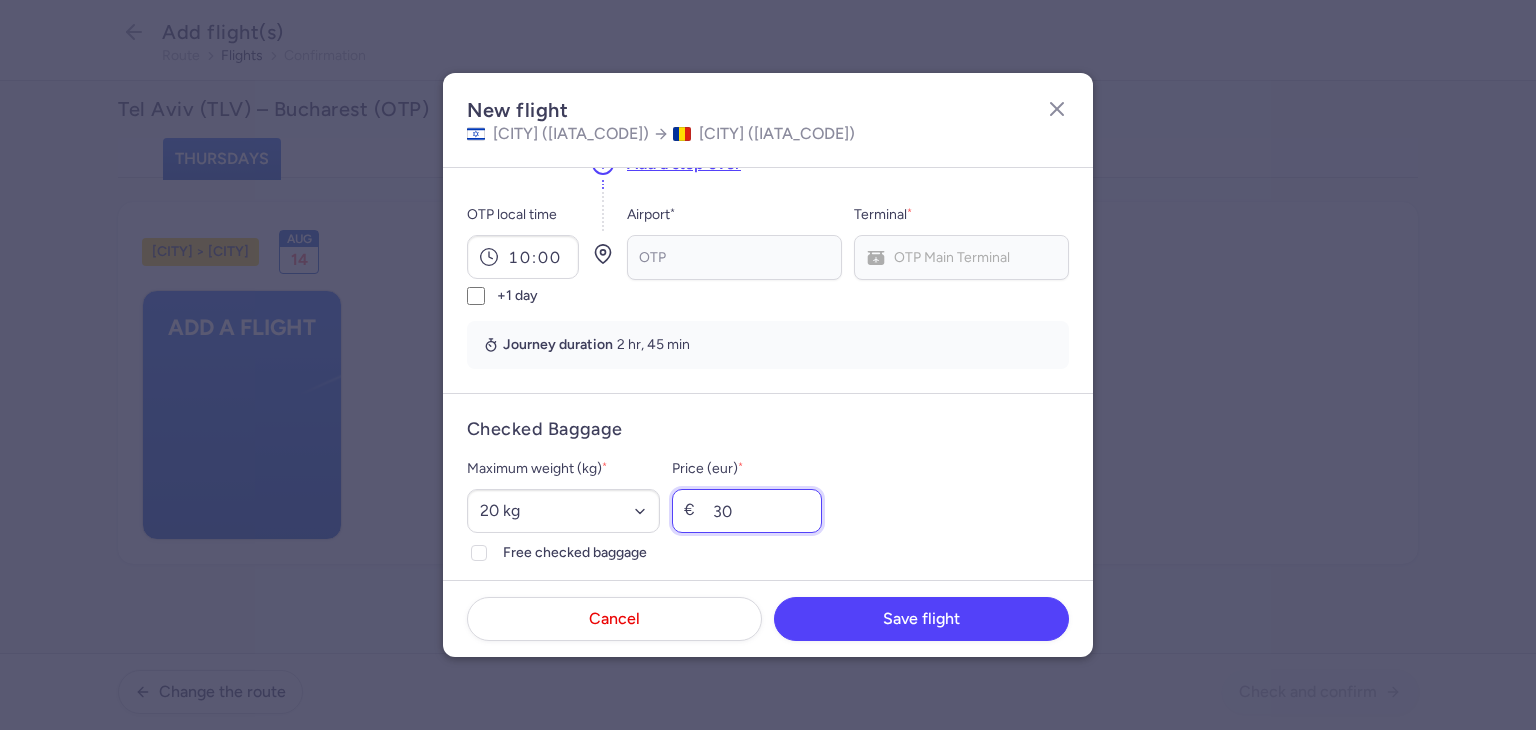 type on "30" 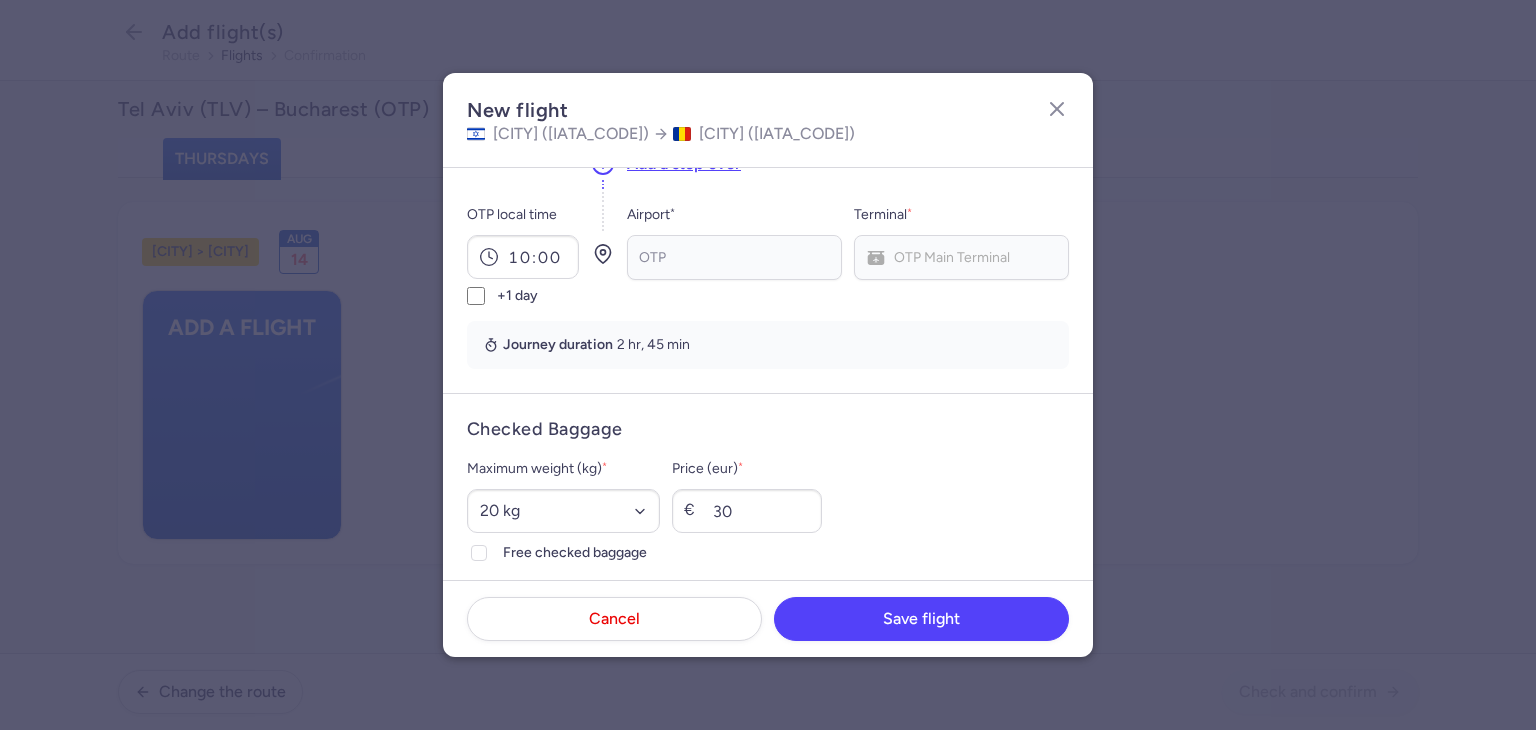 click on "Checked Baggage Maximum weight (kg)  * Select an option [WEIGHT] [WEIGHT] [WEIGHT] [WEIGHT] [WEIGHT] [WEIGHT] [WEIGHT] [WEIGHT] [WEIGHT] [WEIGHT] [WEIGHT] [WEIGHT] [WEIGHT] [WEIGHT] [WEIGHT] [WEIGHT] [WEIGHT] [WEIGHT] [WEIGHT] [WEIGHT] [WEIGHT] [WEIGHT] [WEIGHT] [WEIGHT] [WEIGHT] [WEIGHT] [WEIGHT] [WEIGHT] [WEIGHT] [WEIGHT] Free checked baggage Price (eur)  * € [AMOUNT]" at bounding box center (768, 499) 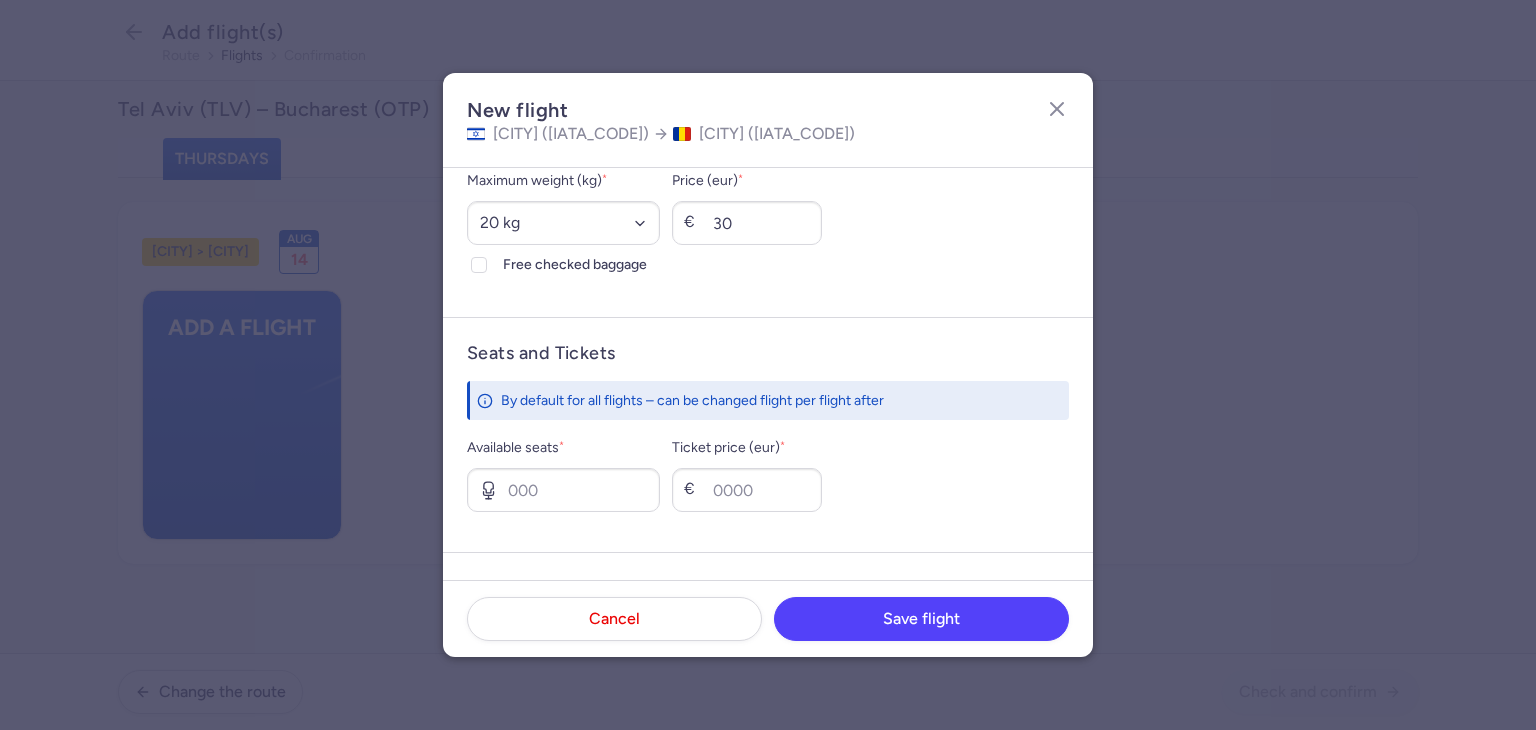 scroll, scrollTop: 600, scrollLeft: 0, axis: vertical 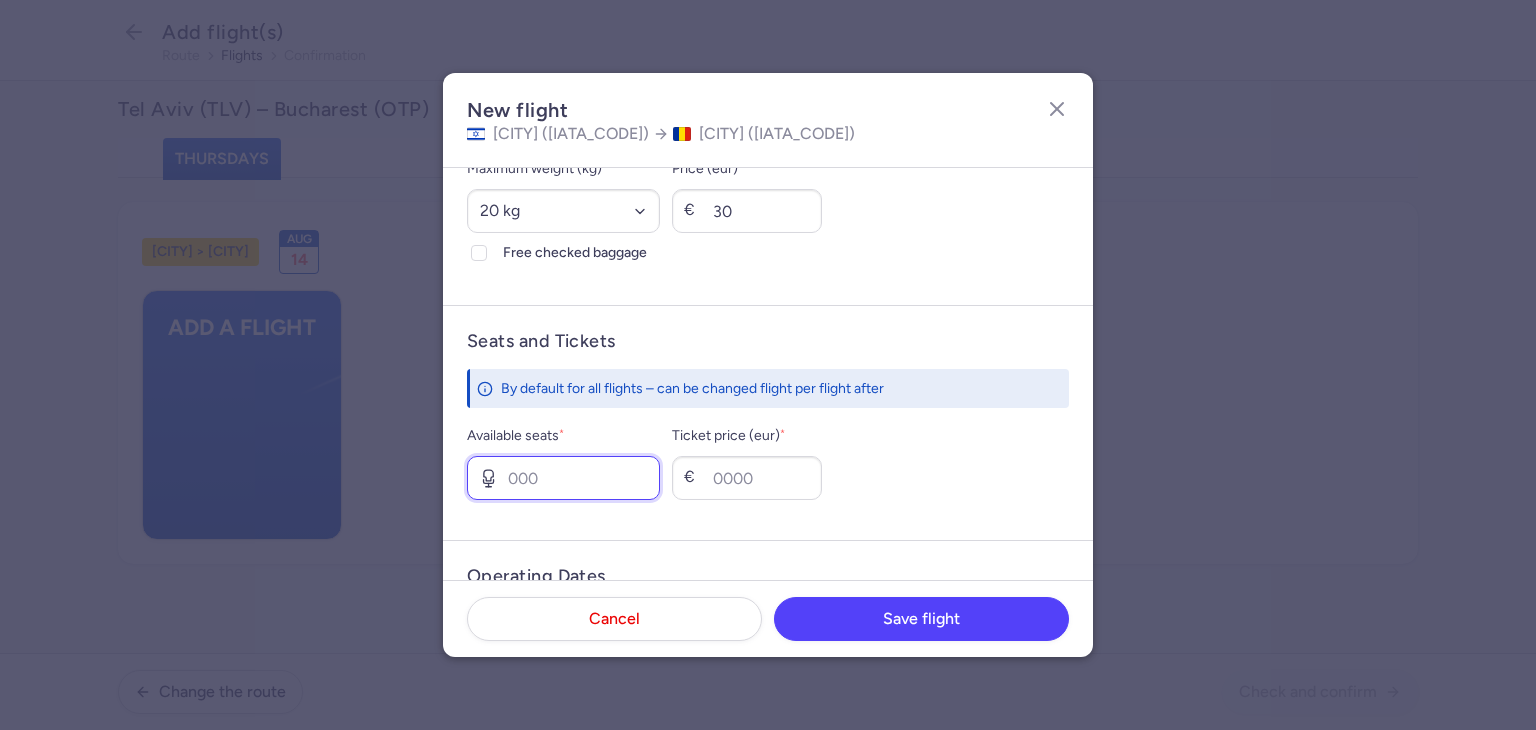 click on "Available seats  *" at bounding box center [563, 478] 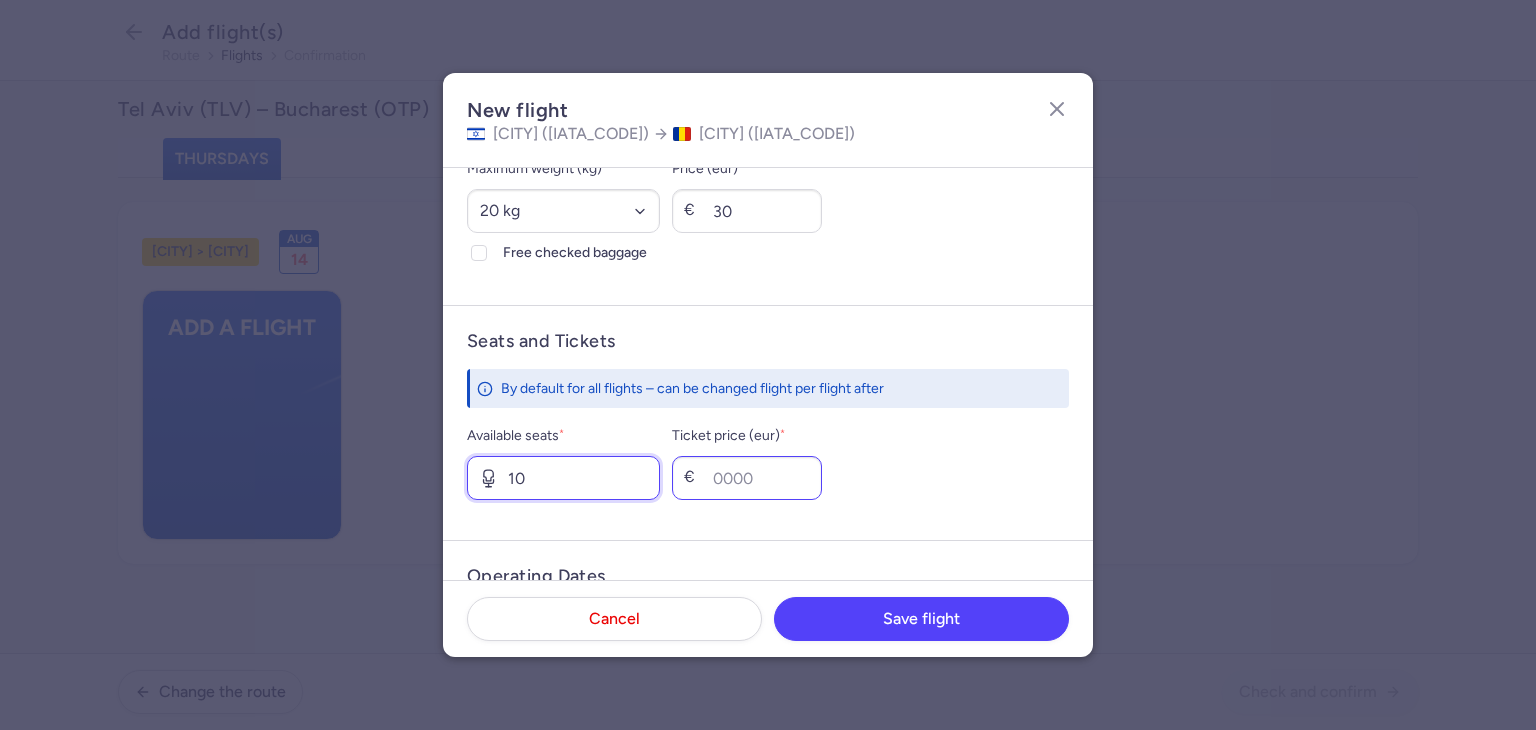 type on "10" 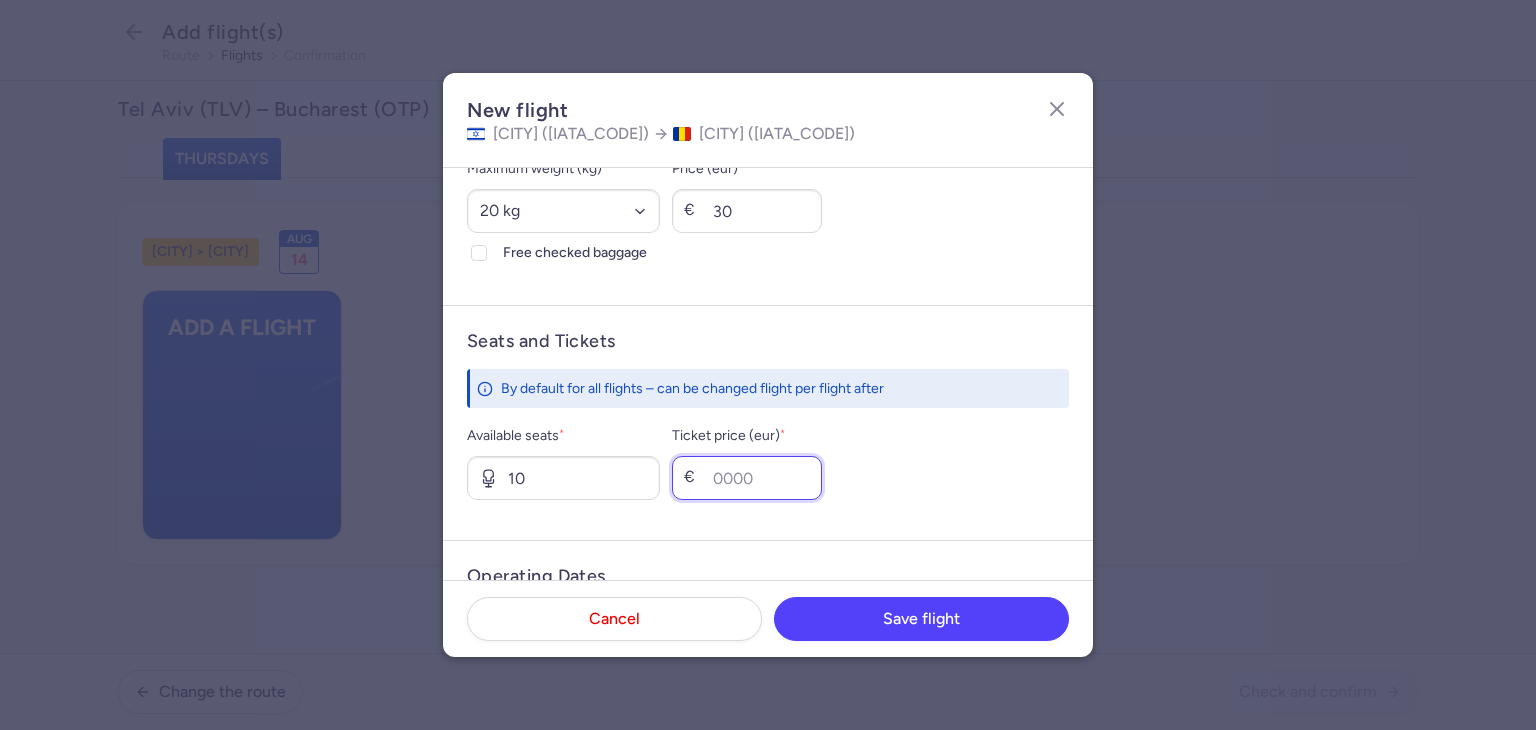 click on "Ticket price (eur)  *" at bounding box center [747, 478] 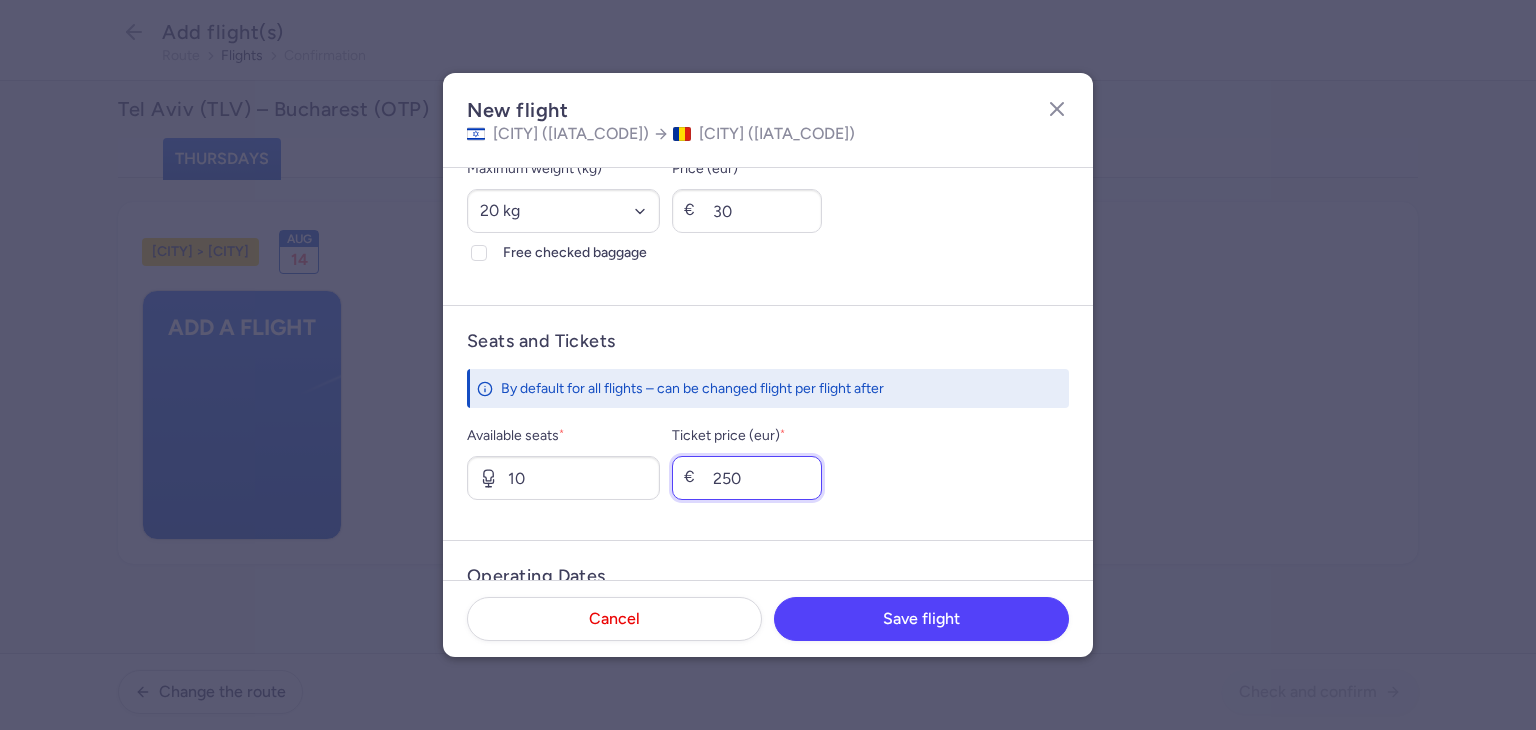 scroll, scrollTop: 786, scrollLeft: 0, axis: vertical 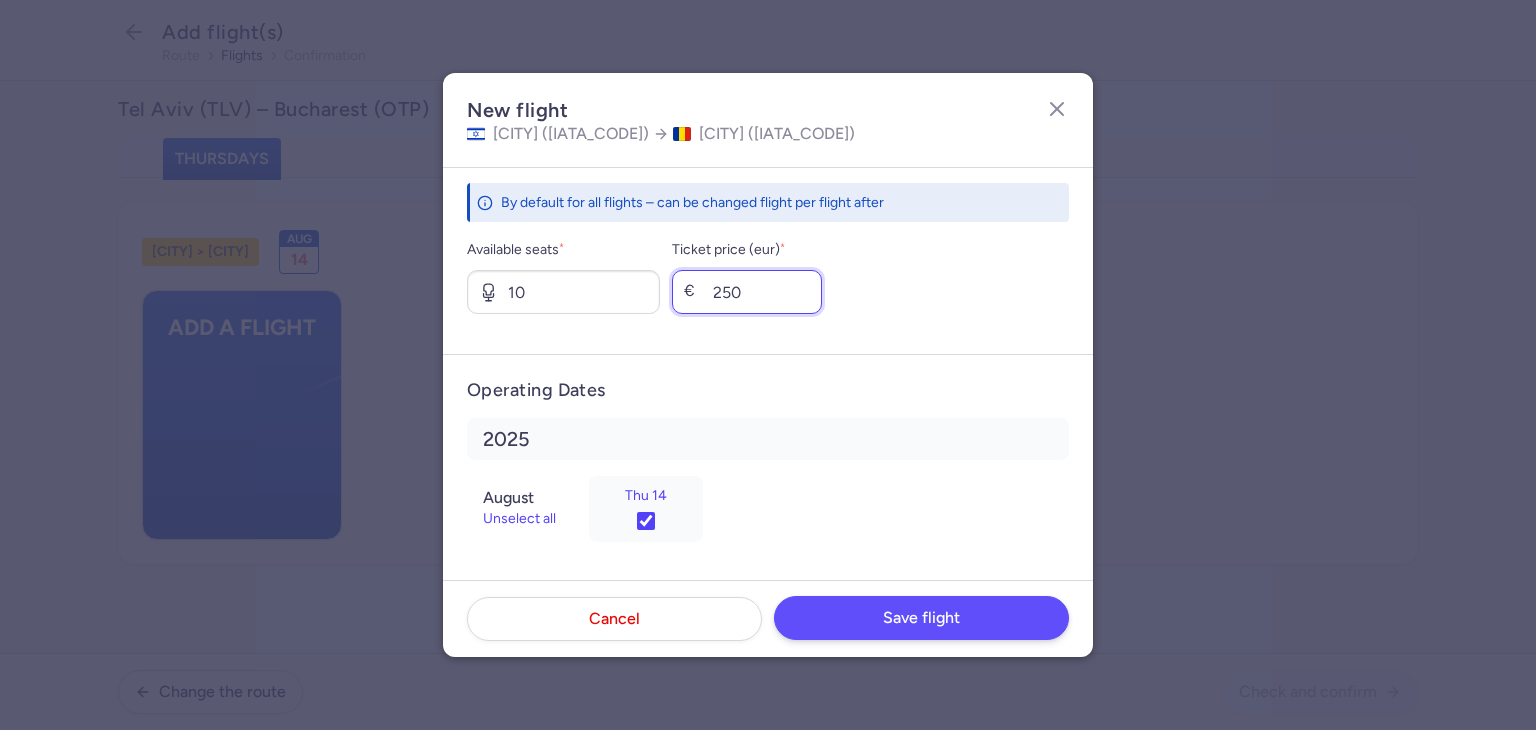 type on "250" 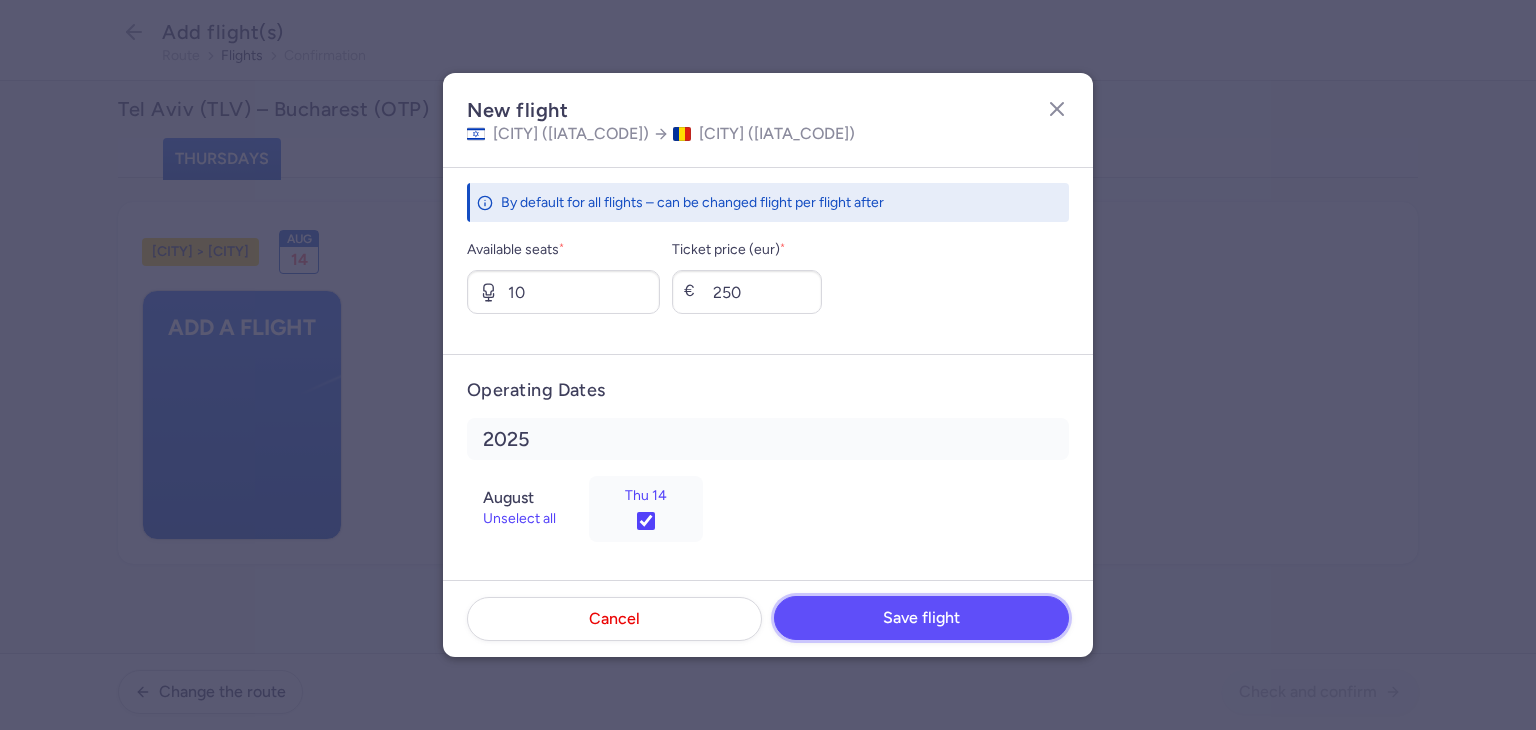 click on "Save flight" at bounding box center [921, 618] 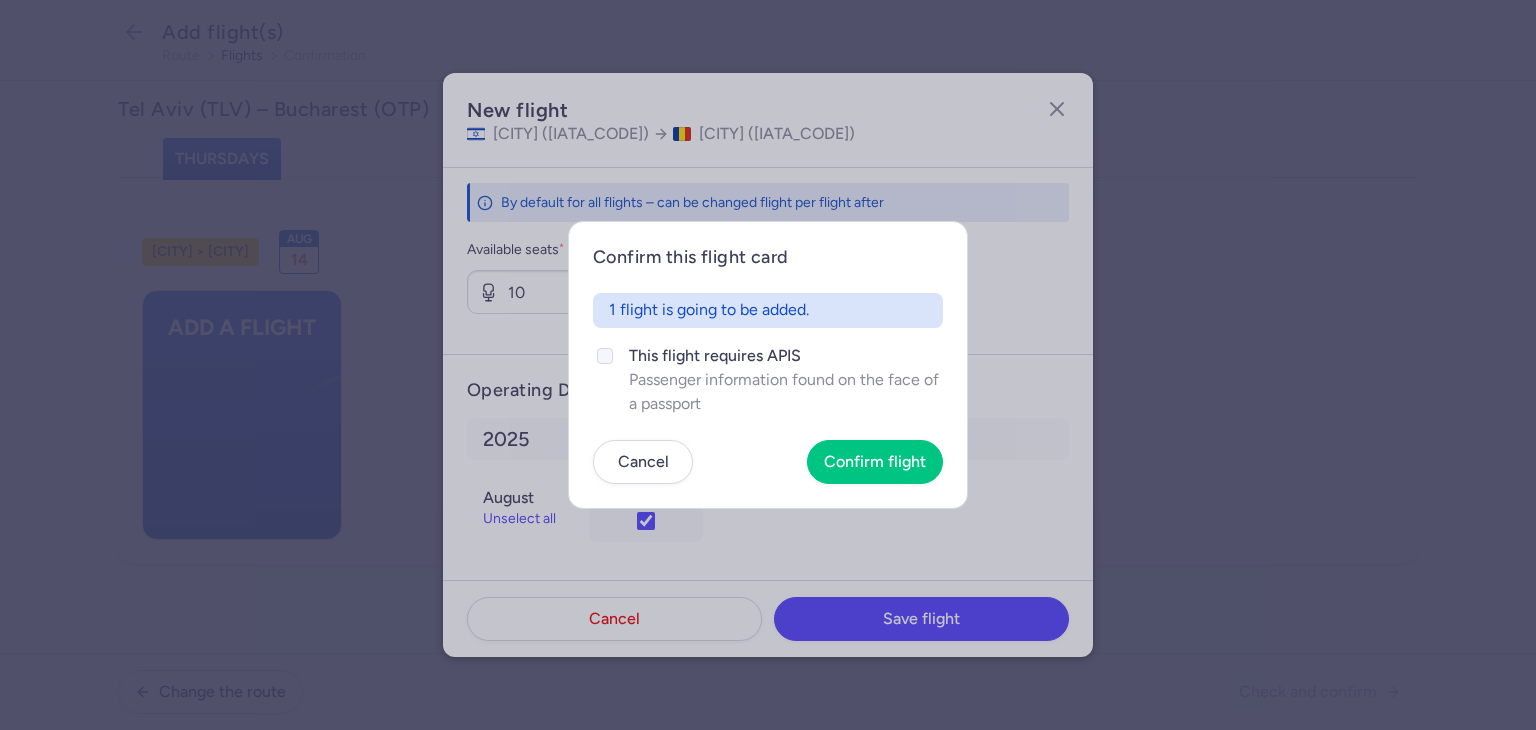 click on "Passenger information found on the face of a passport" 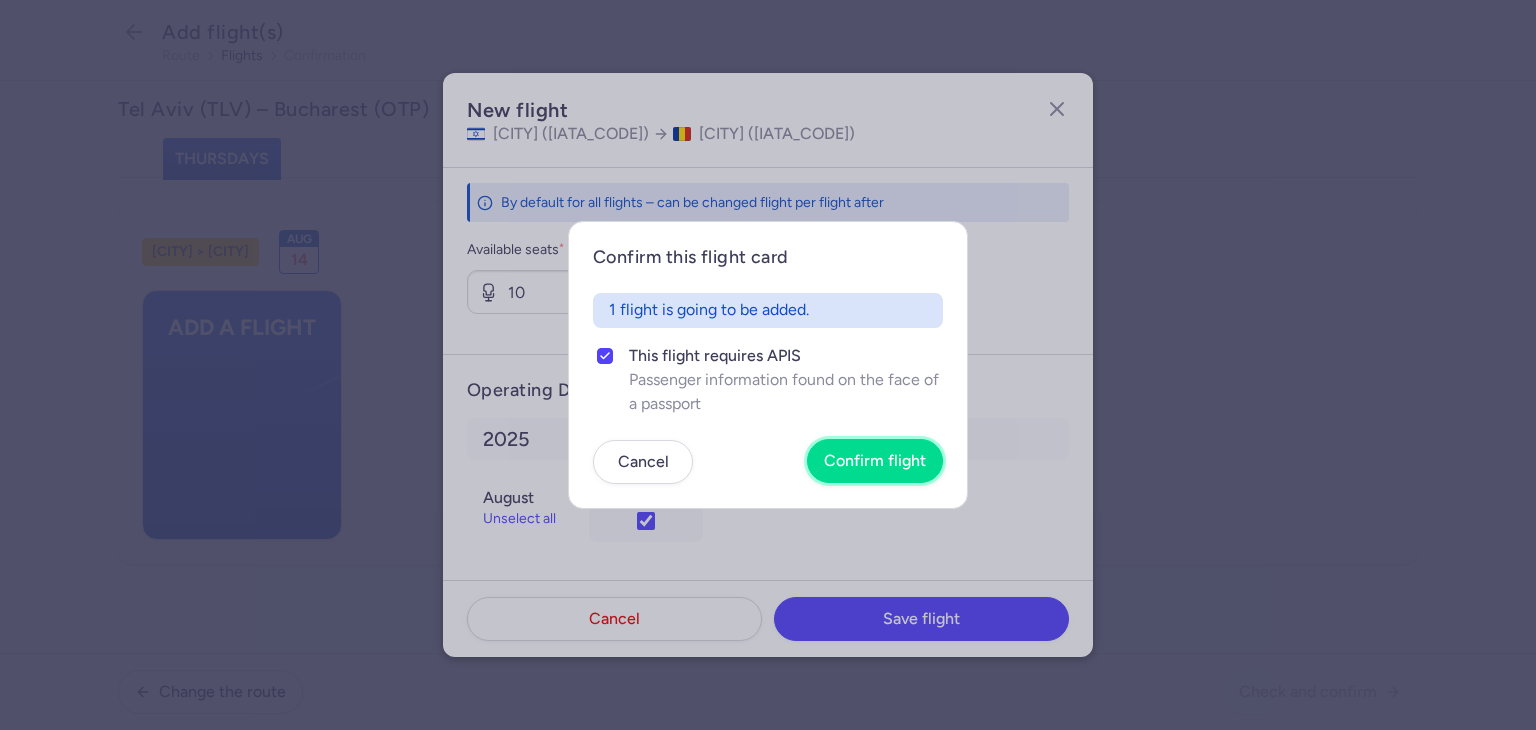 click on "Confirm flight" at bounding box center [875, 461] 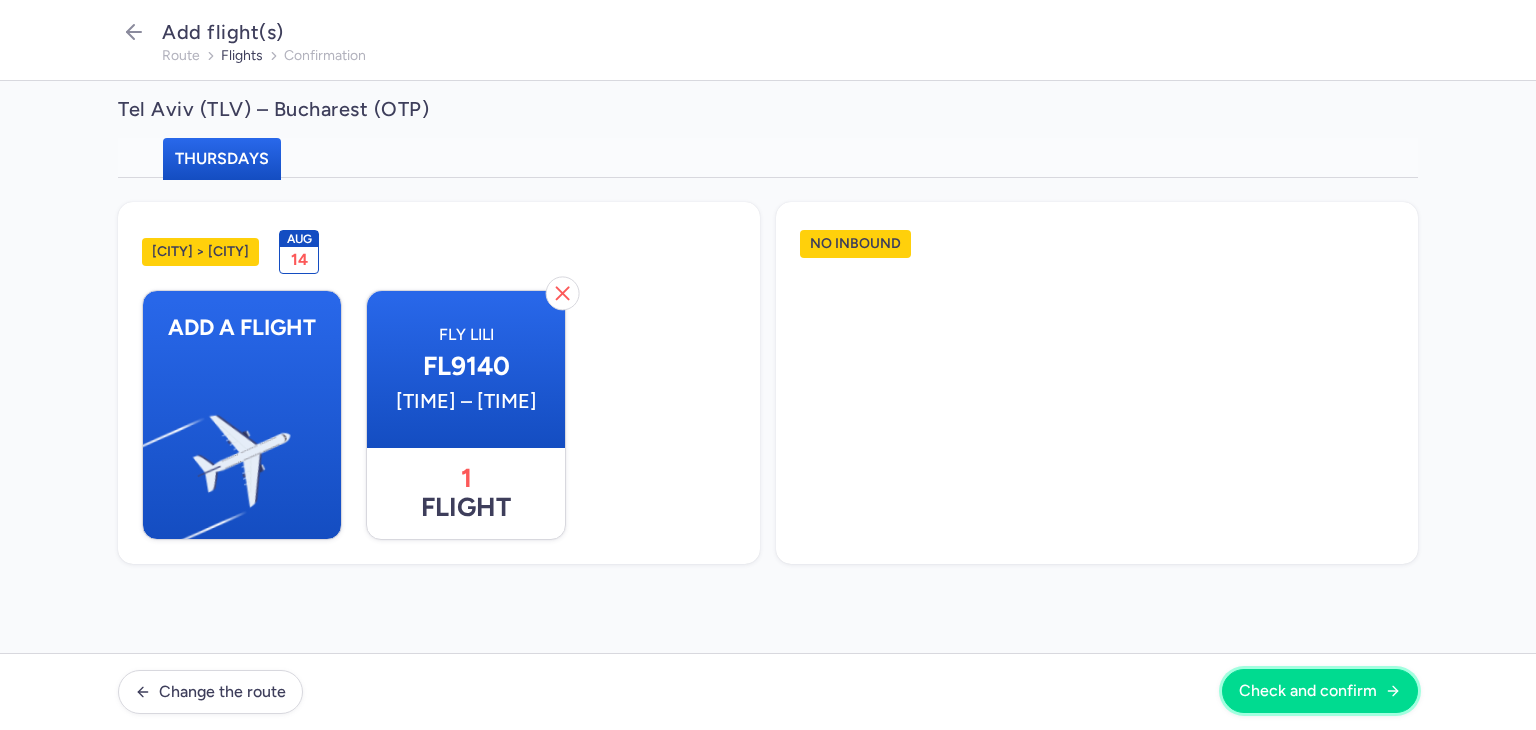click on "Check and confirm" at bounding box center (1320, 691) 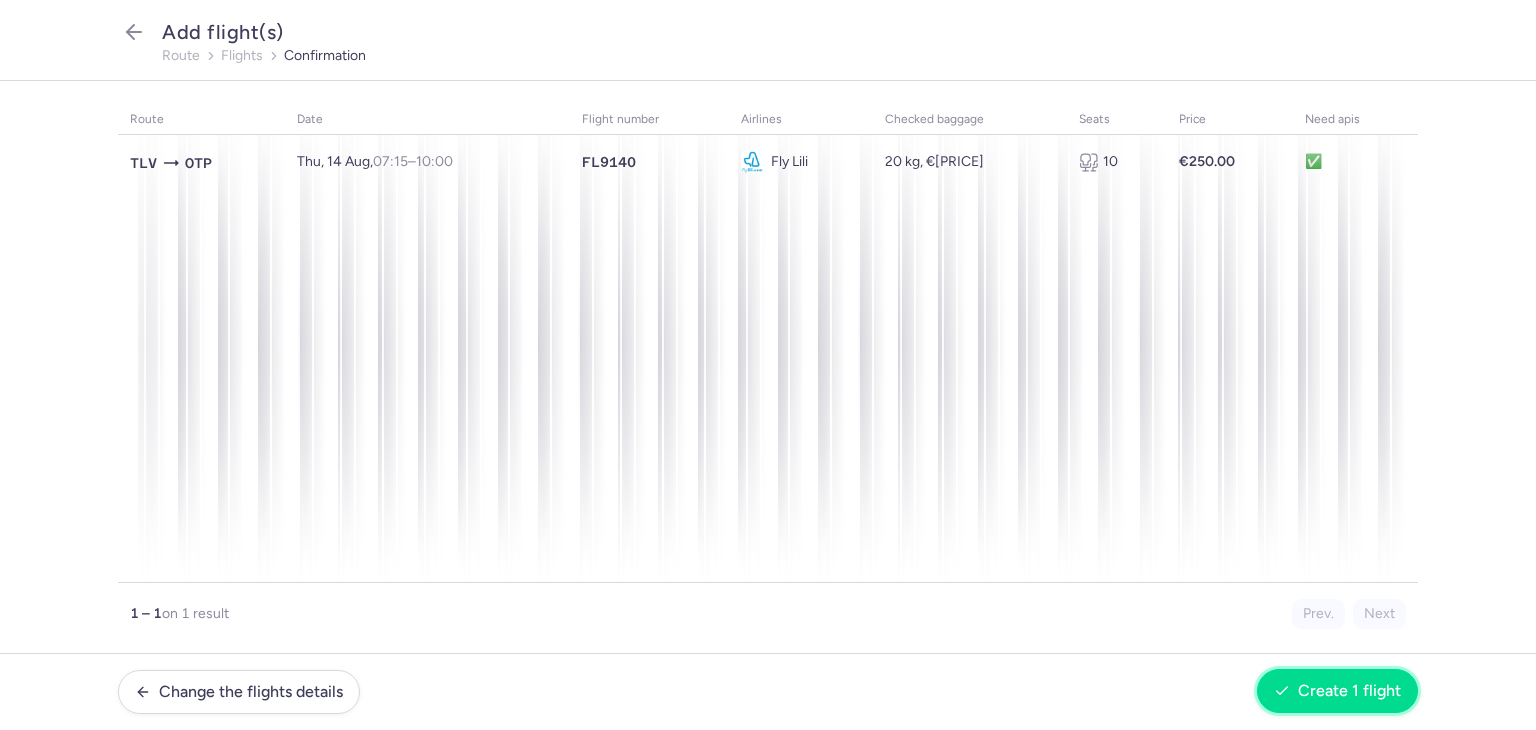 click on "Create 1 flight" at bounding box center (1349, 691) 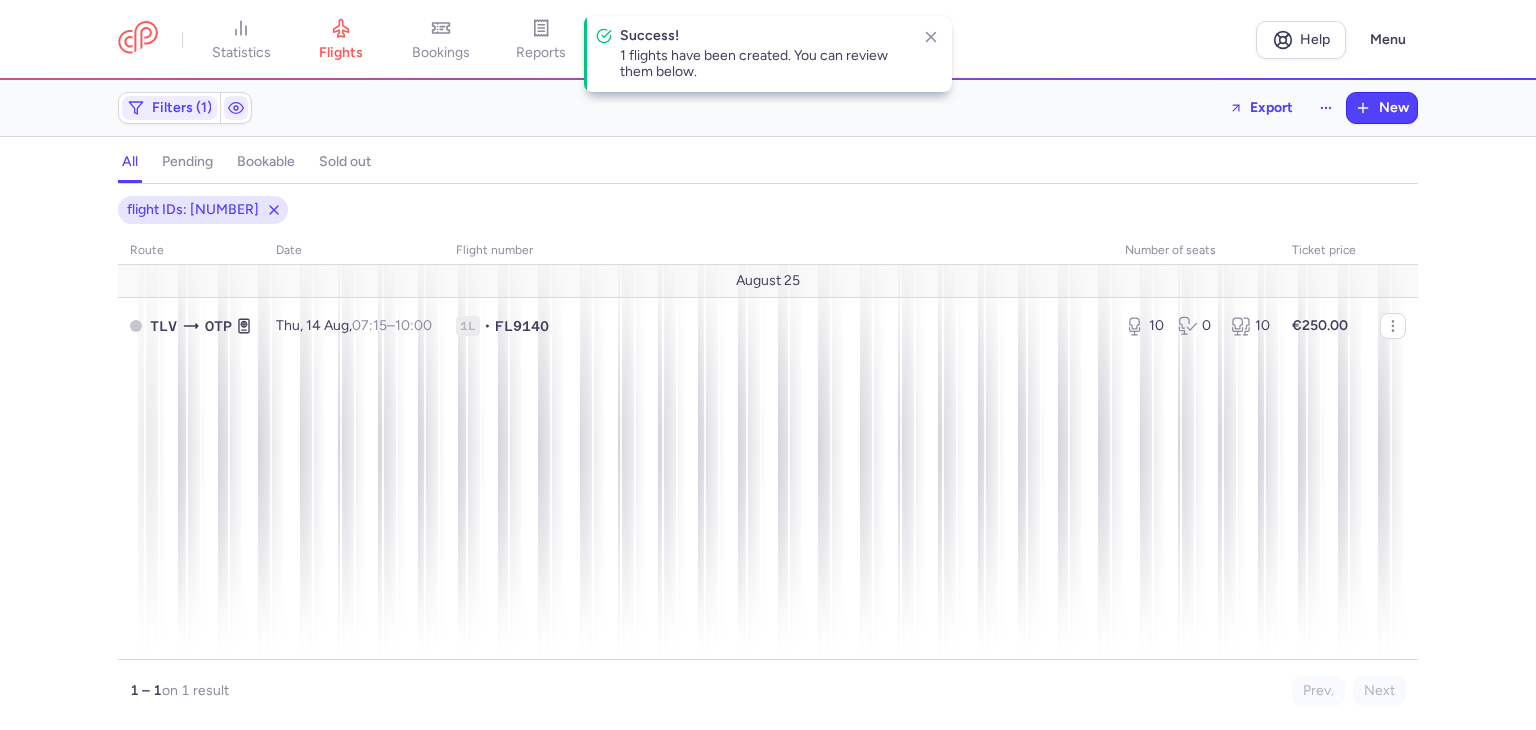 click at bounding box center [931, 37] 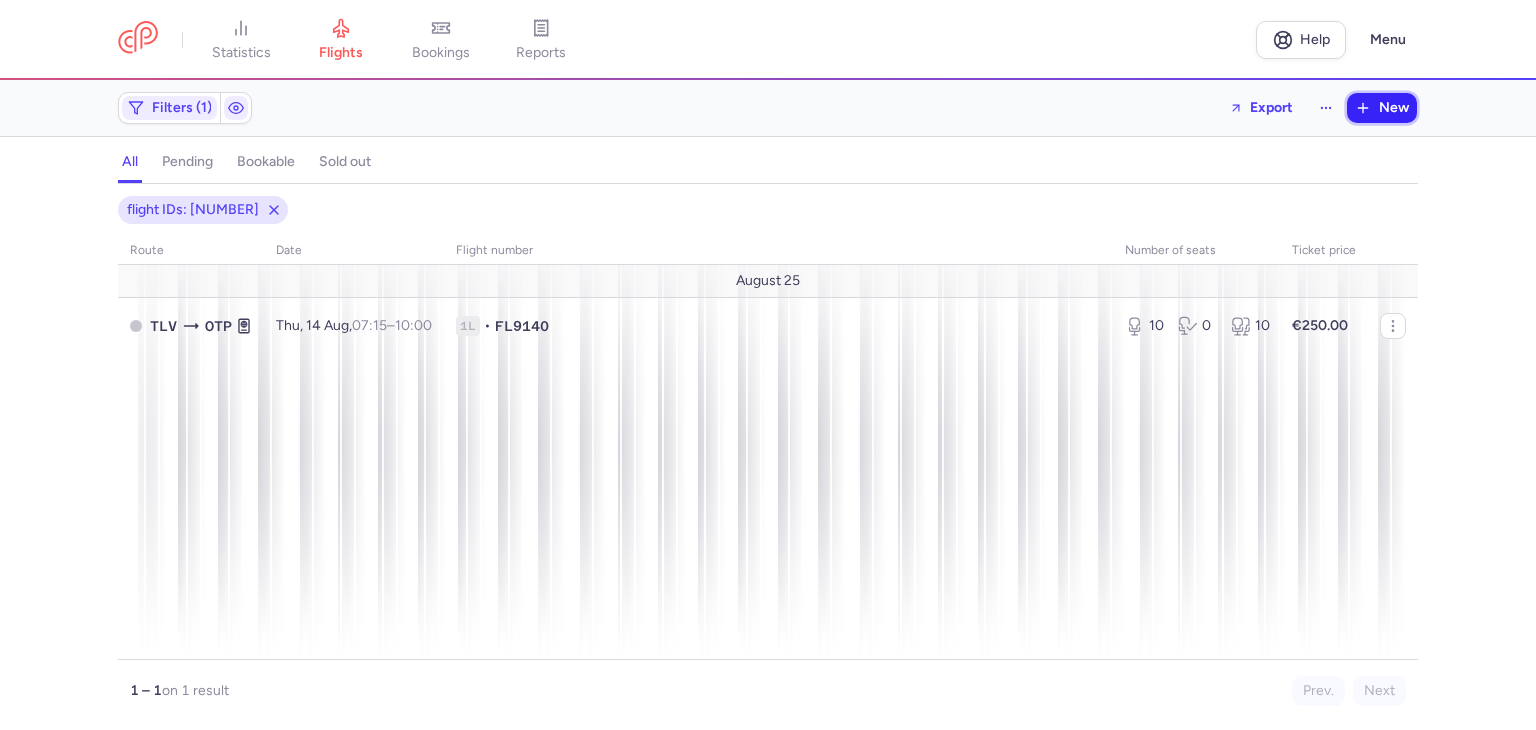 click on "New" at bounding box center [1394, 108] 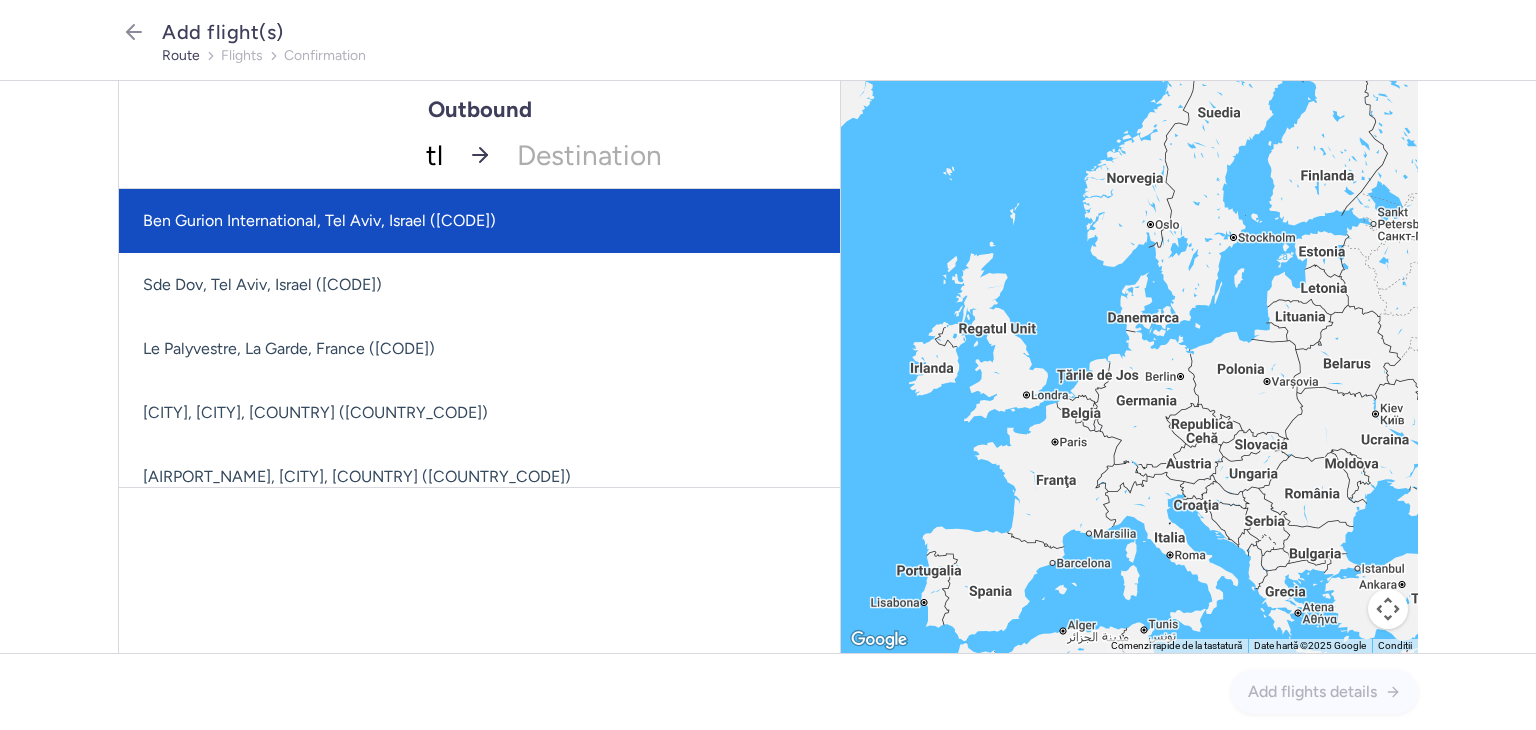 type on "tlv" 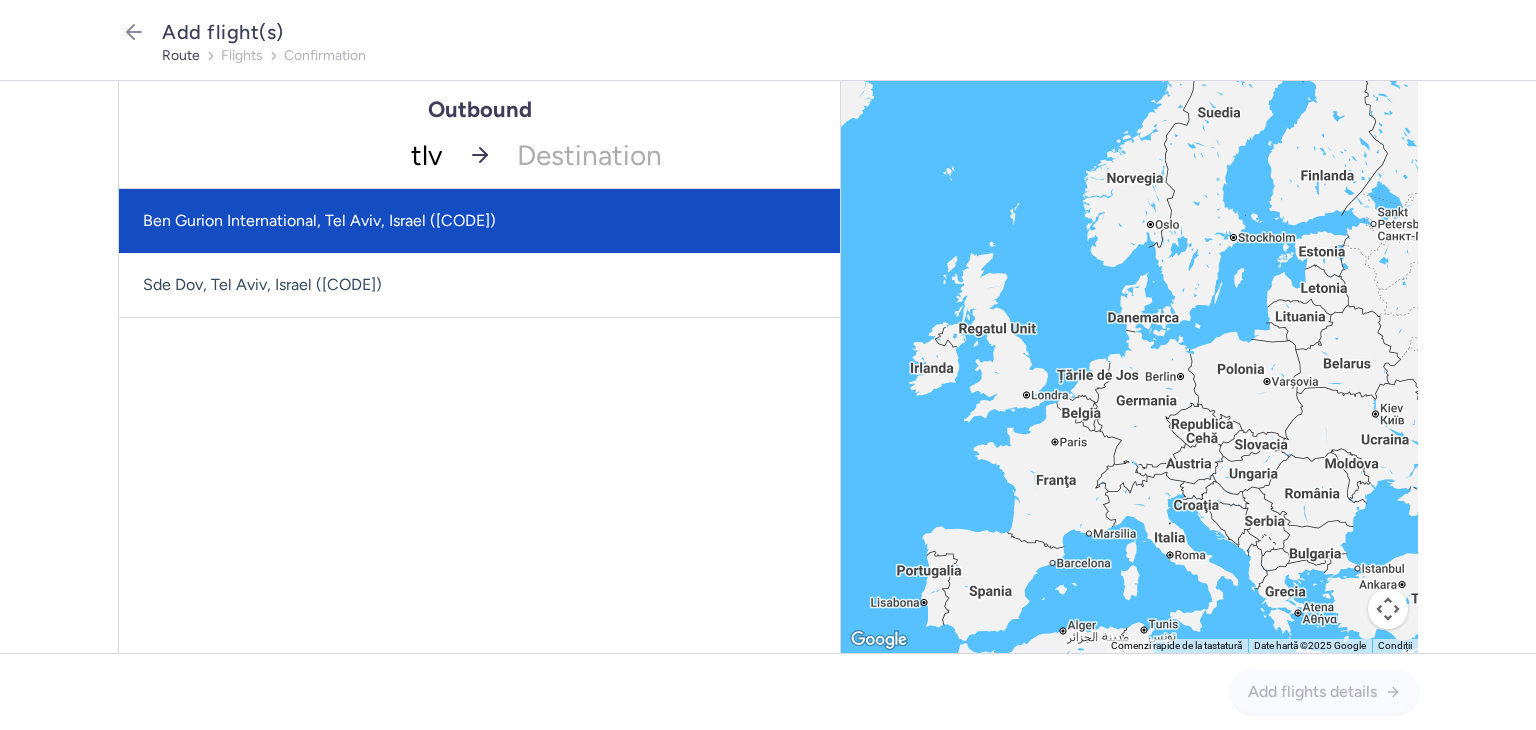 click on "Ben Gurion International, Tel Aviv, Israel ([CODE])" at bounding box center (479, 221) 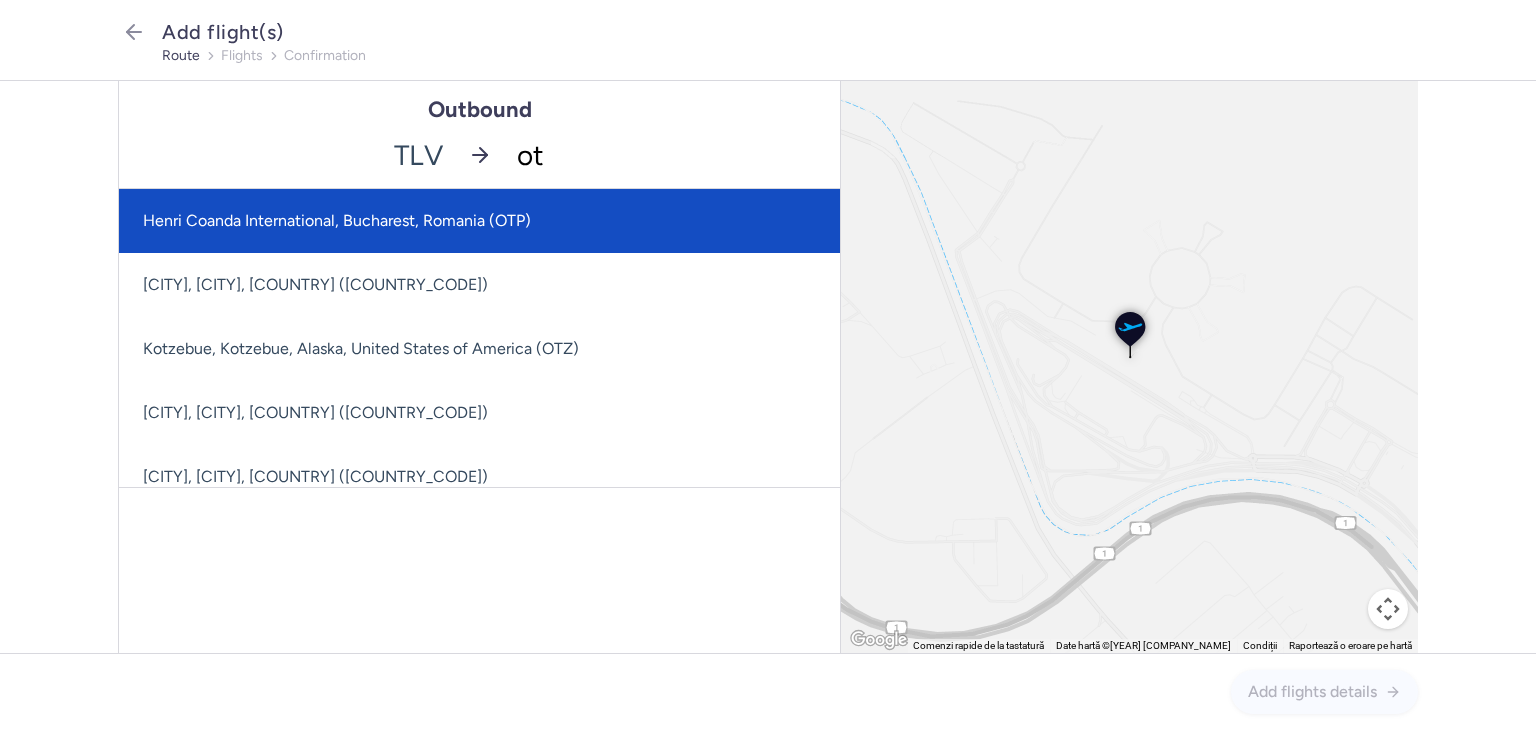 type on "otp" 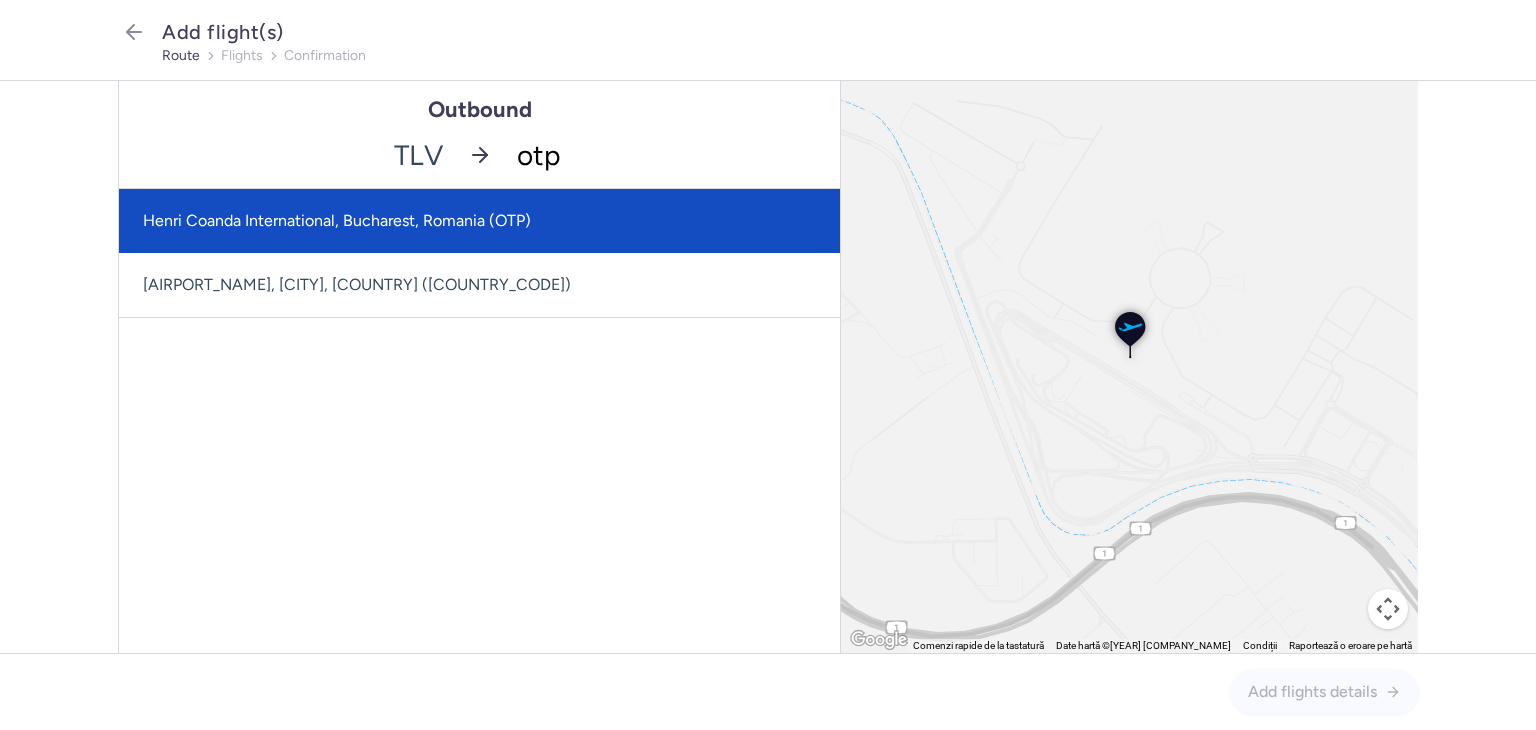 click on "Henri Coanda International, Bucharest, Romania (OTP)" at bounding box center (479, 221) 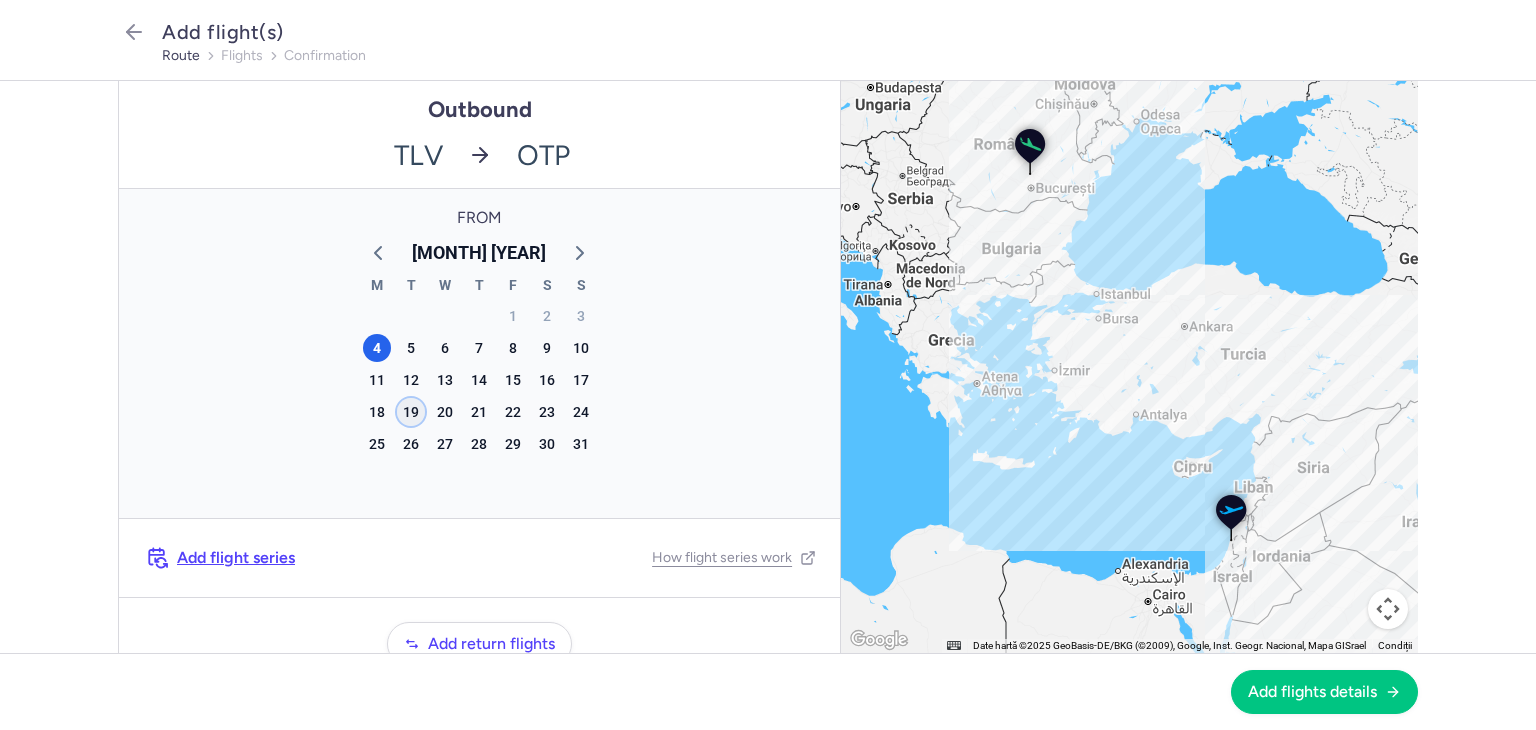 click on "19" 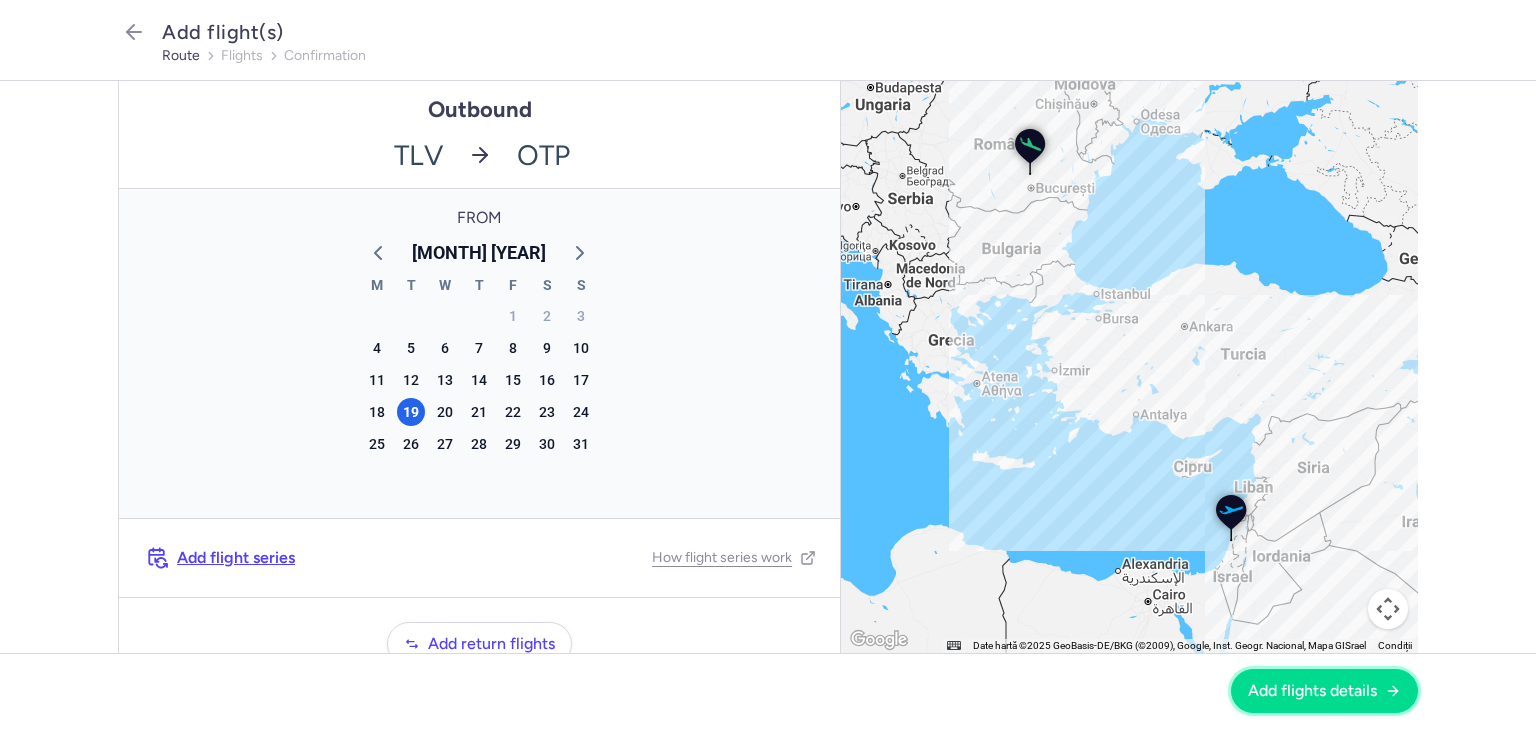 click on "Add flights details" at bounding box center [1312, 691] 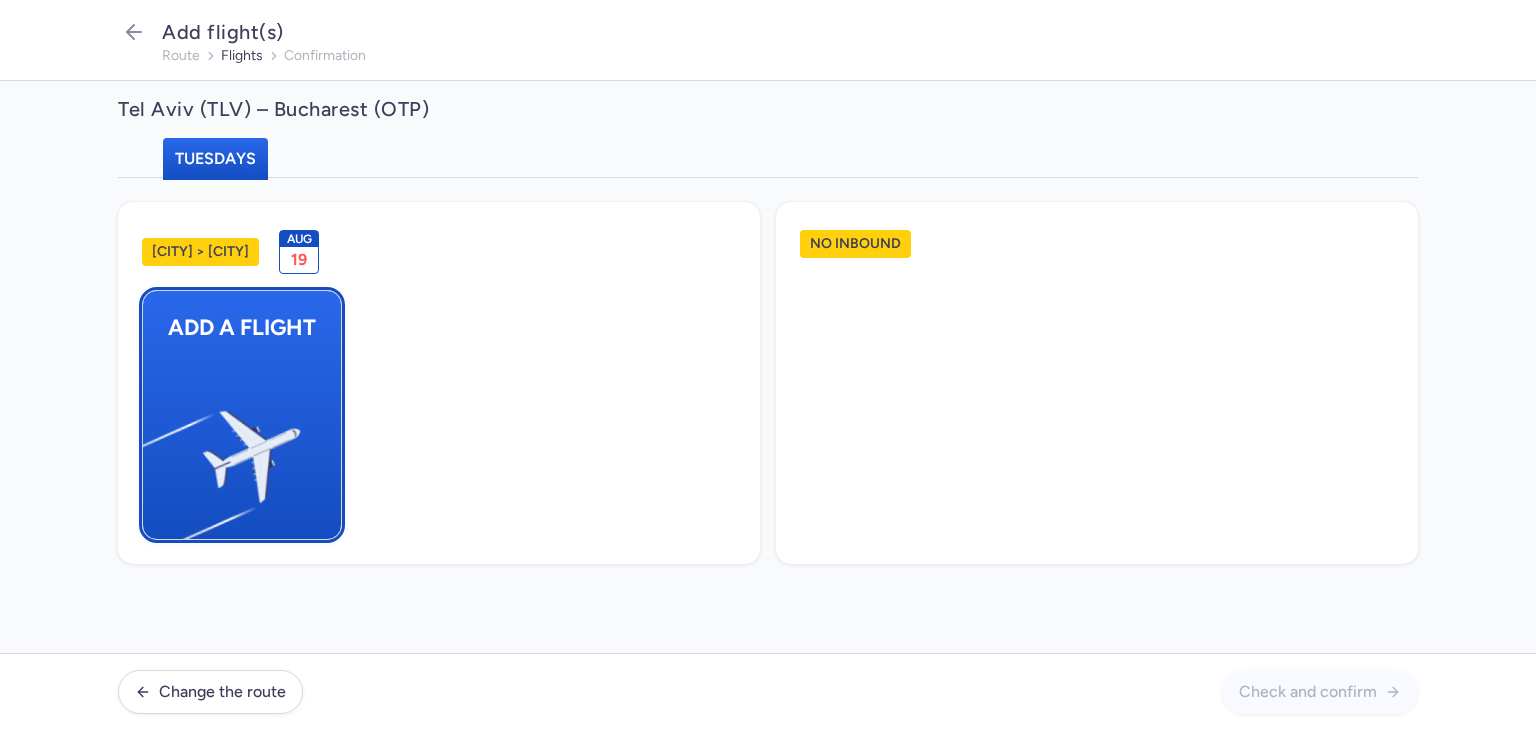 click at bounding box center [153, 448] 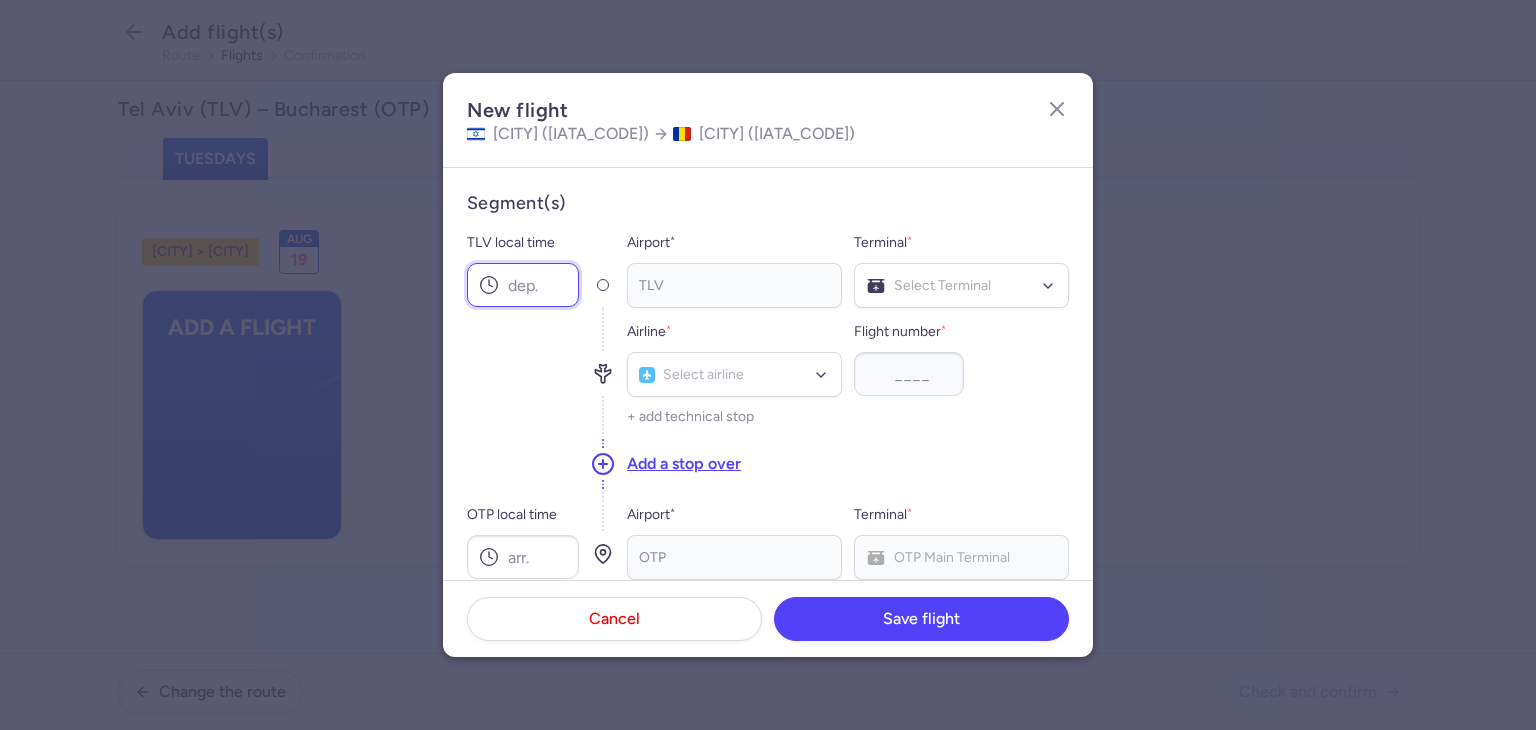 click on "TLV local time" at bounding box center [523, 285] 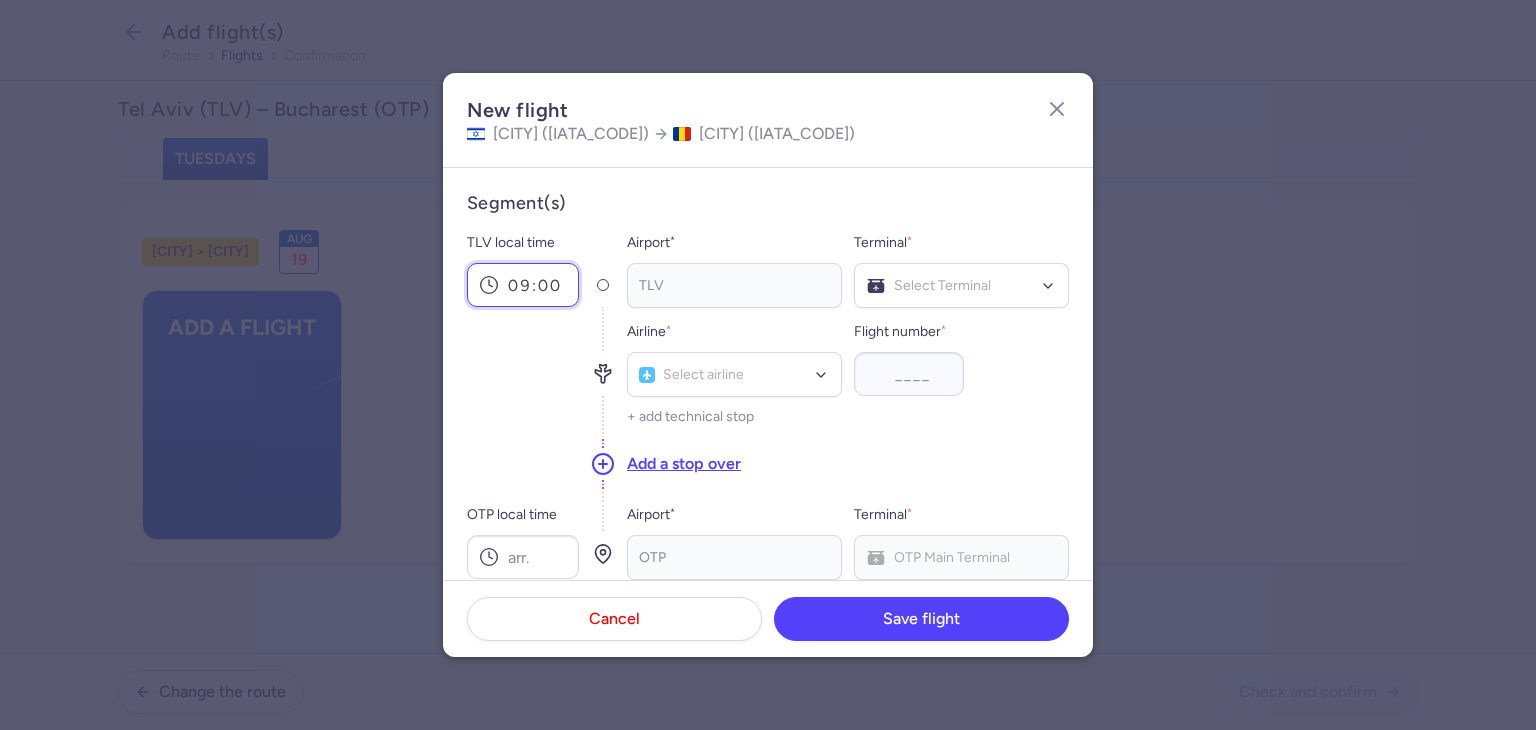 type on "09:00" 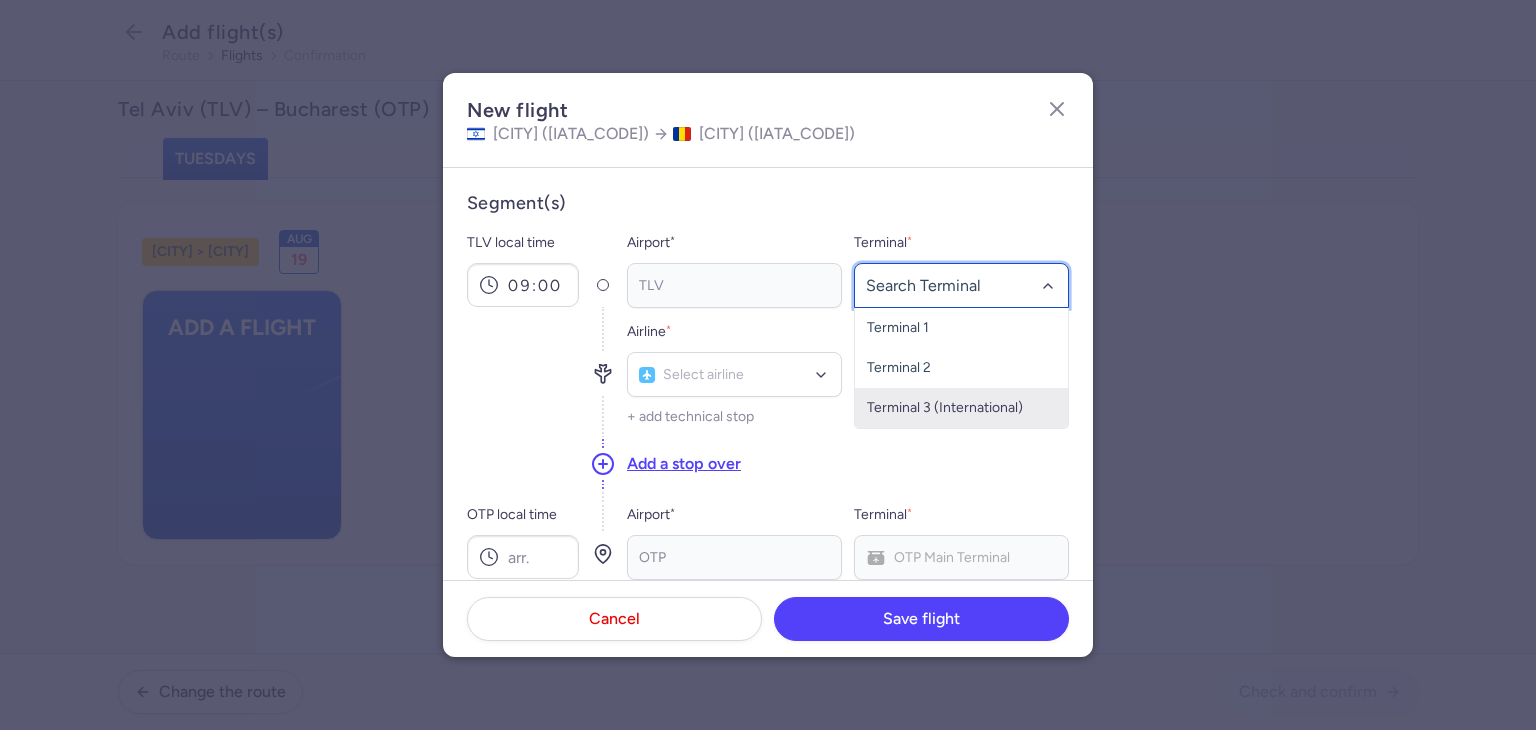 click on "Terminal 3 (International)" at bounding box center (961, 408) 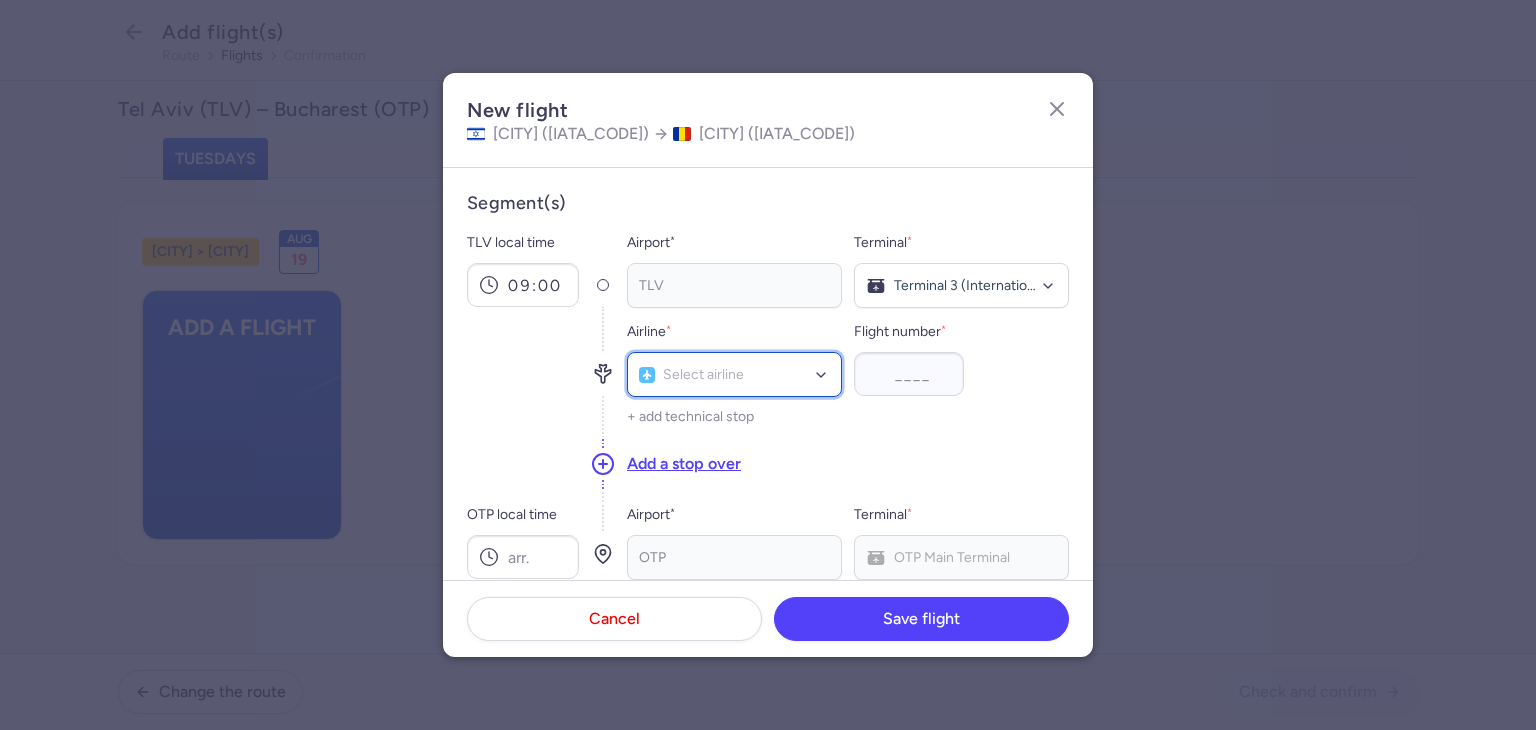 click on "Select airline" 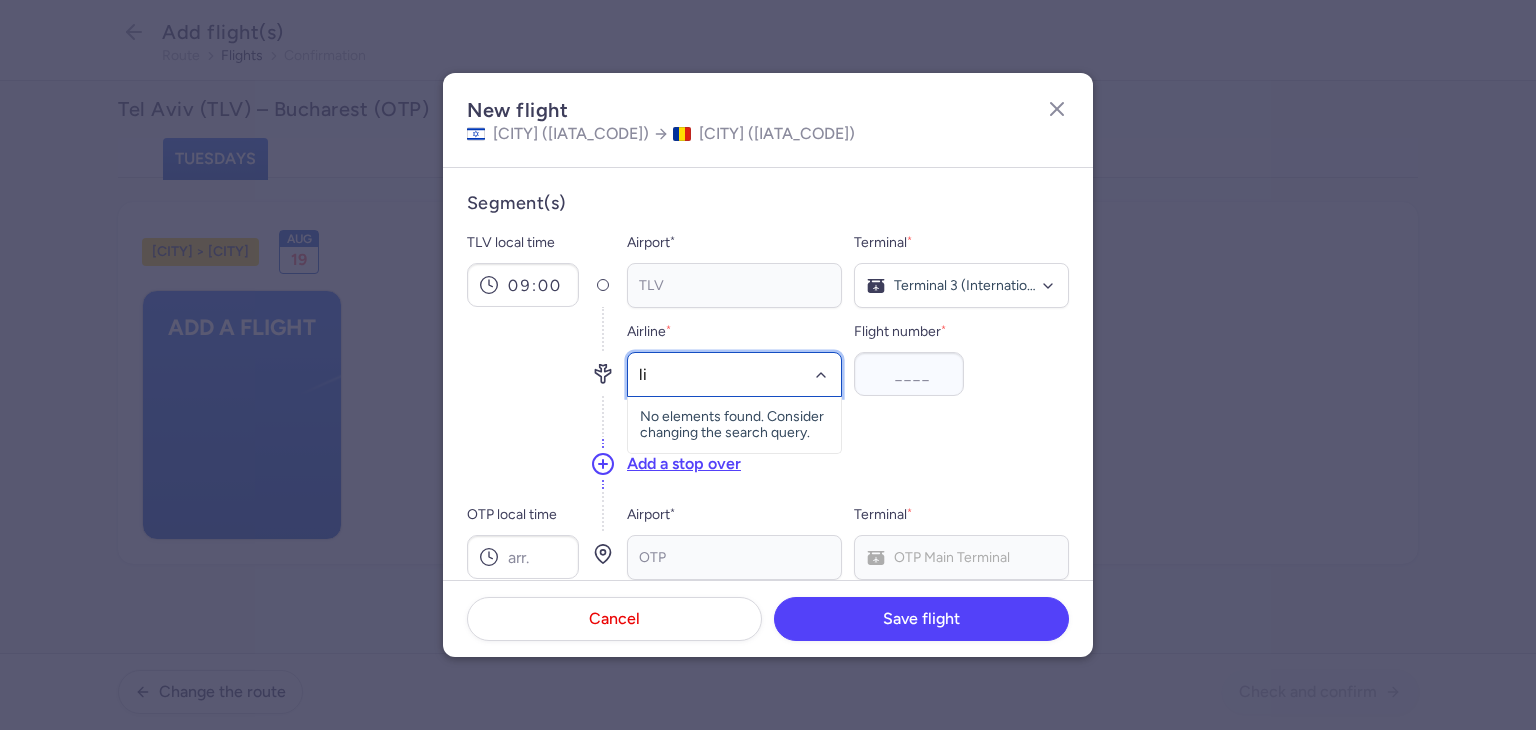 type on "lil" 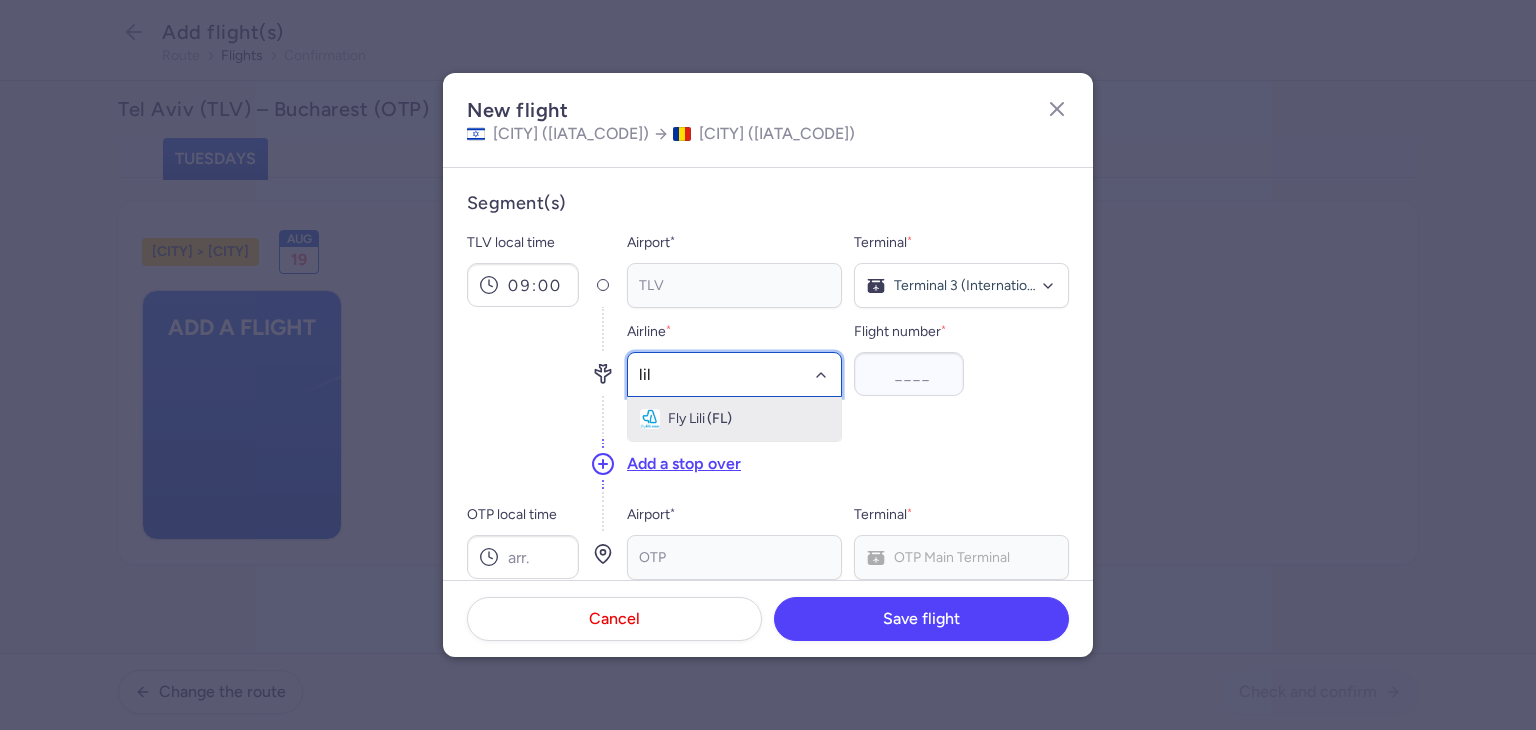click on "Fly Lili (FL)" 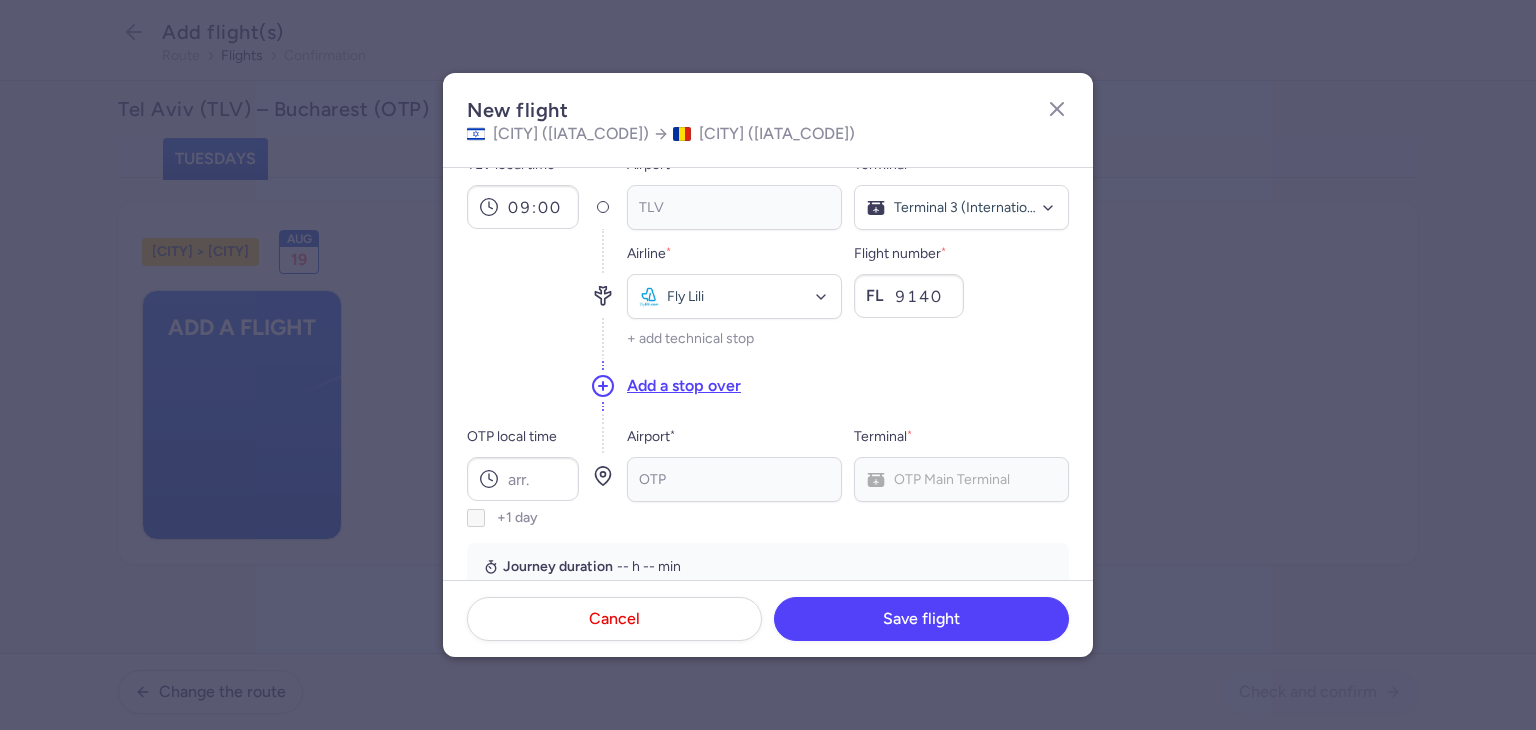 scroll, scrollTop: 100, scrollLeft: 0, axis: vertical 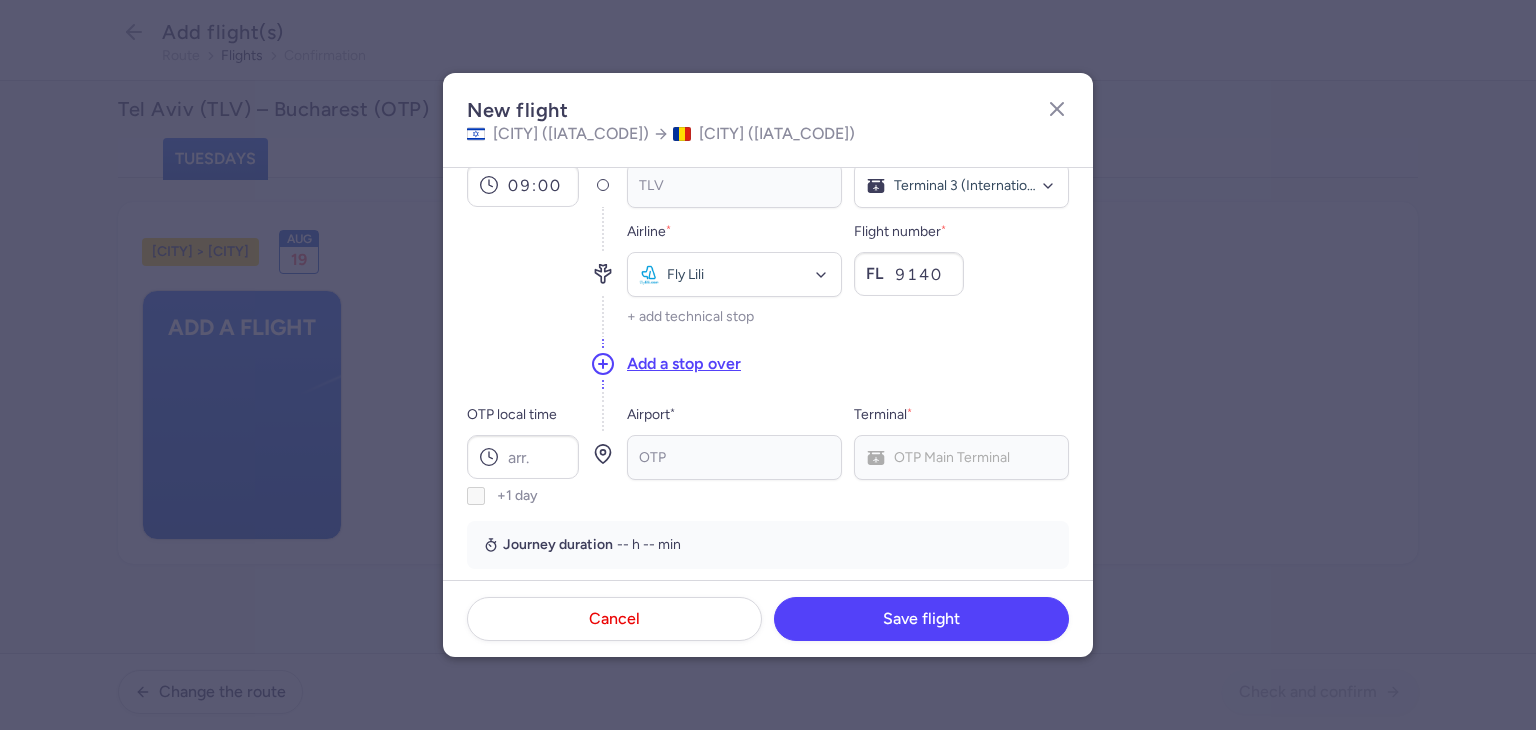type on "9140" 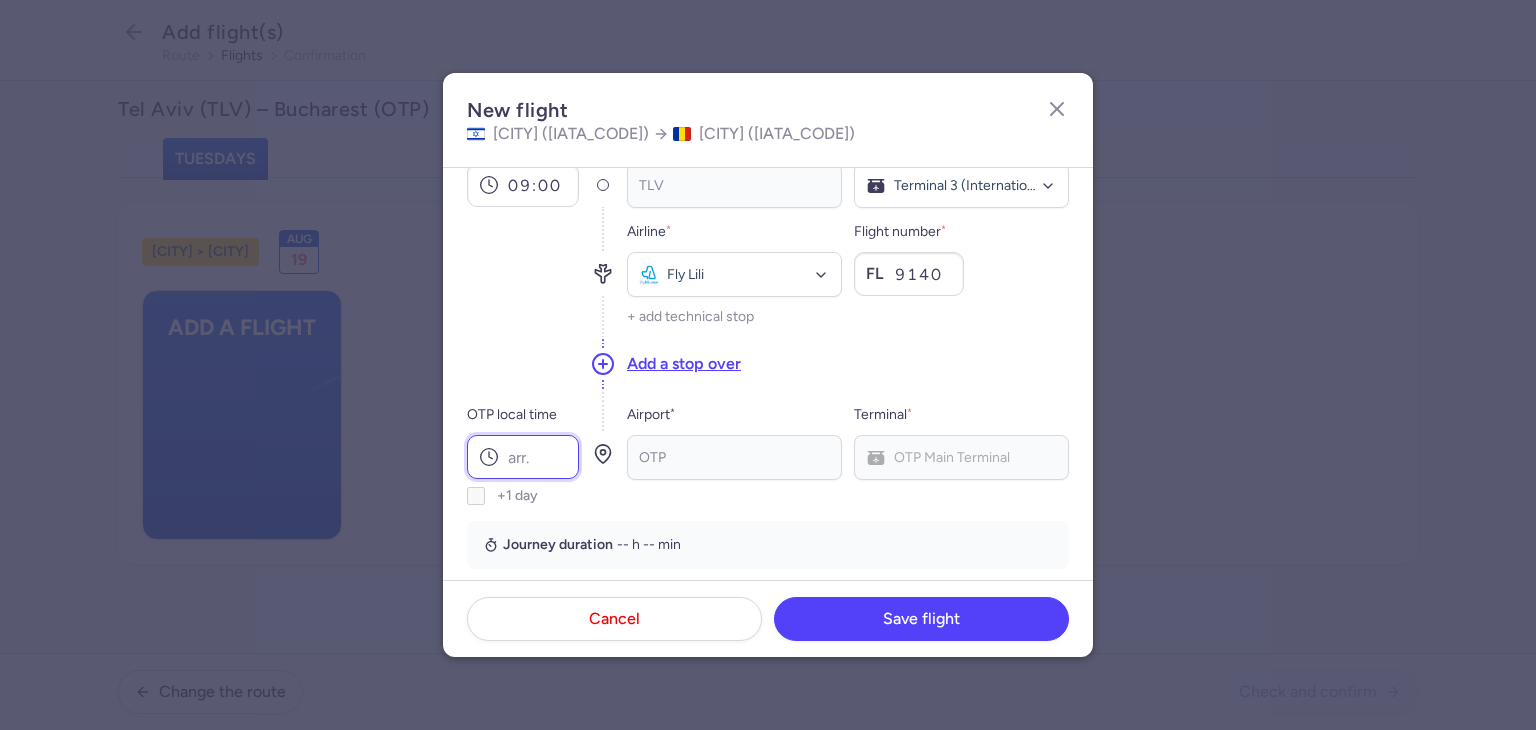 click on "OTP local time" at bounding box center (523, 457) 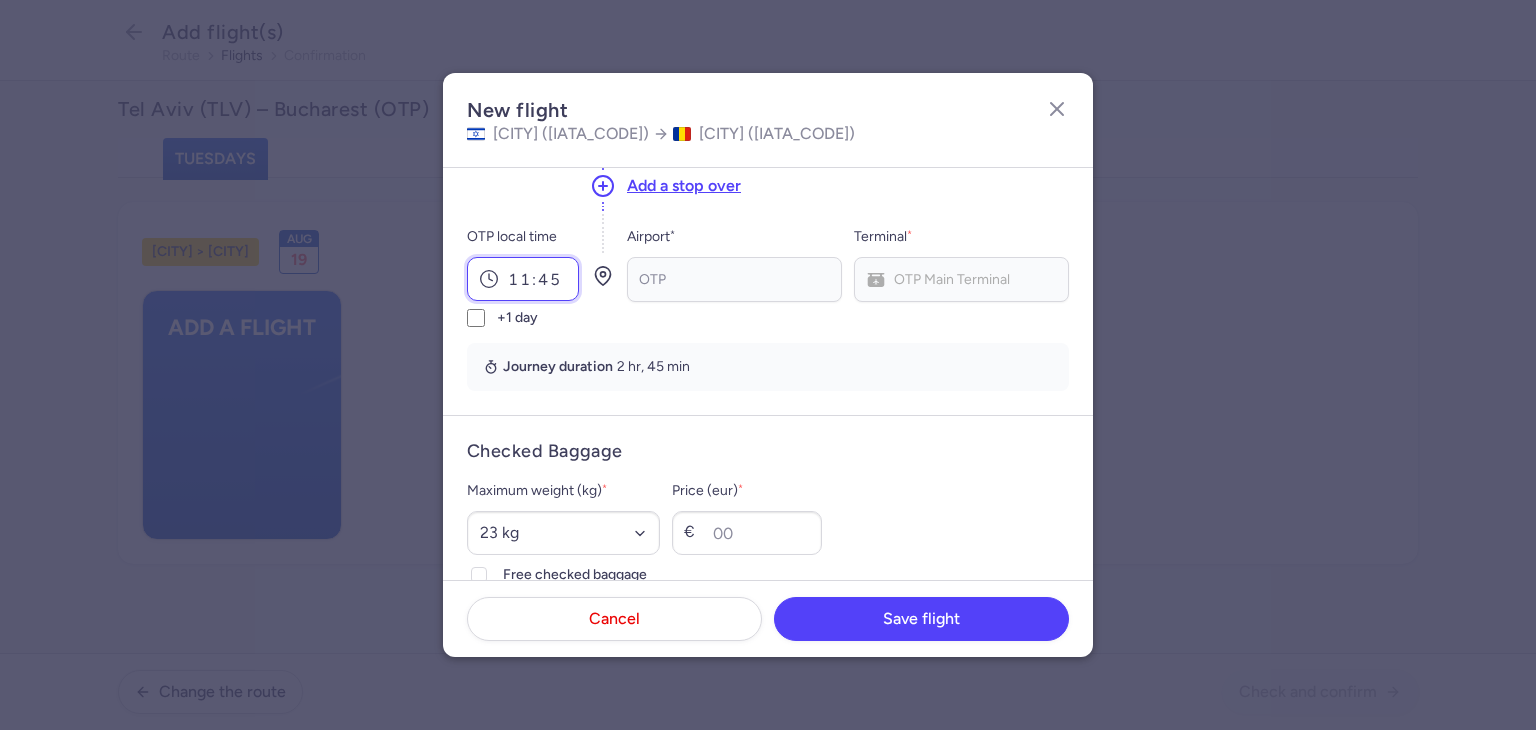scroll, scrollTop: 300, scrollLeft: 0, axis: vertical 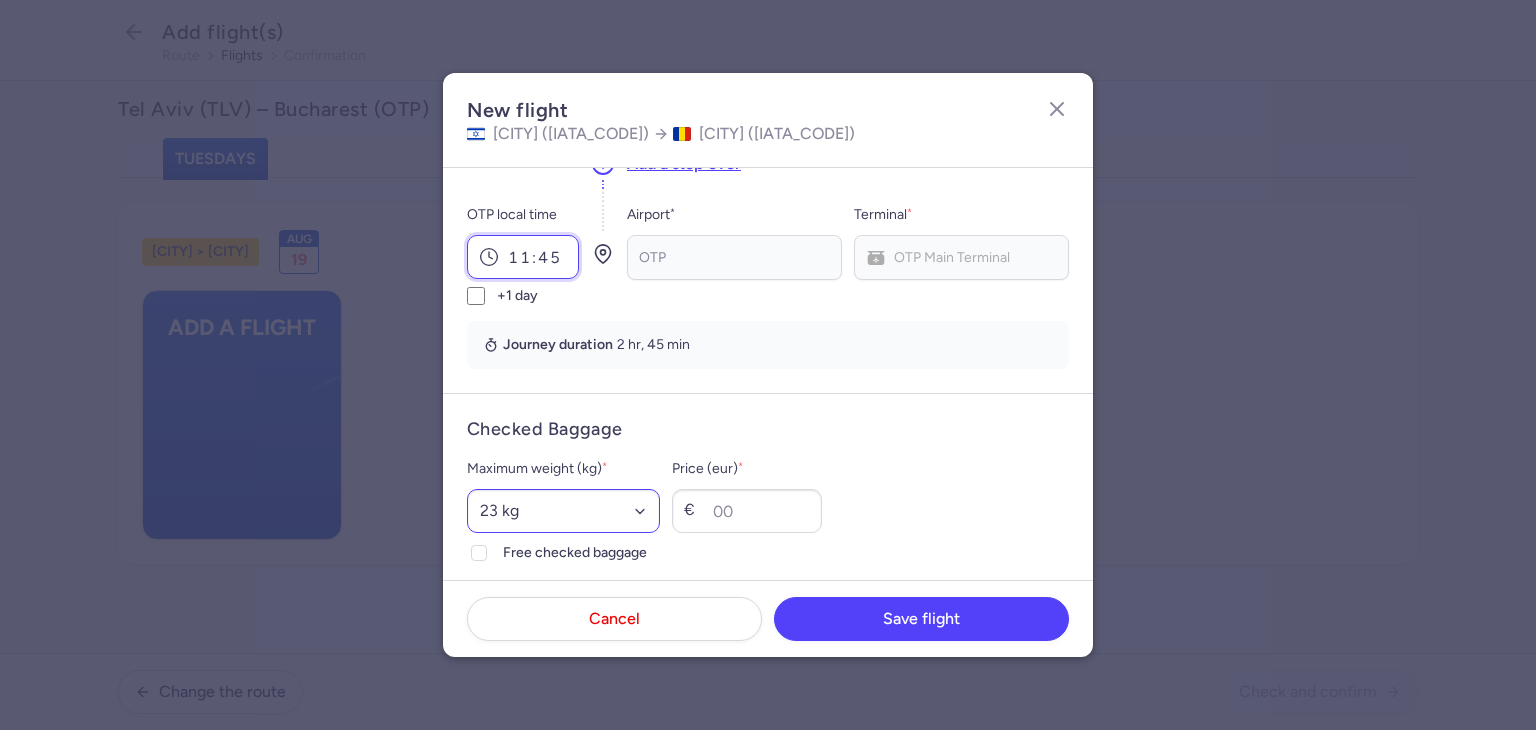 type on "11:45" 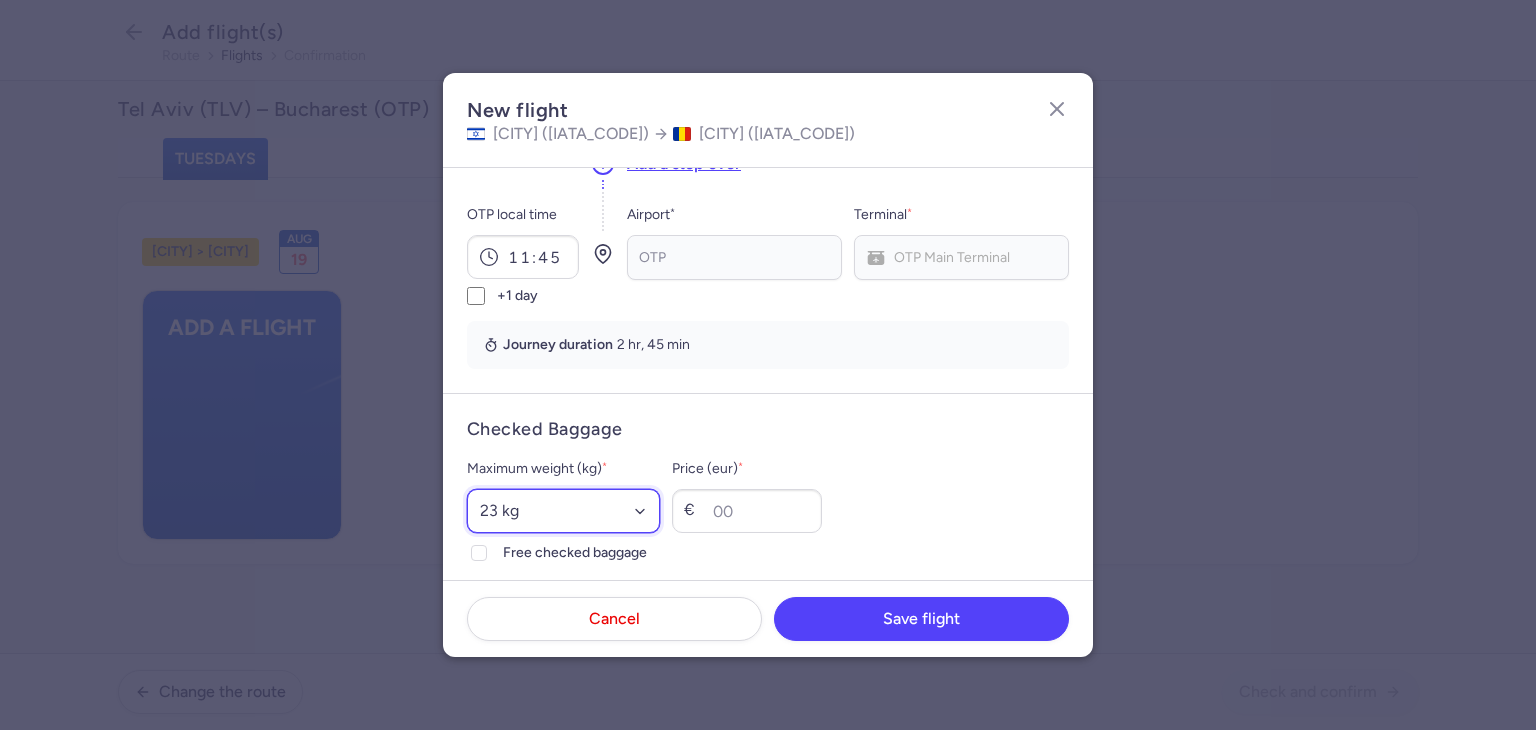 click on "Select an option 15 kg 16 kg 17 kg 18 kg 19 kg 20 kg 21 kg 22 kg 23 kg 24 kg 25 kg 26 kg 27 kg 28 kg 29 kg 30 kg 31 kg 32 kg 33 kg 34 kg 35 kg" at bounding box center [563, 511] 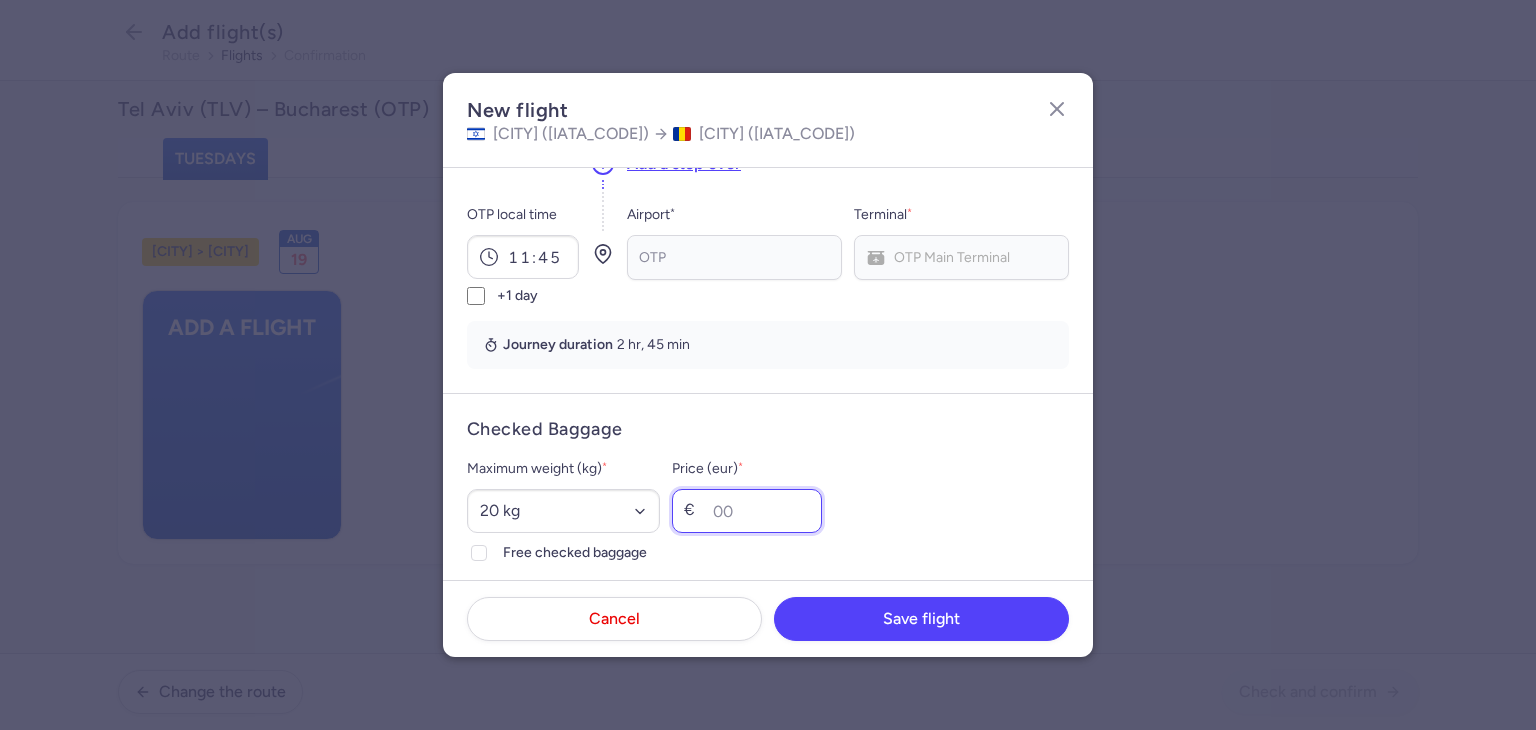 click on "Price (eur)  *" at bounding box center [747, 511] 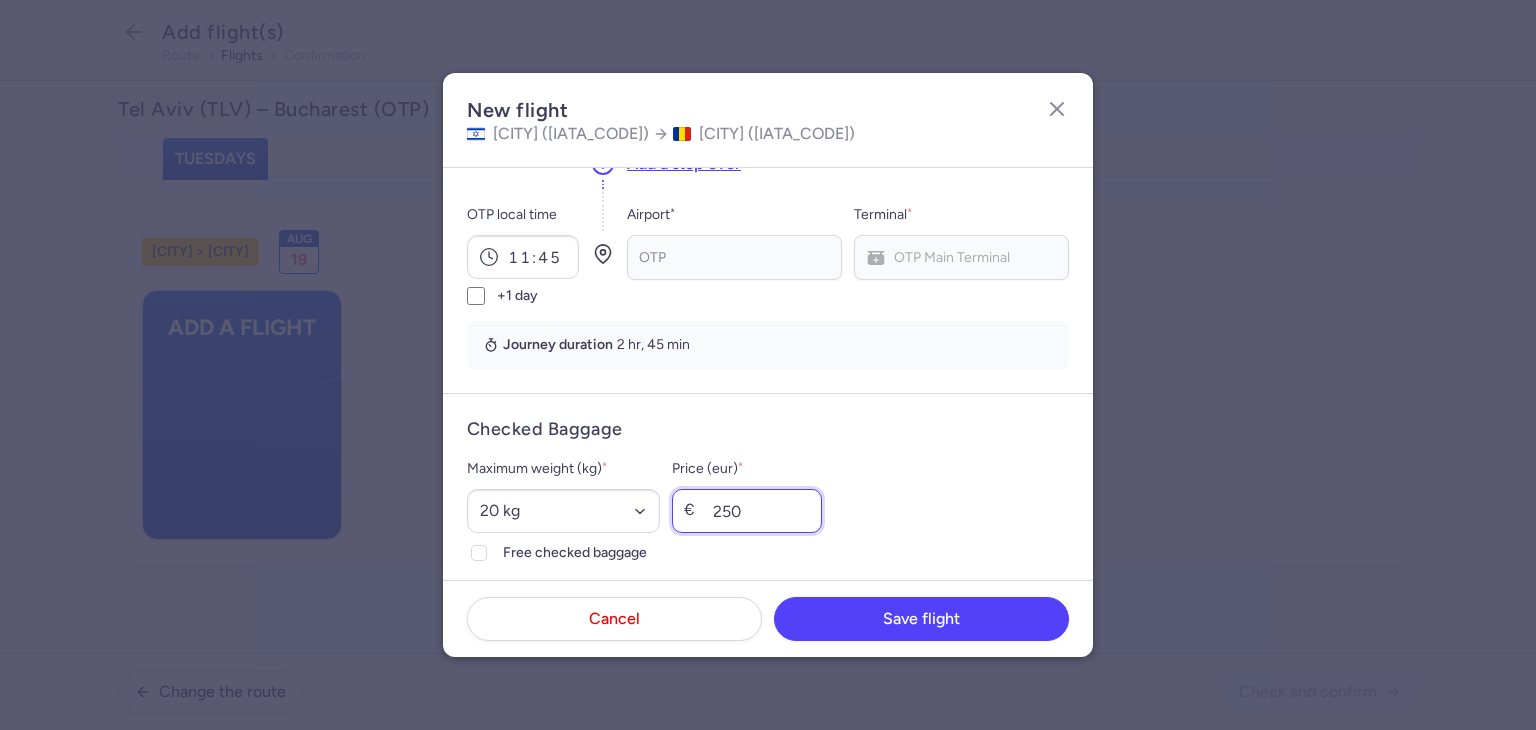scroll, scrollTop: 600, scrollLeft: 0, axis: vertical 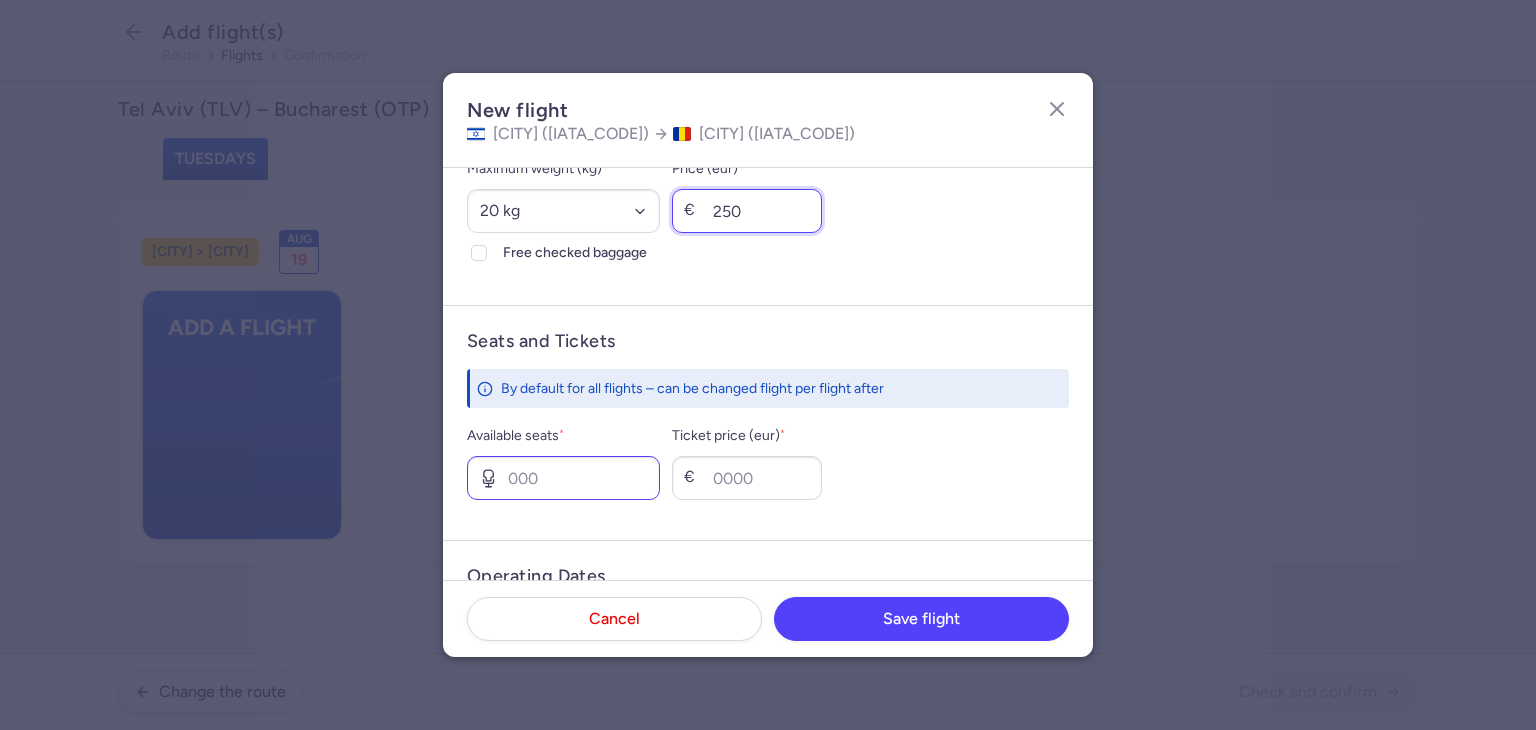 type on "250" 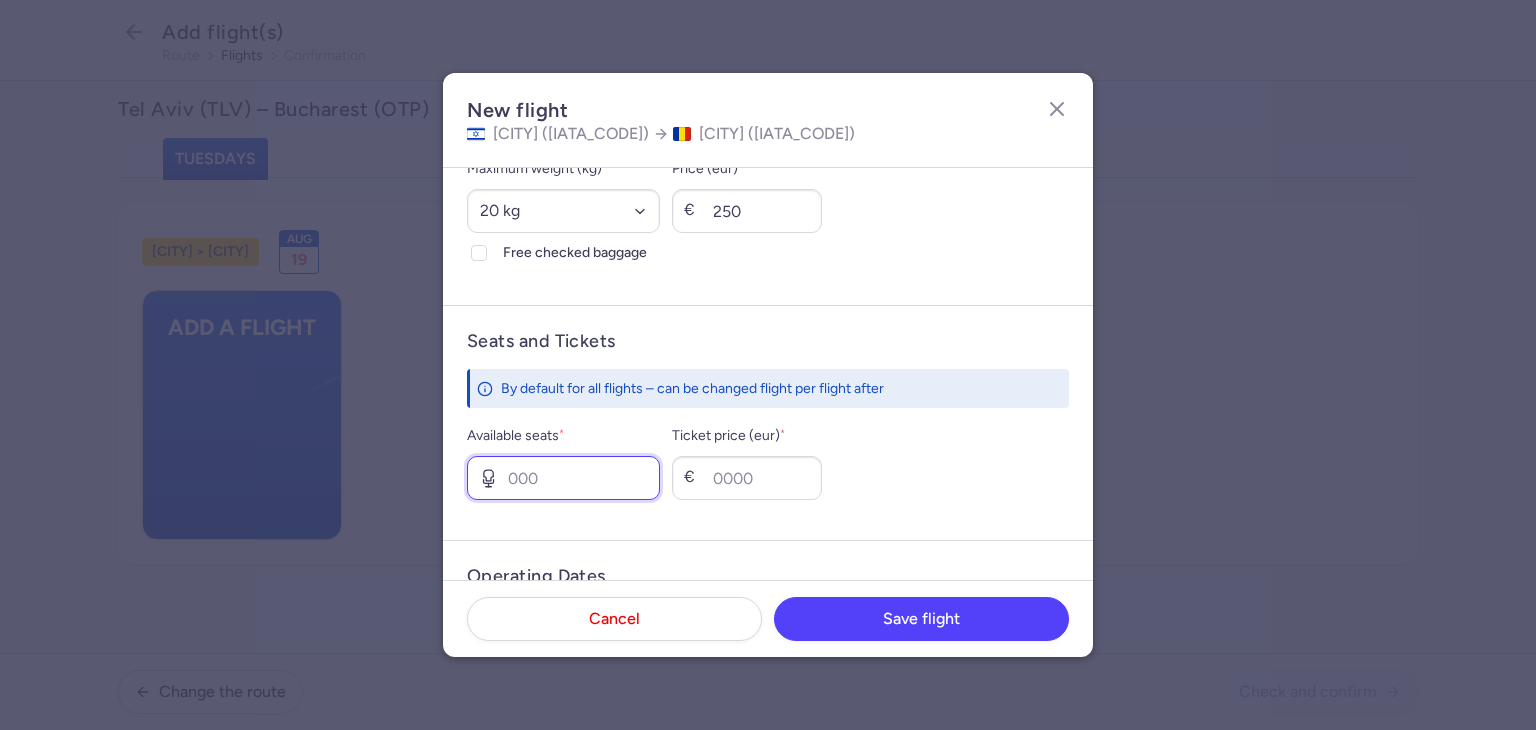 drag, startPoint x: 666, startPoint y: 486, endPoint x: 655, endPoint y: 491, distance: 12.083046 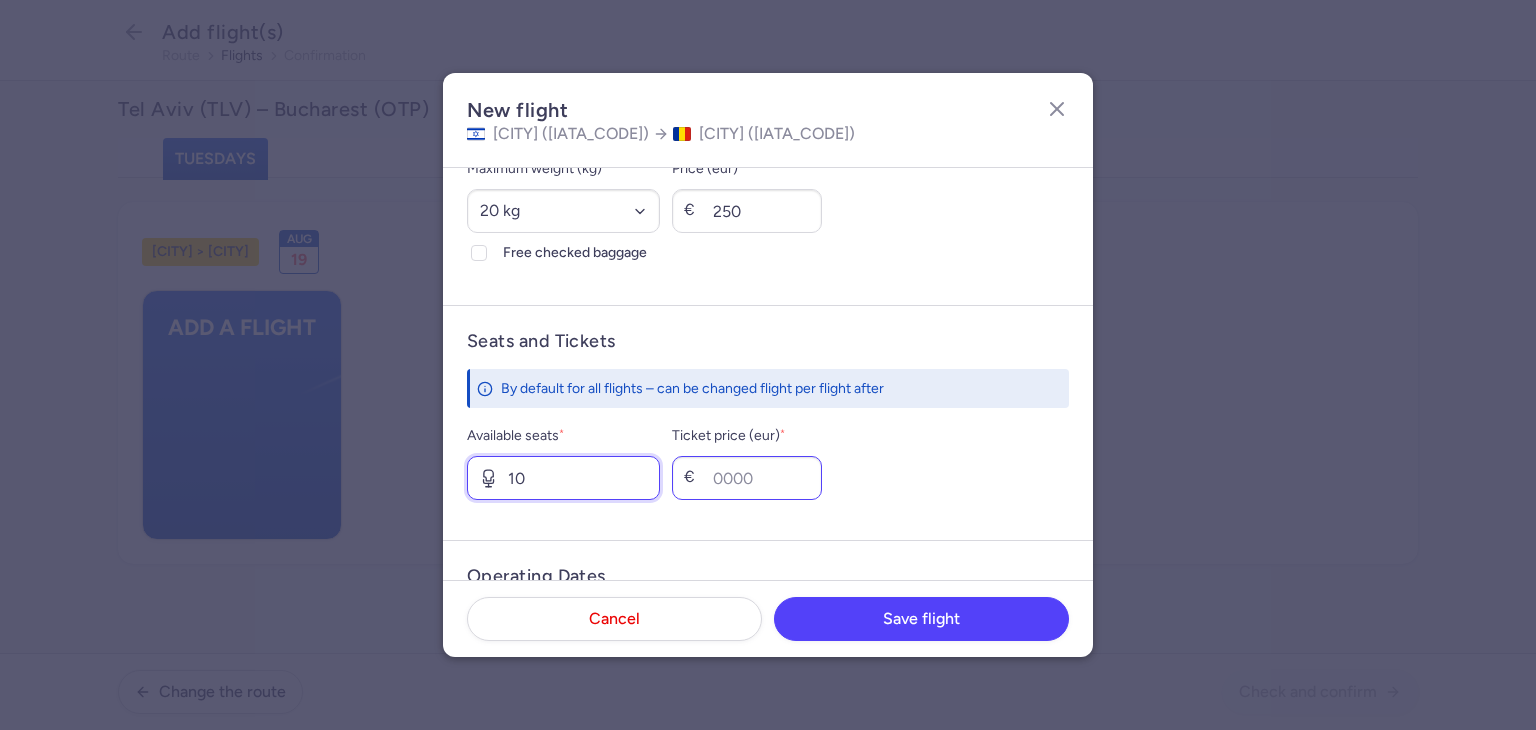type on "10" 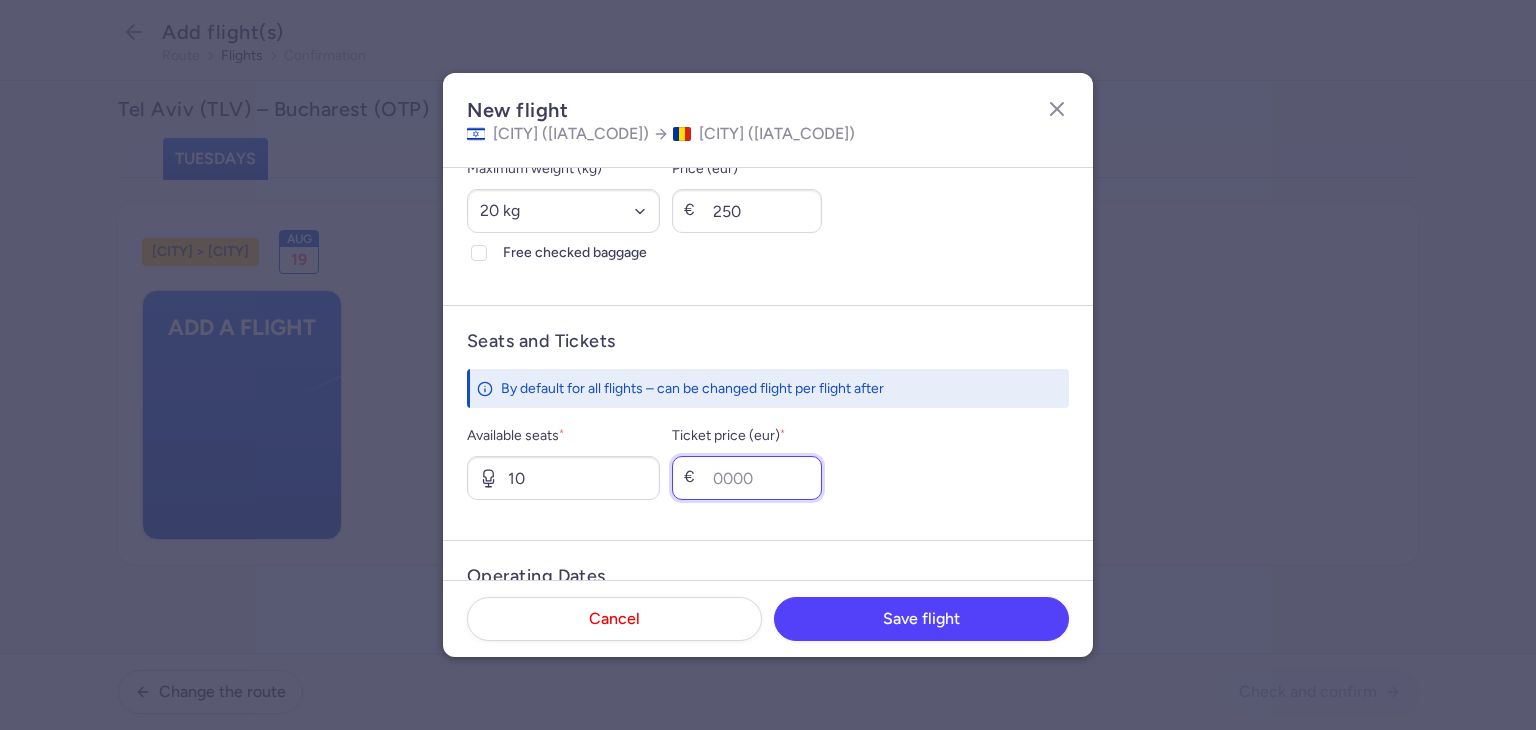 click on "Ticket price (eur)  *" at bounding box center (747, 478) 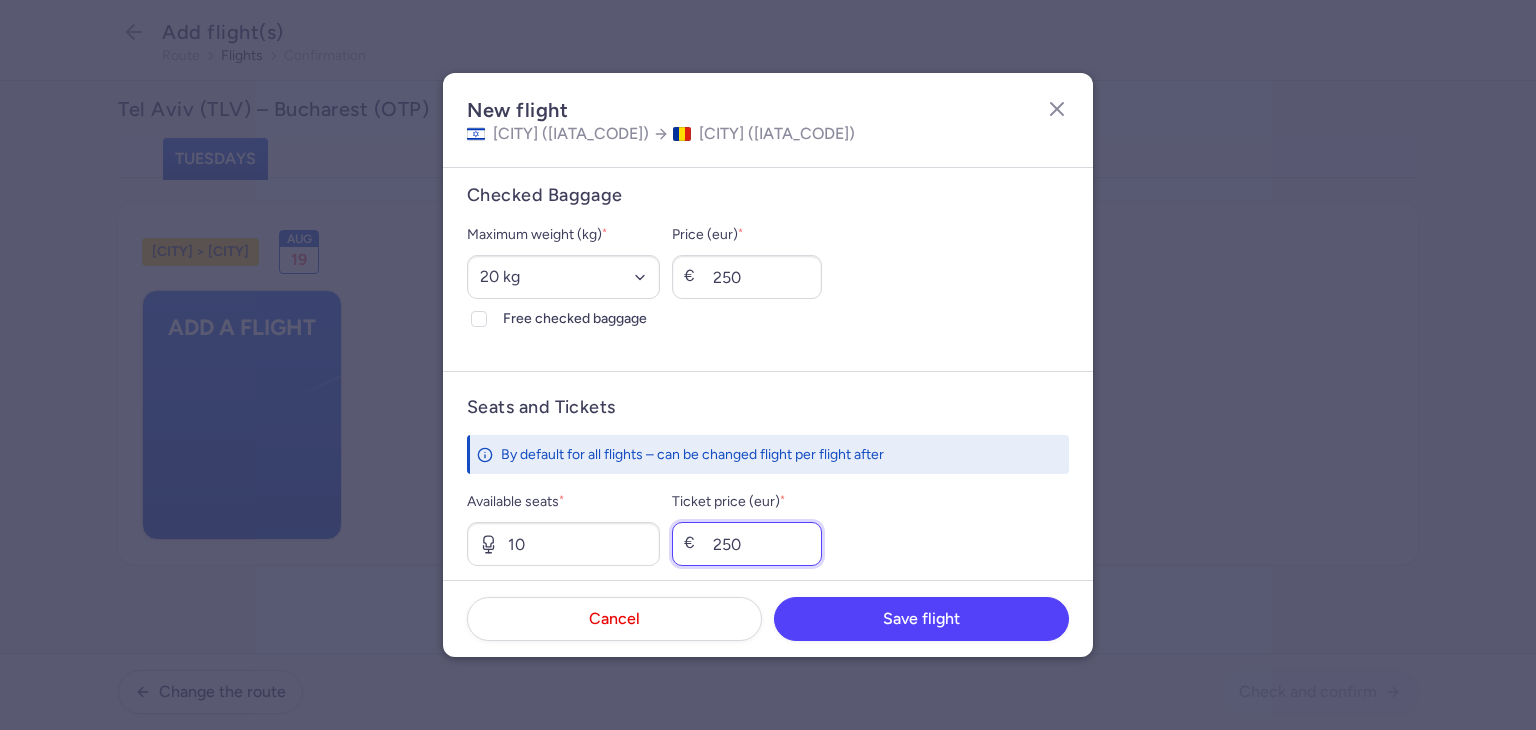 scroll, scrollTop: 500, scrollLeft: 0, axis: vertical 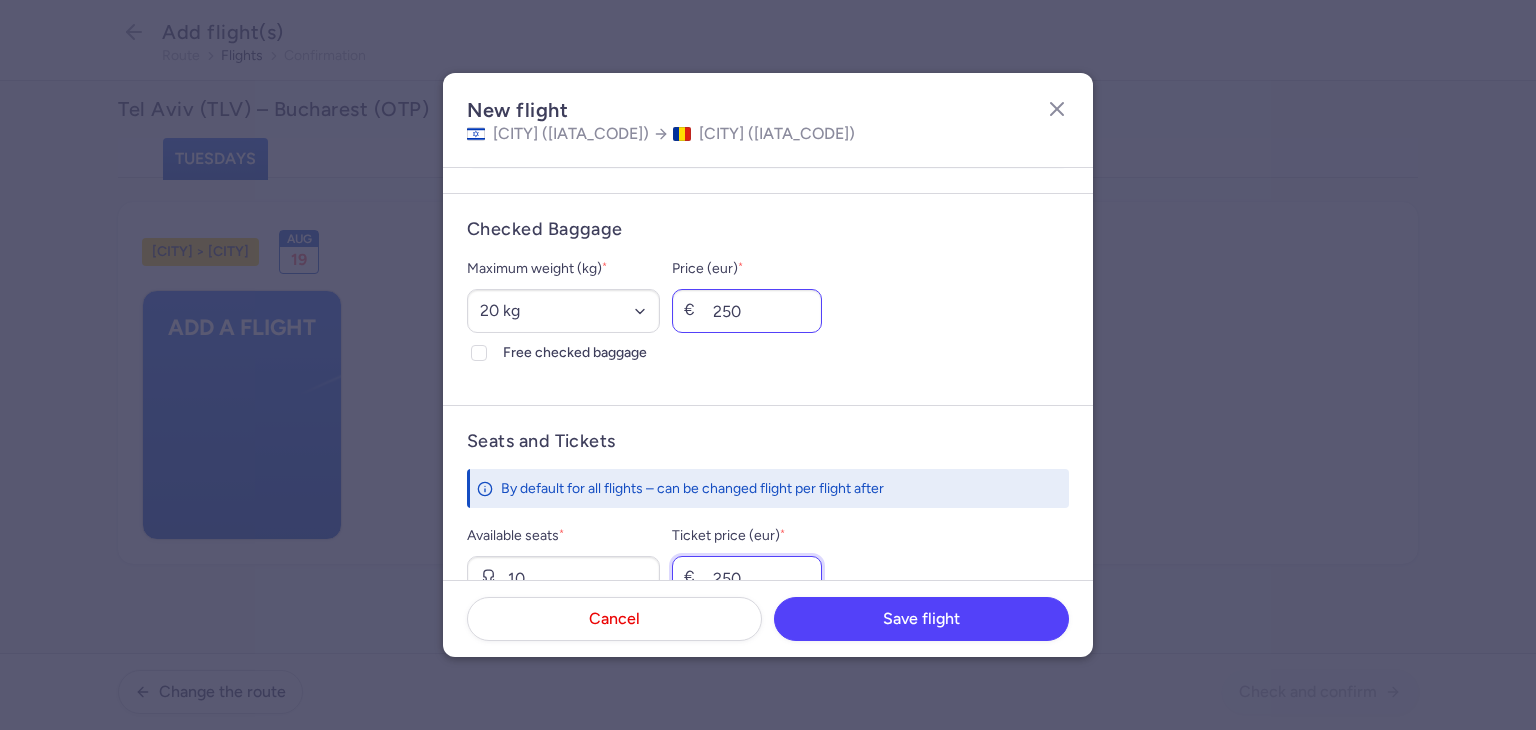 type on "250" 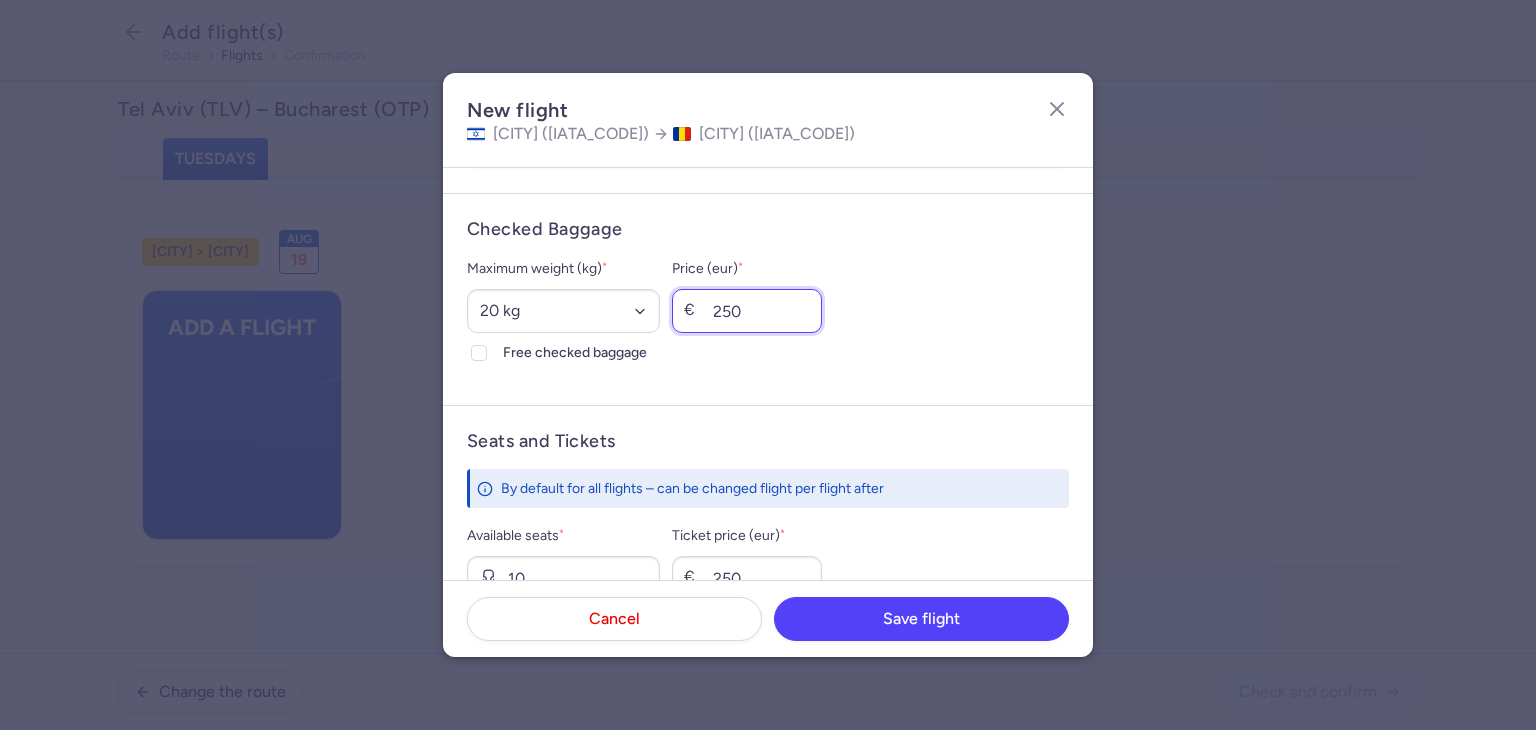 drag, startPoint x: 808, startPoint y: 305, endPoint x: 722, endPoint y: 319, distance: 87.13208 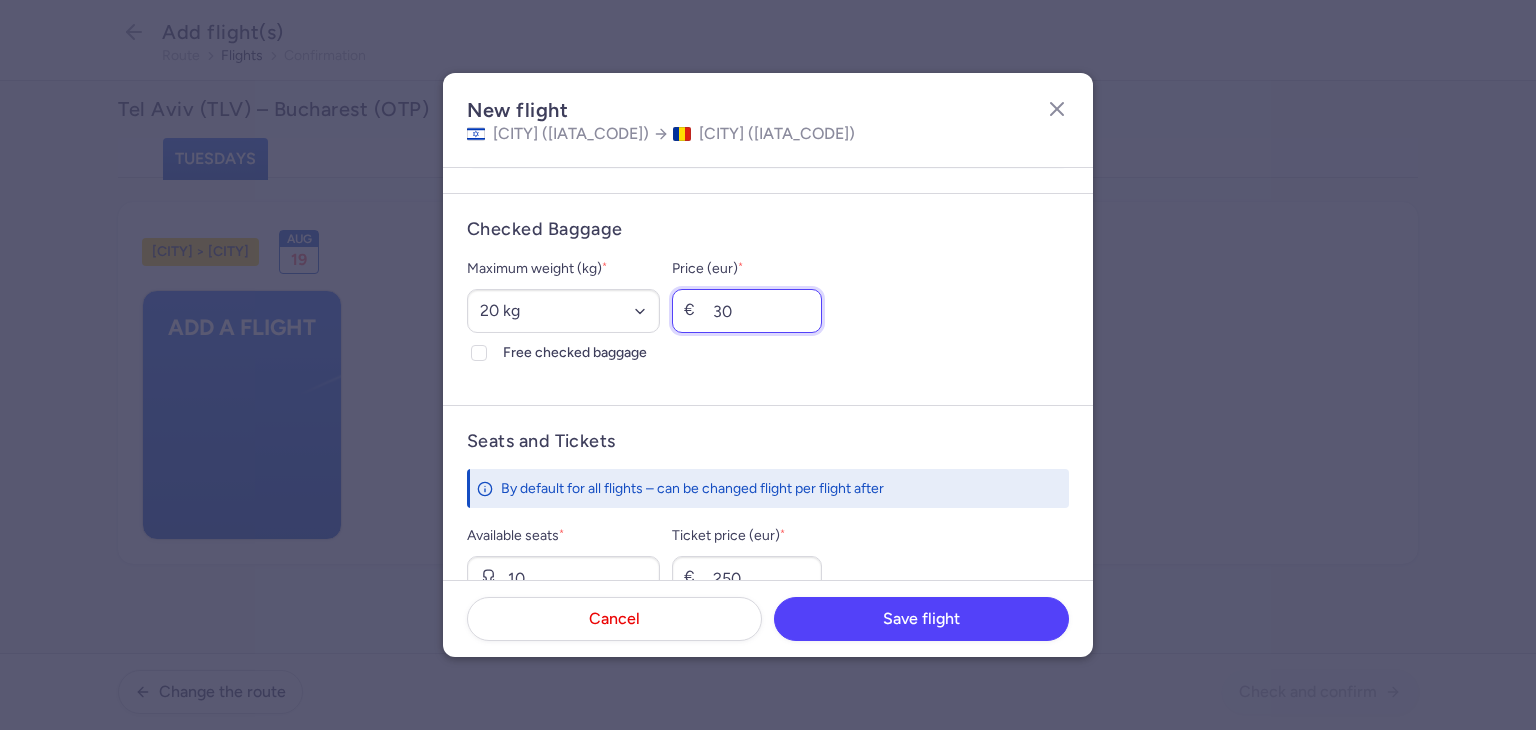 type on "30" 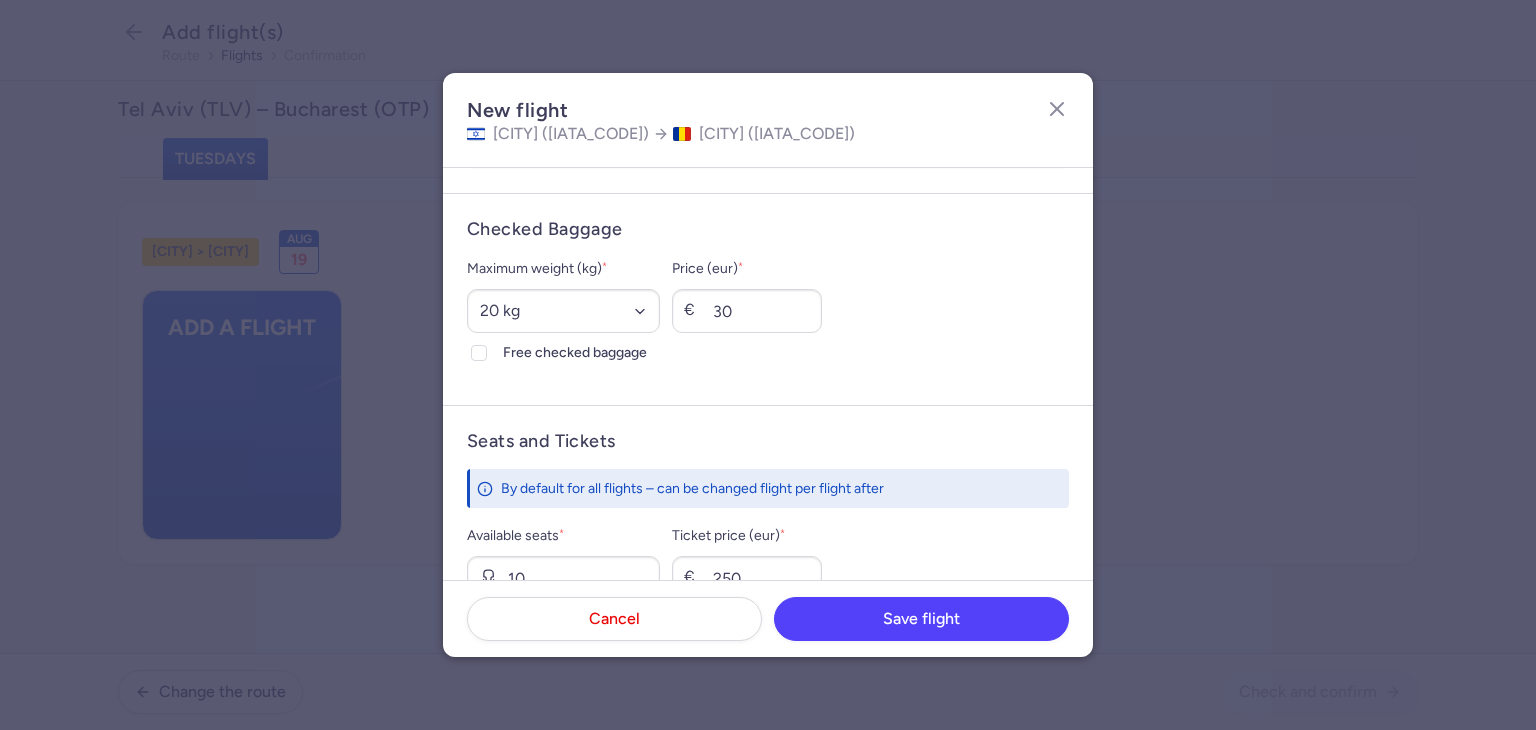 click on "Checked Baggage Maximum weight (kg)  * Select an option [WEIGHT] [WEIGHT] [WEIGHT] [WEIGHT] [WEIGHT] [WEIGHT] [WEIGHT] [WEIGHT] [WEIGHT] [WEIGHT] [WEIGHT] [WEIGHT] [WEIGHT] [WEIGHT] [WEIGHT] [WEIGHT] [WEIGHT] [WEIGHT] [WEIGHT] [WEIGHT] [WEIGHT] [WEIGHT] [WEIGHT] [WEIGHT] [WEIGHT] [WEIGHT] [WEIGHT] [WEIGHT] [WEIGHT] [WEIGHT] Free checked baggage Price (eur)  * € [AMOUNT]" at bounding box center (768, 299) 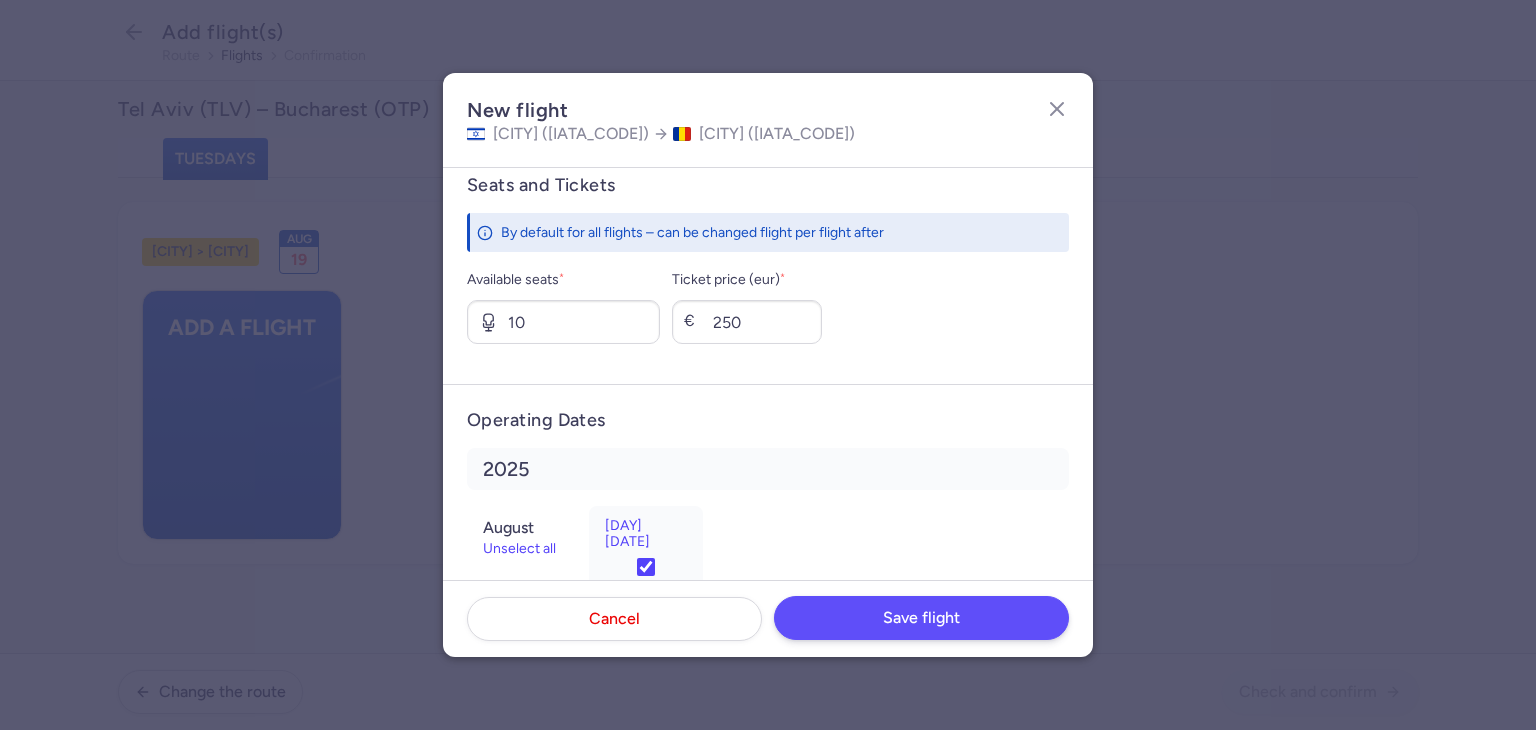 scroll, scrollTop: 786, scrollLeft: 0, axis: vertical 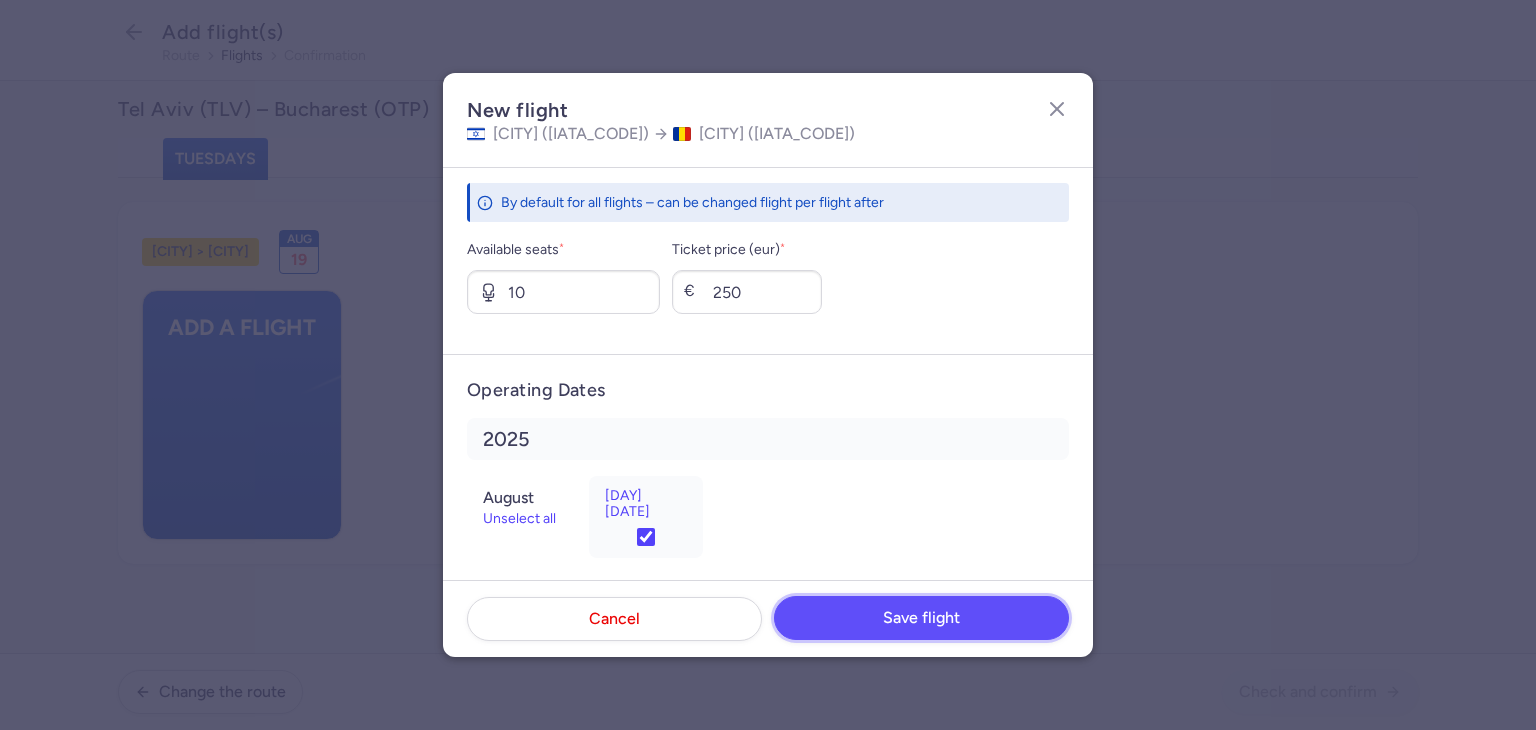 click on "Save flight" at bounding box center (921, 618) 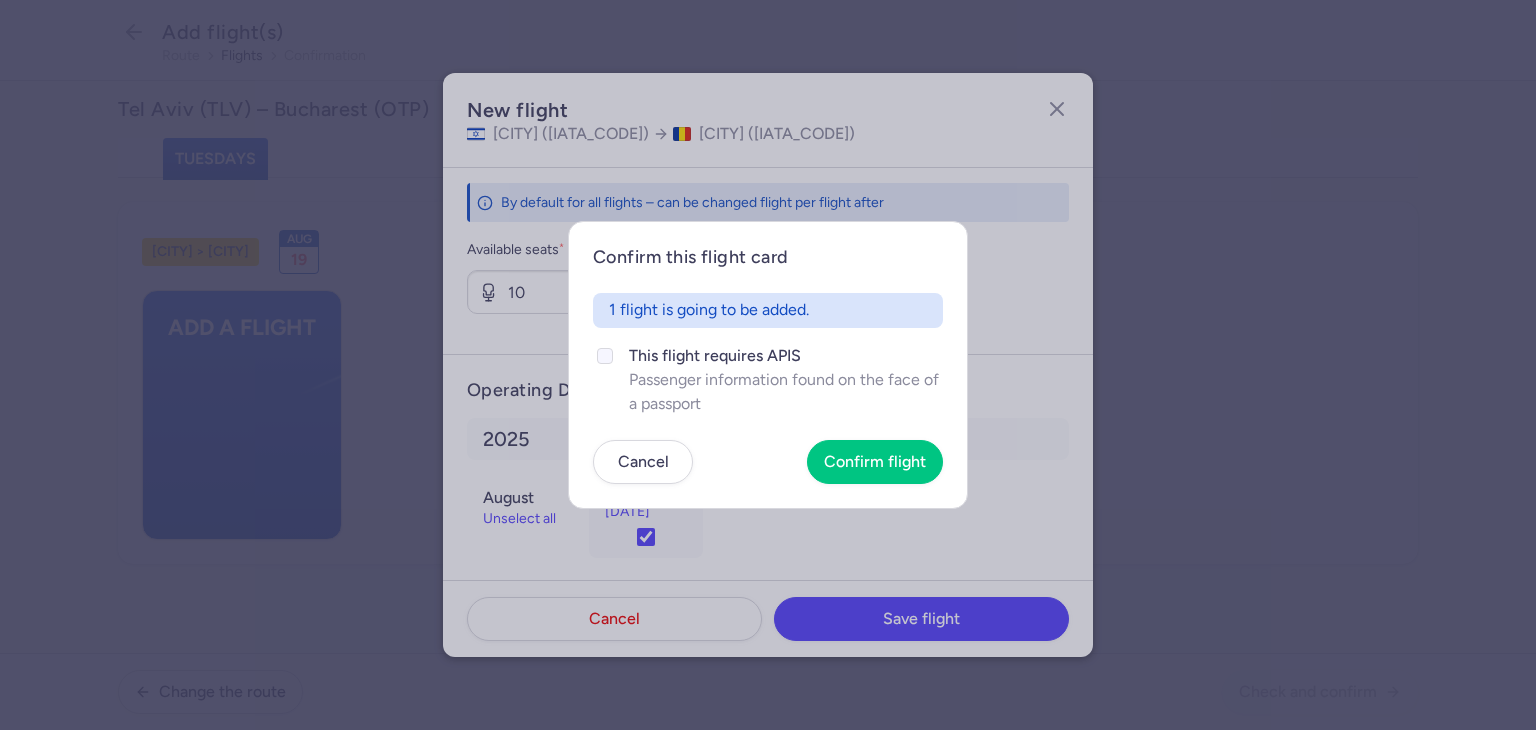 click on "Passenger information found on the face of a passport" 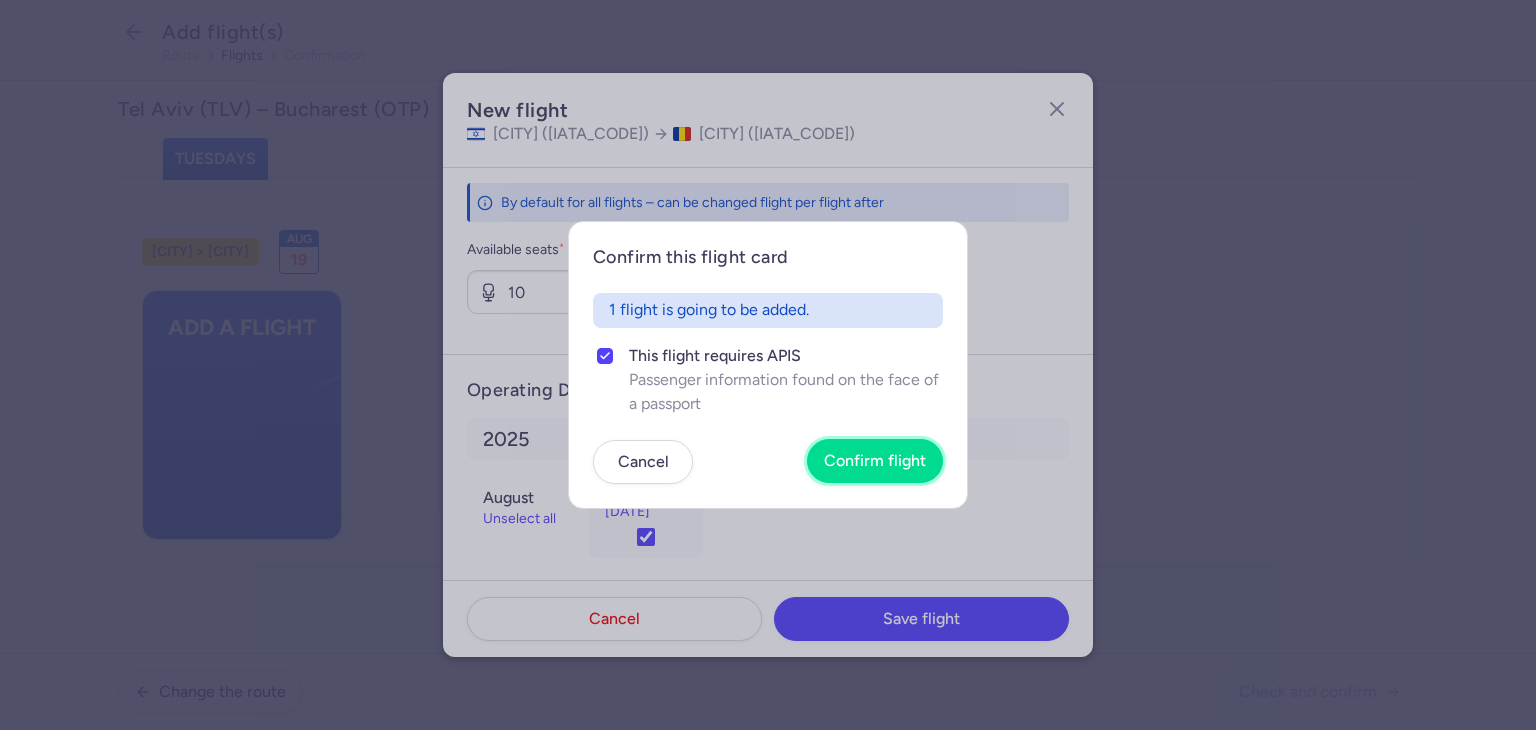 click on "Confirm flight" at bounding box center [875, 461] 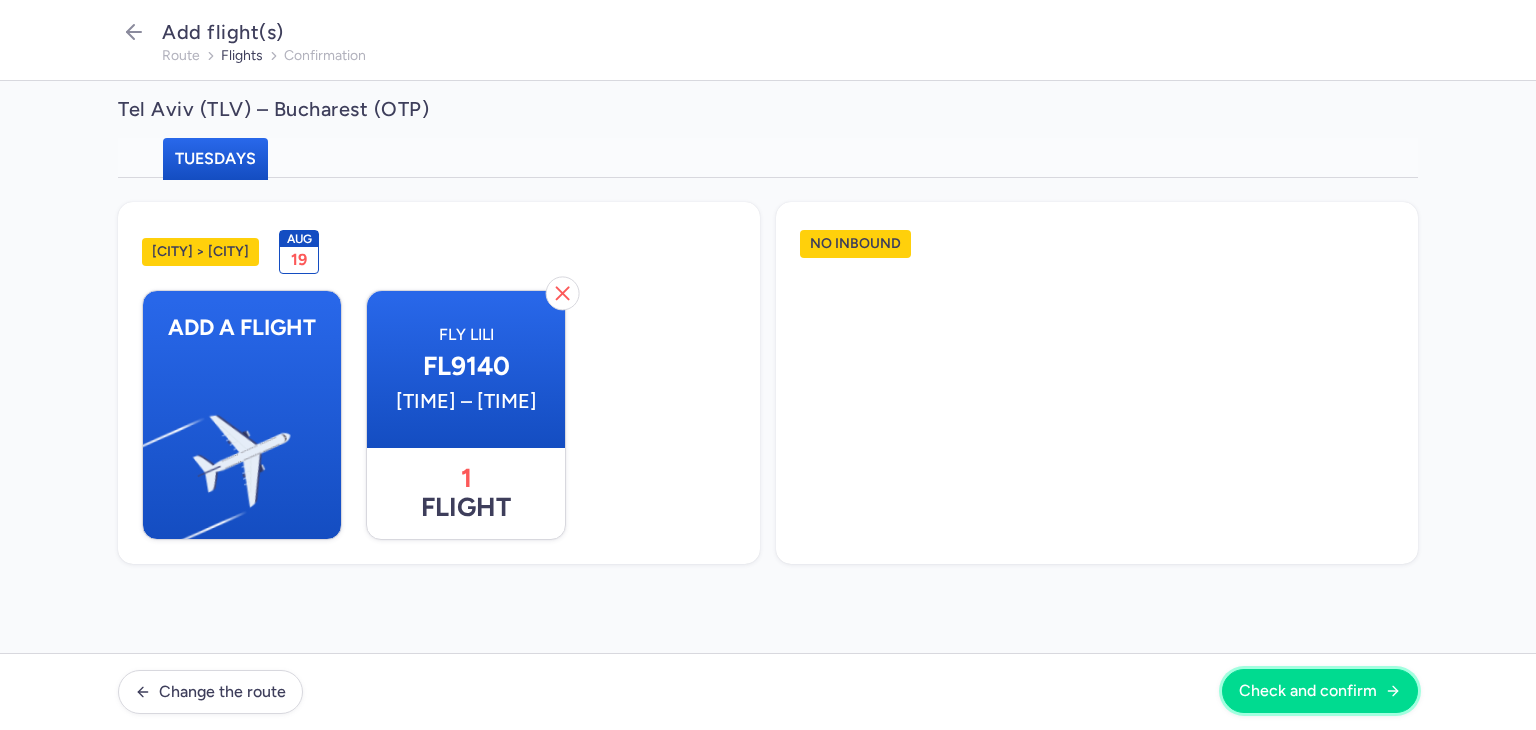 click on "Check and confirm" at bounding box center [1320, 691] 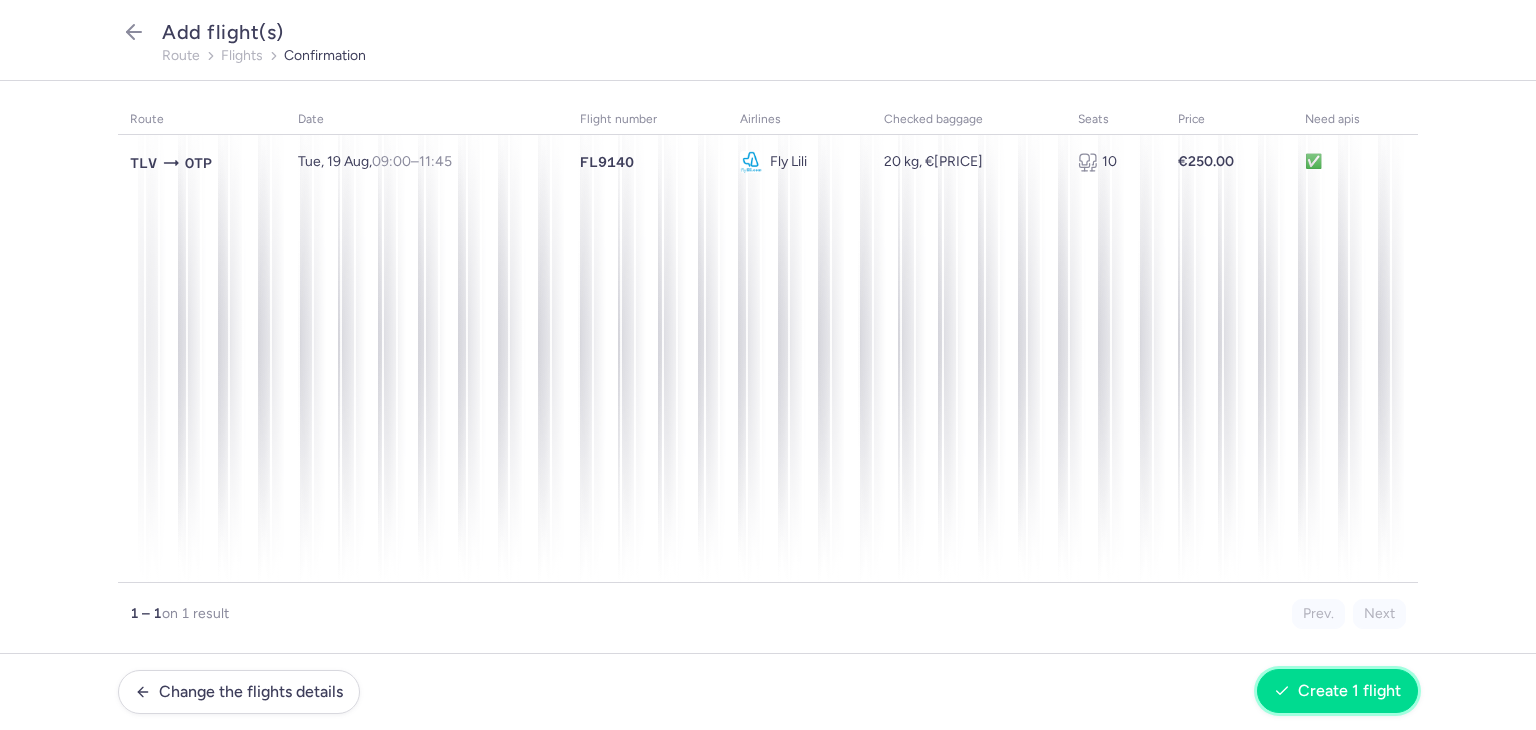 click on "Create 1 flight" at bounding box center [1349, 691] 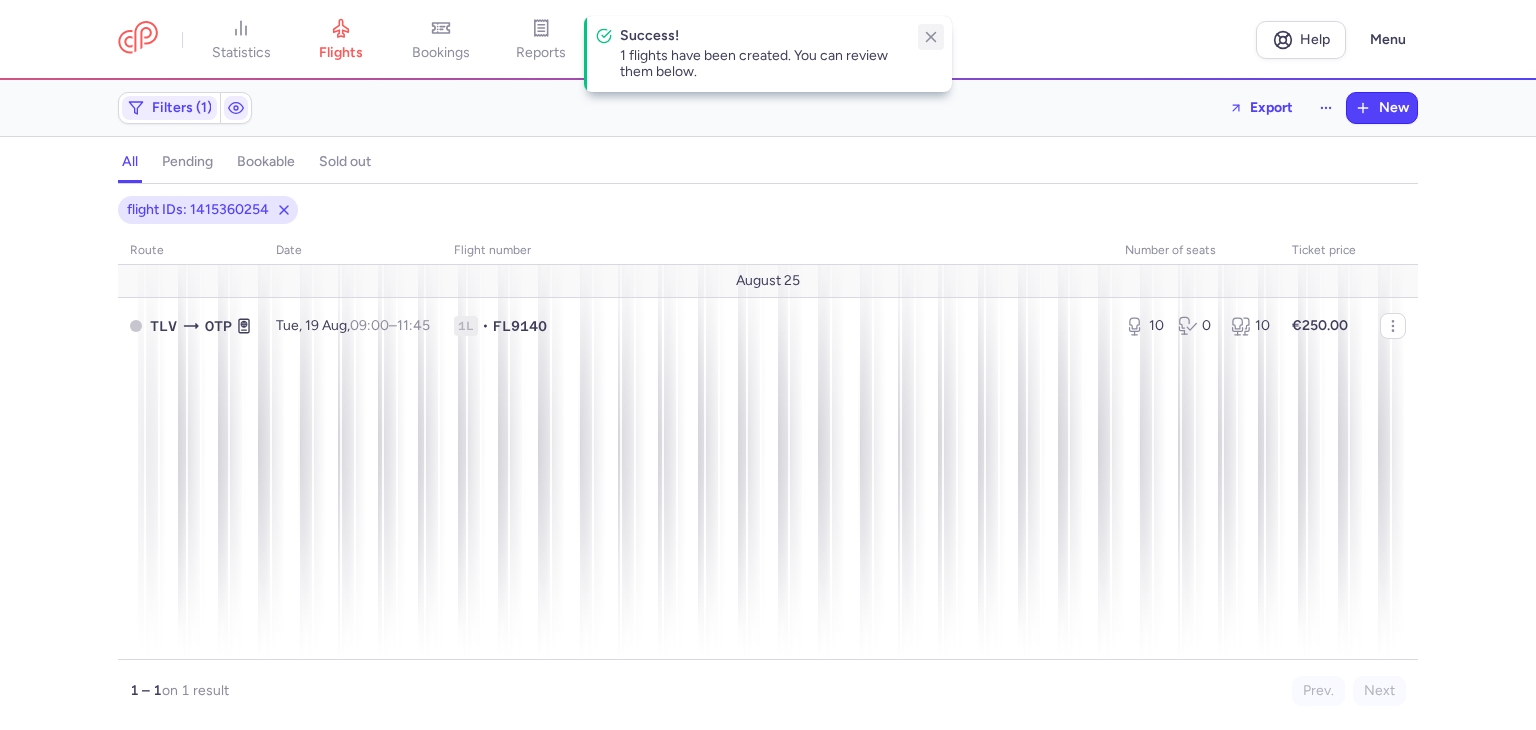 click 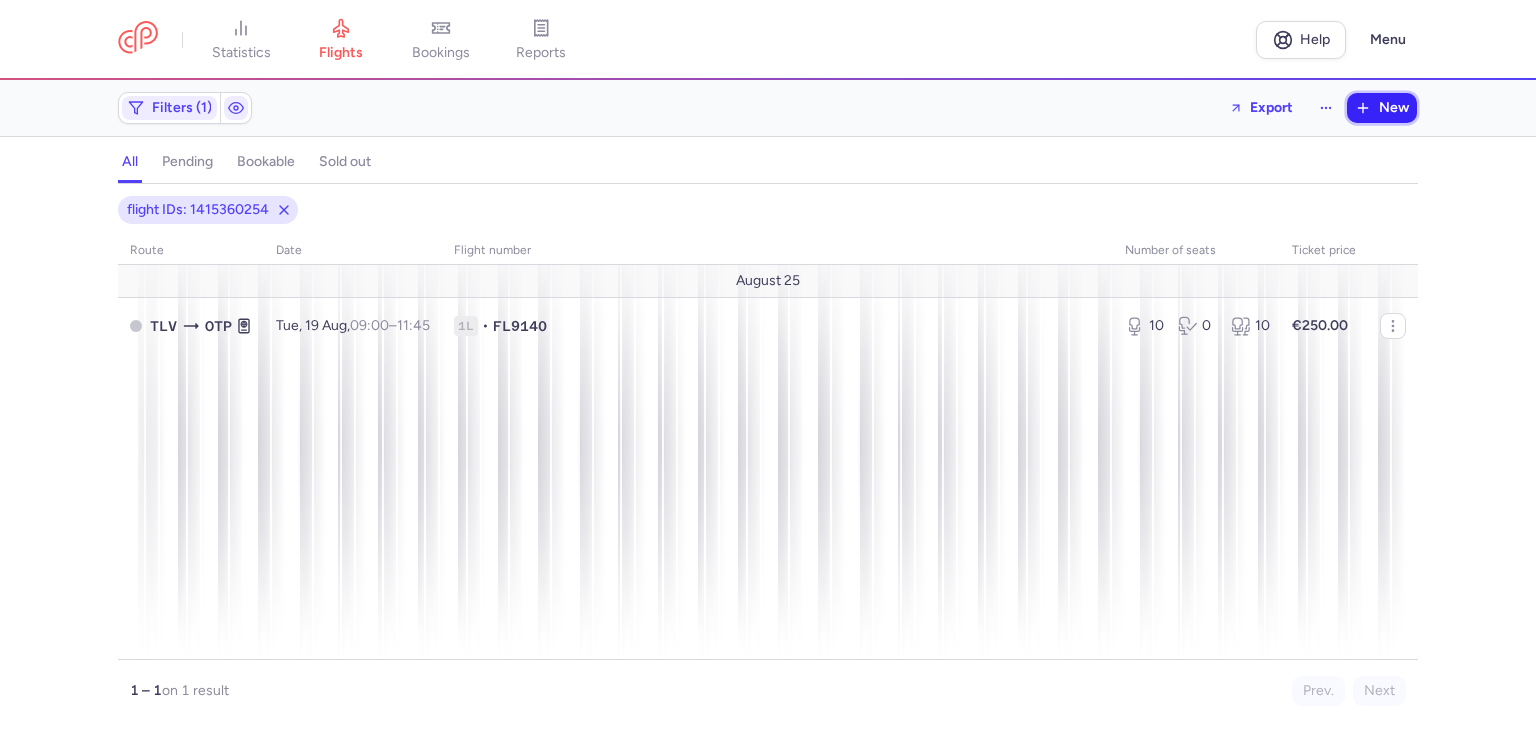 click on "New" at bounding box center [1382, 108] 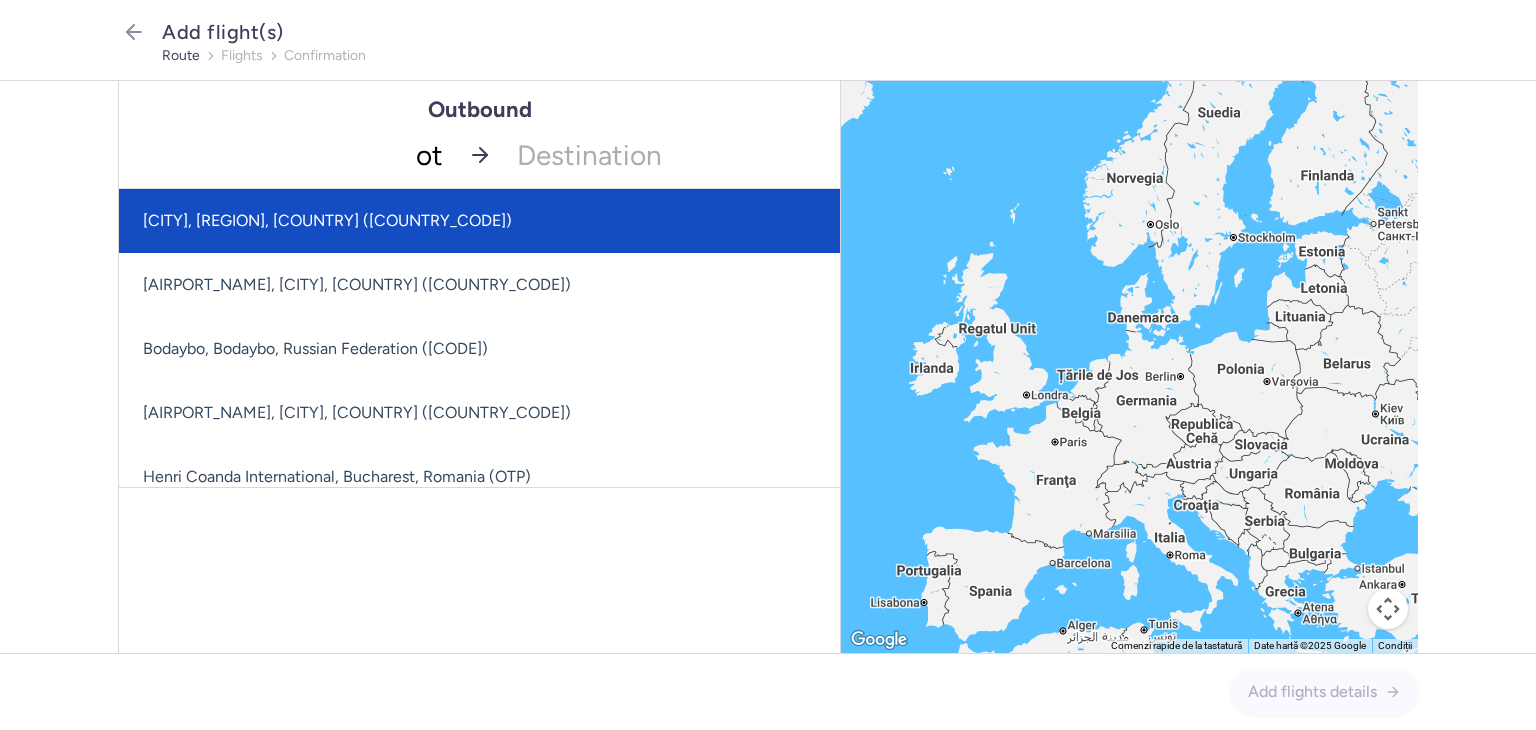 type on "otp" 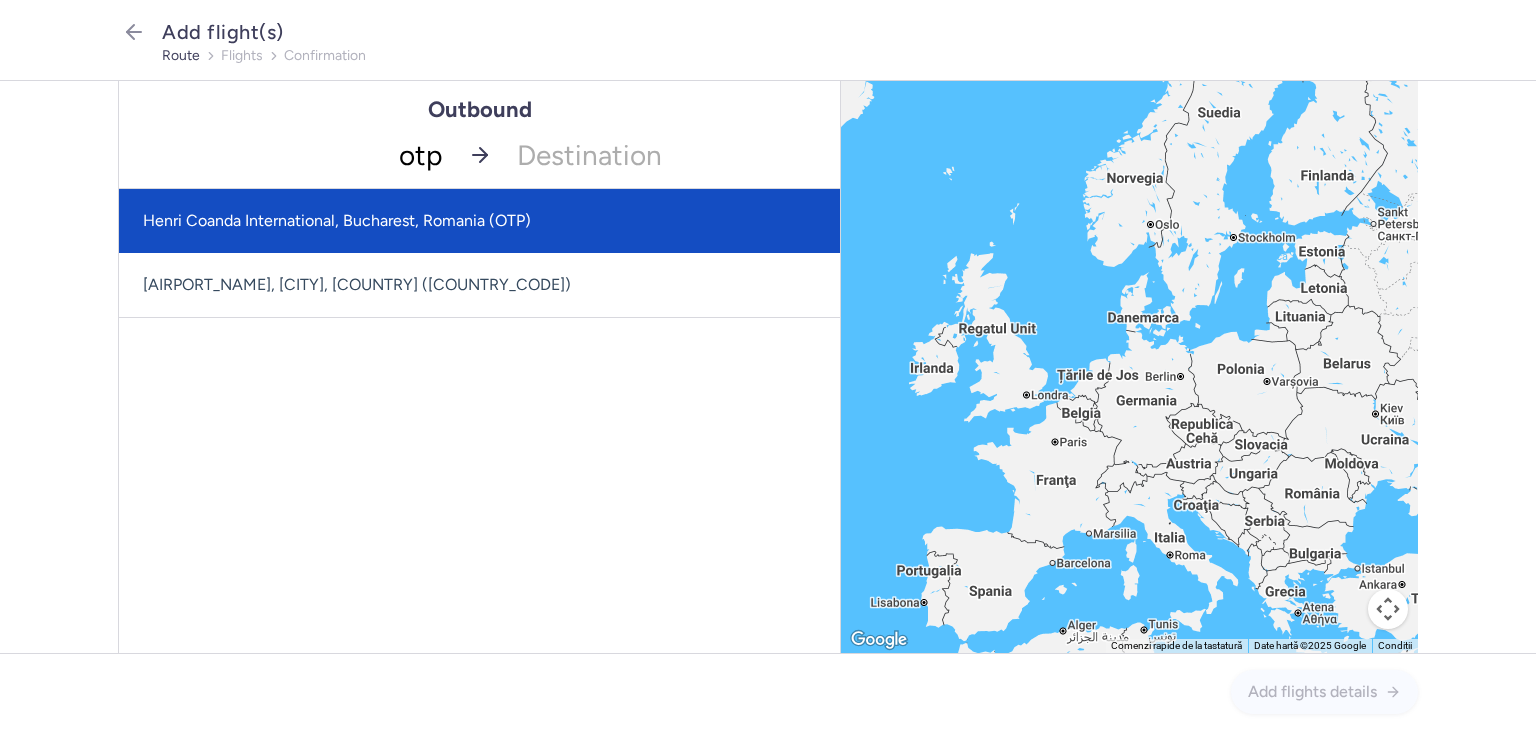 click on "Henri Coanda International, Bucharest, Romania (OTP)" at bounding box center [479, 221] 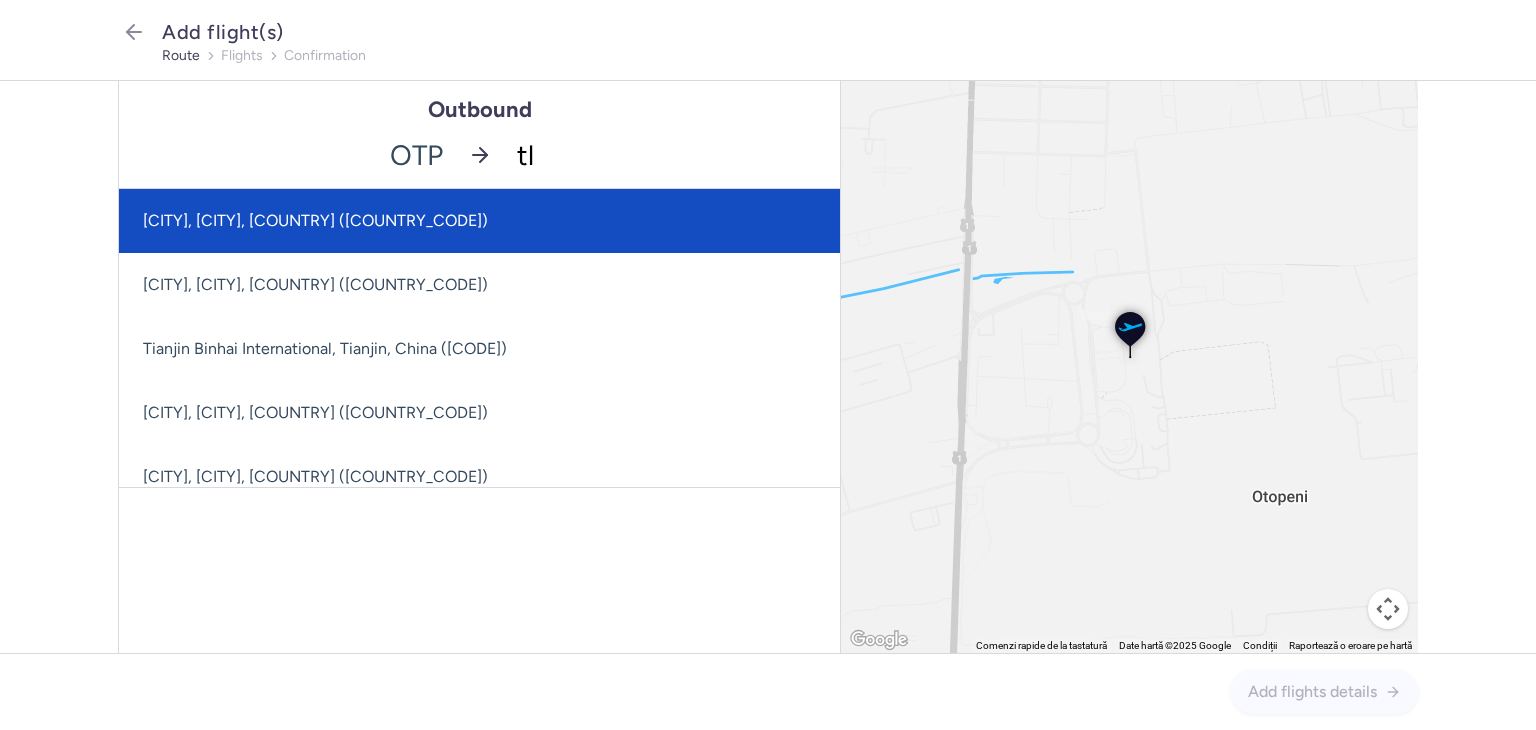 type on "tlv" 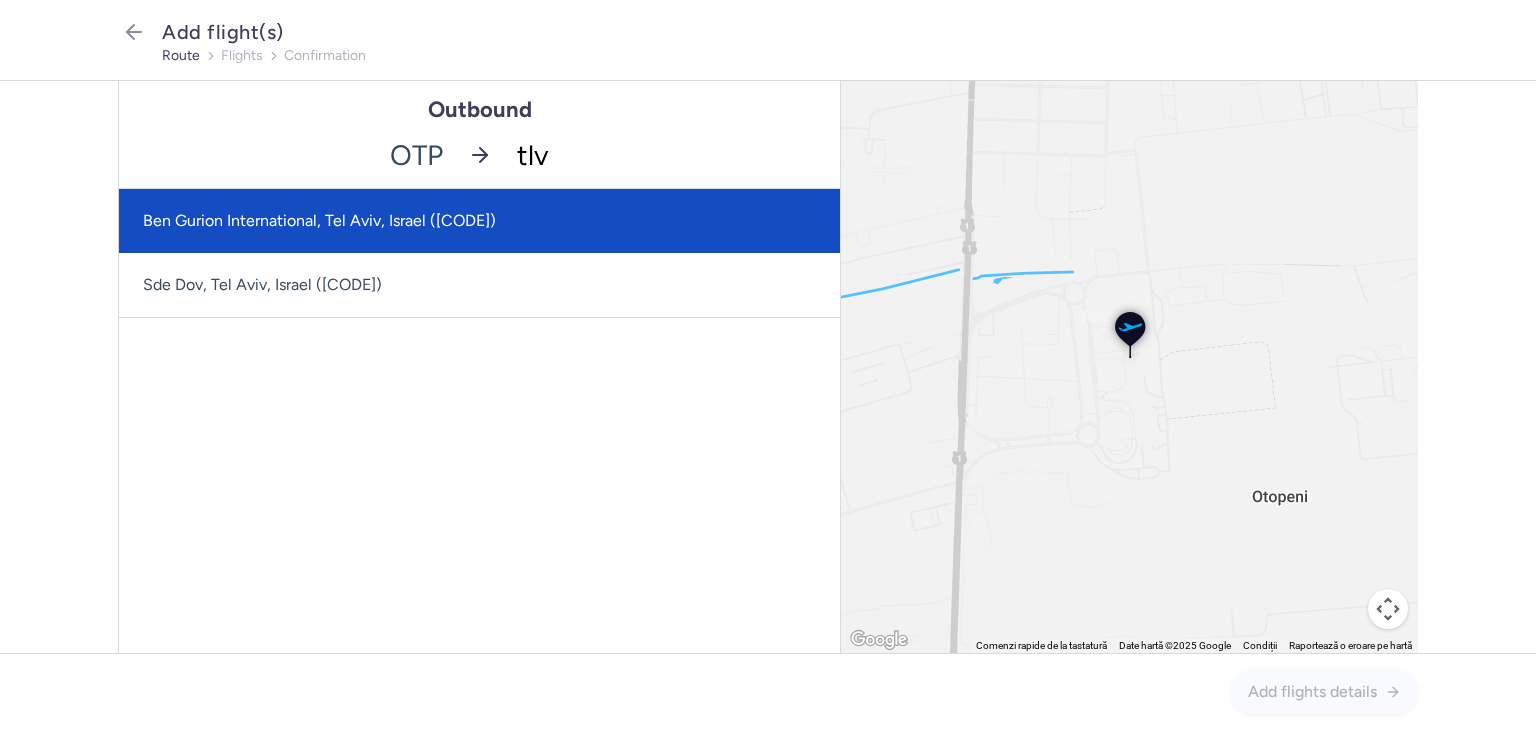 click on "Ben Gurion International, Tel Aviv, Israel ([CODE])" at bounding box center (479, 221) 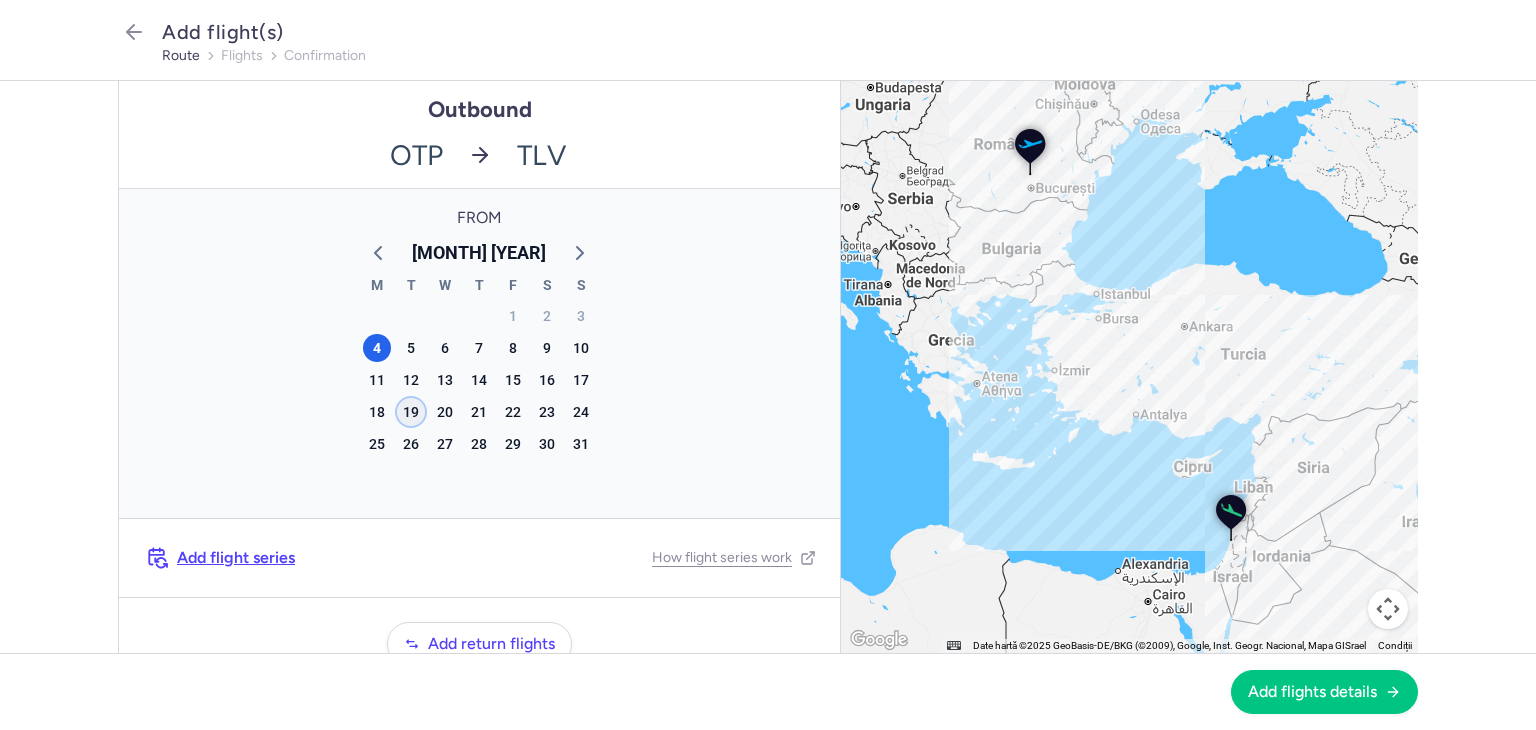 click on "19" 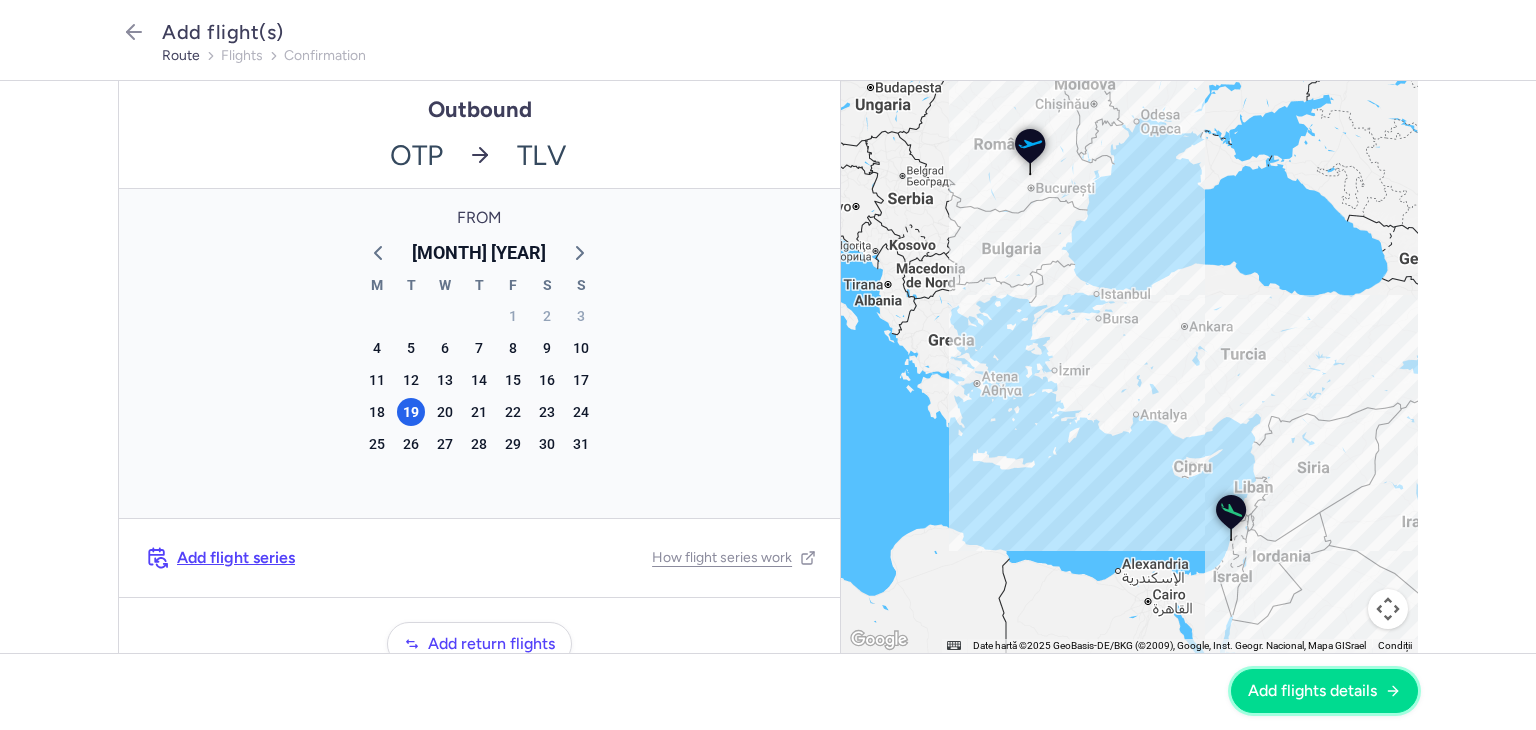 click on "Add flights details" at bounding box center (1312, 691) 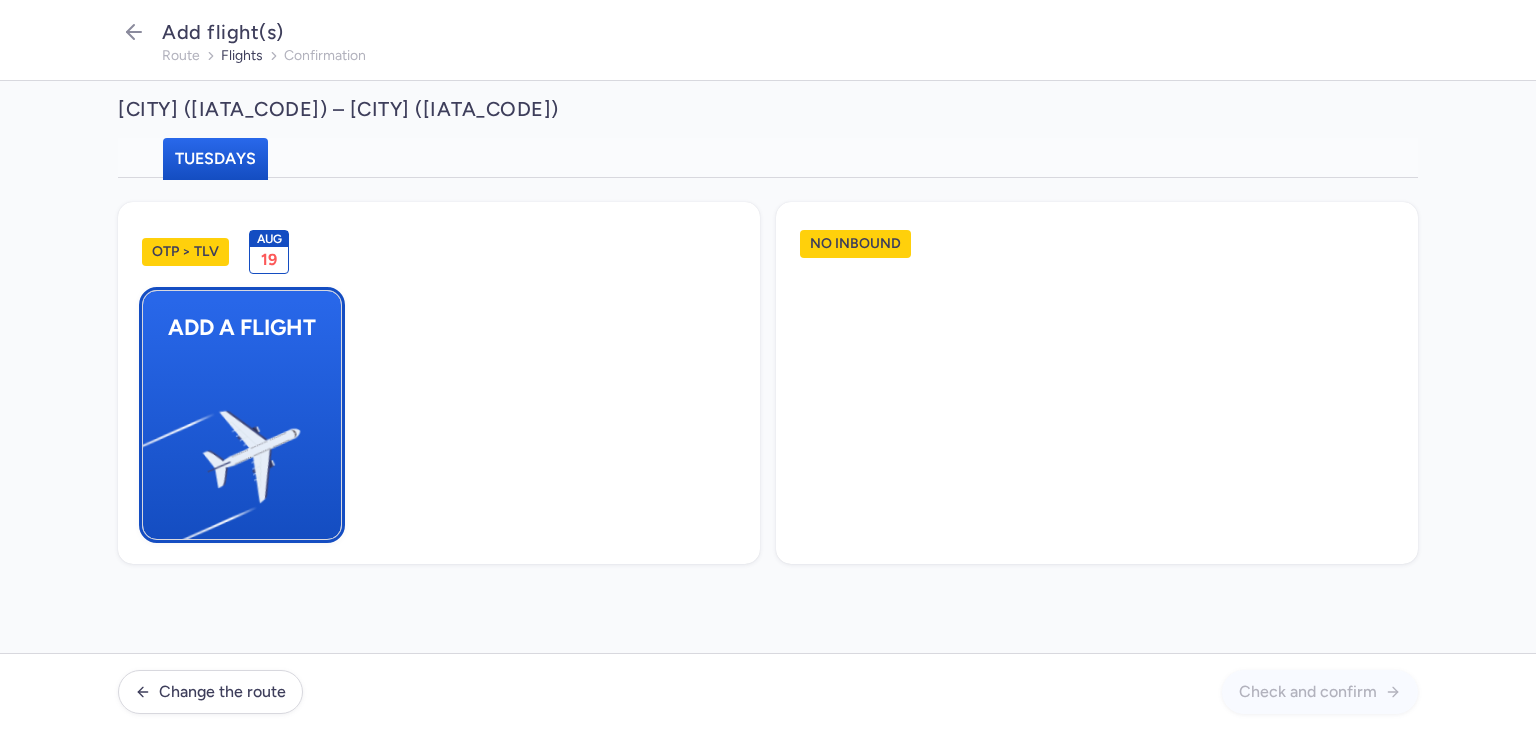 click on "Add a flight" at bounding box center [242, 327] 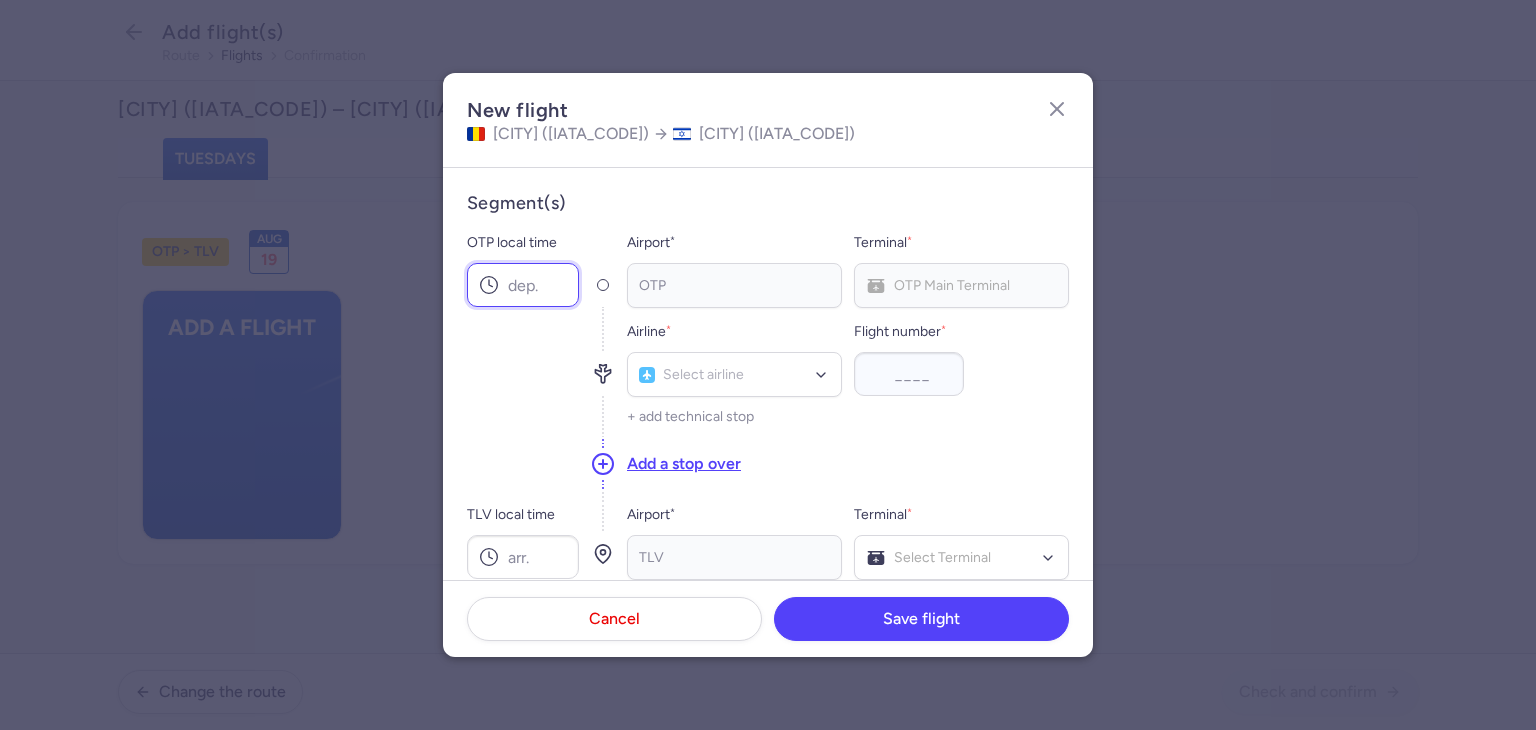 click on "OTP local time" at bounding box center (523, 285) 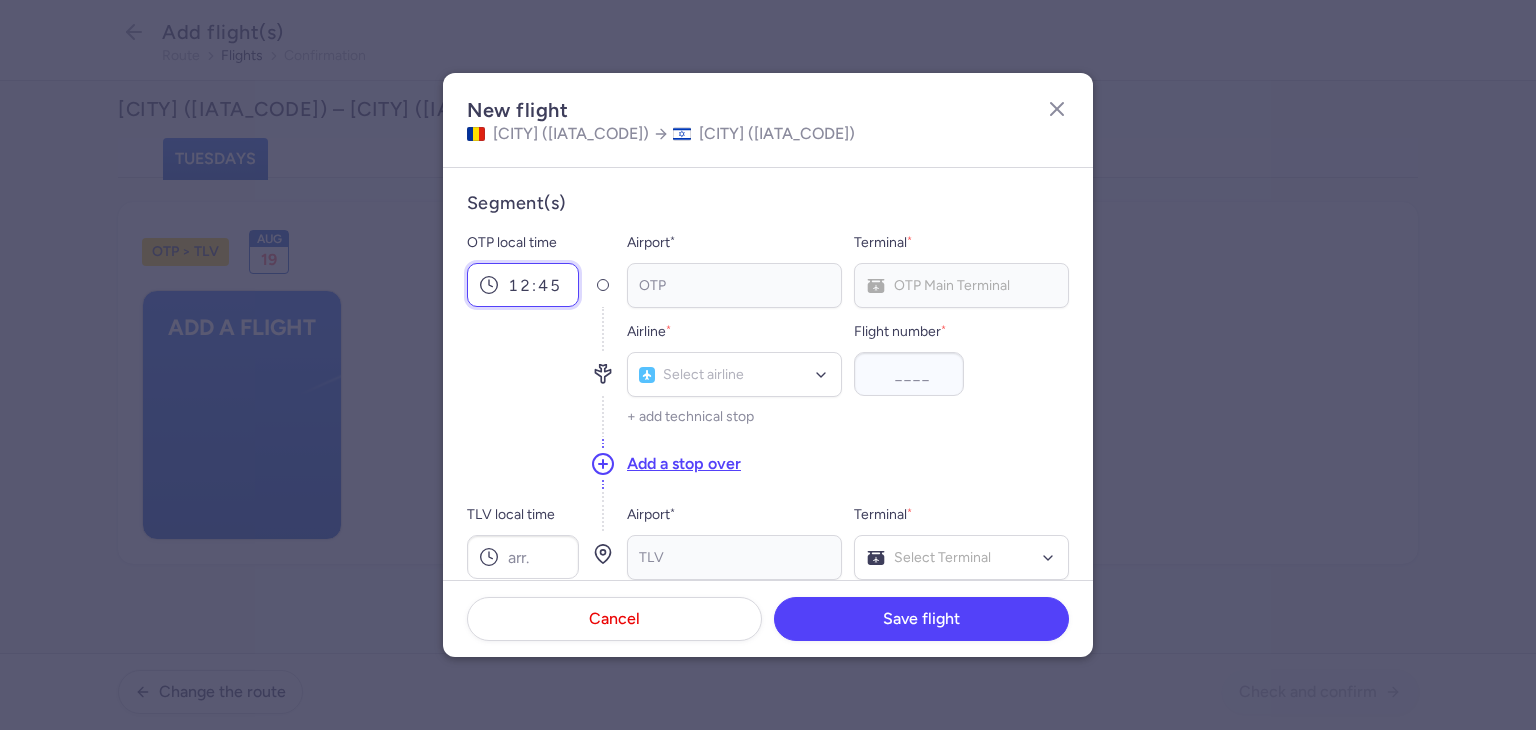 type on "12:45" 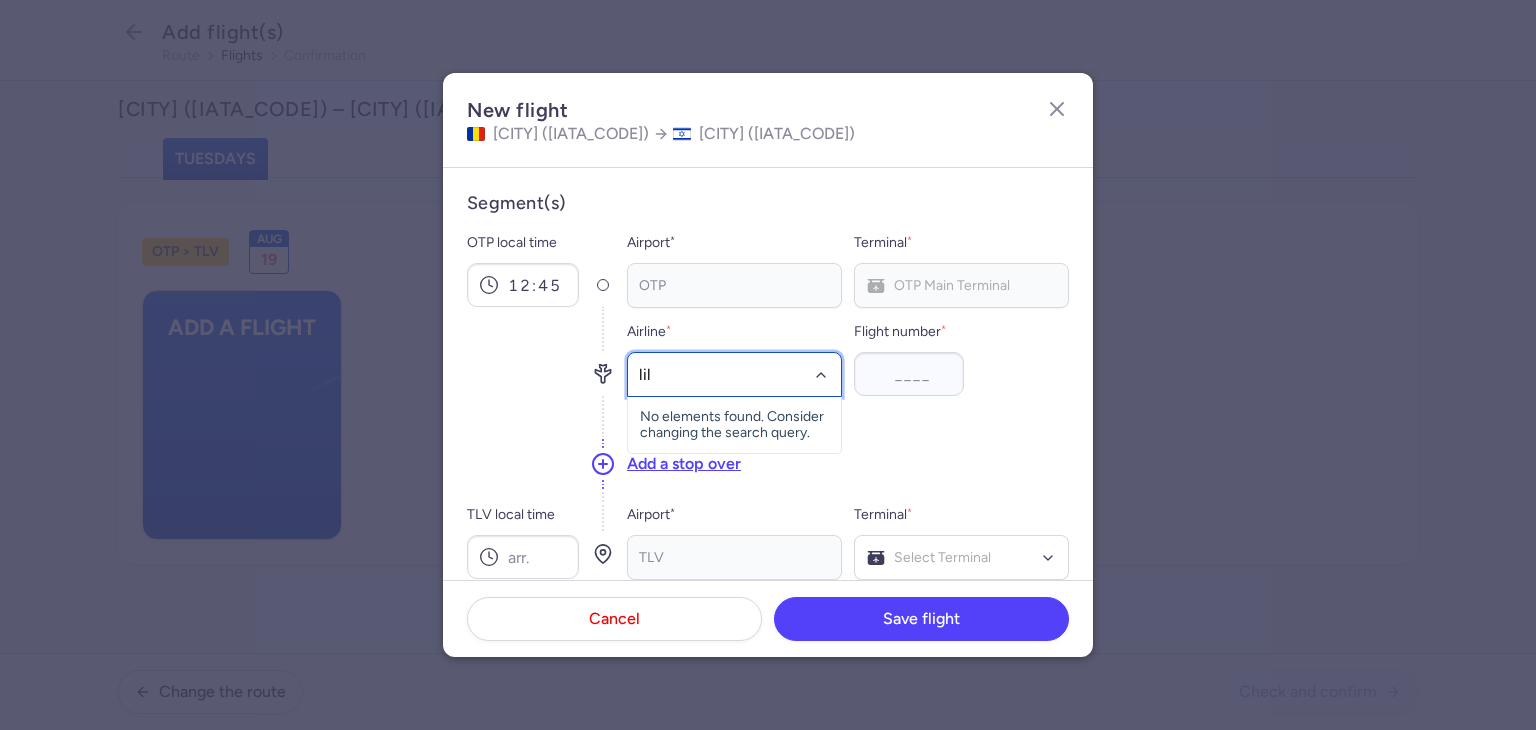 type on "lili" 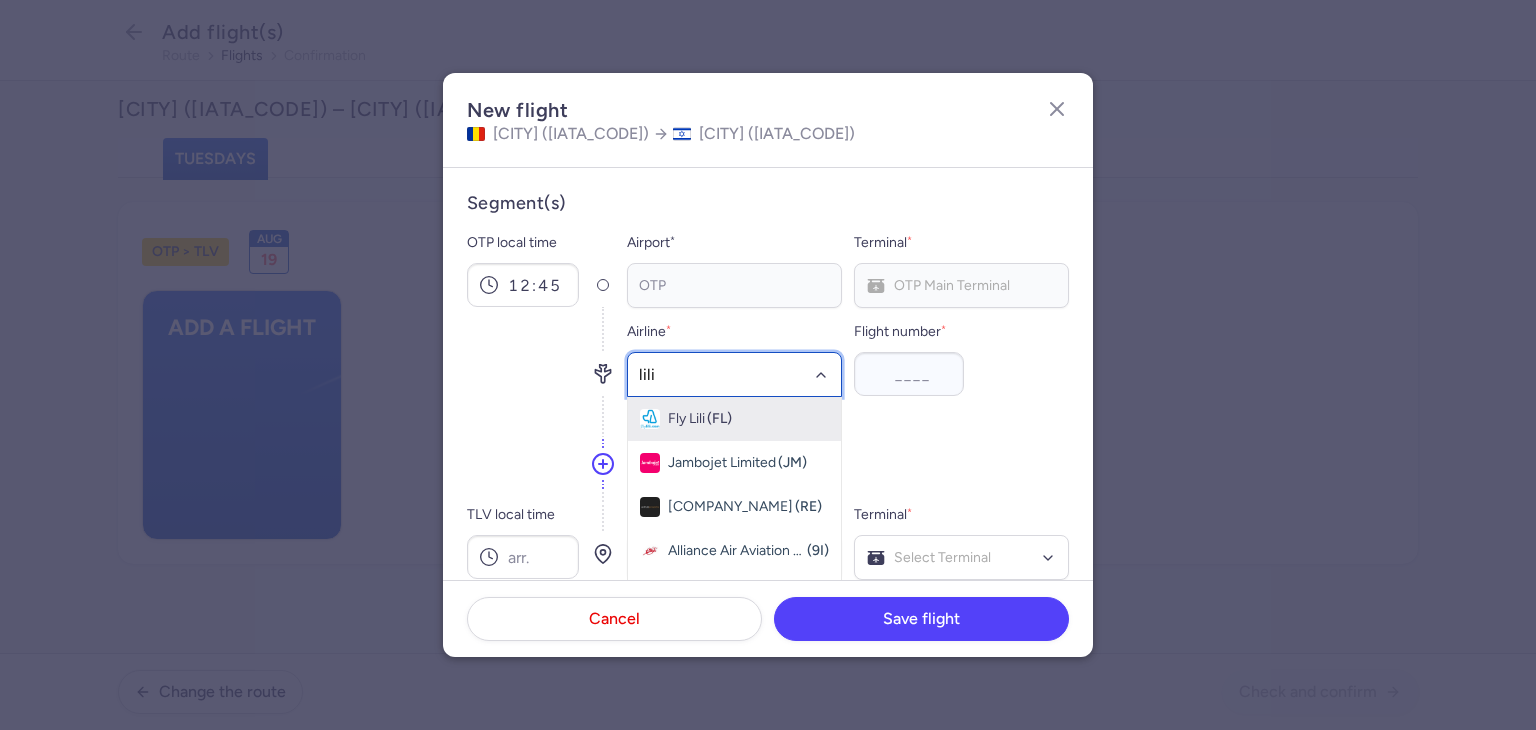 click on "Fly Lili (FL)" 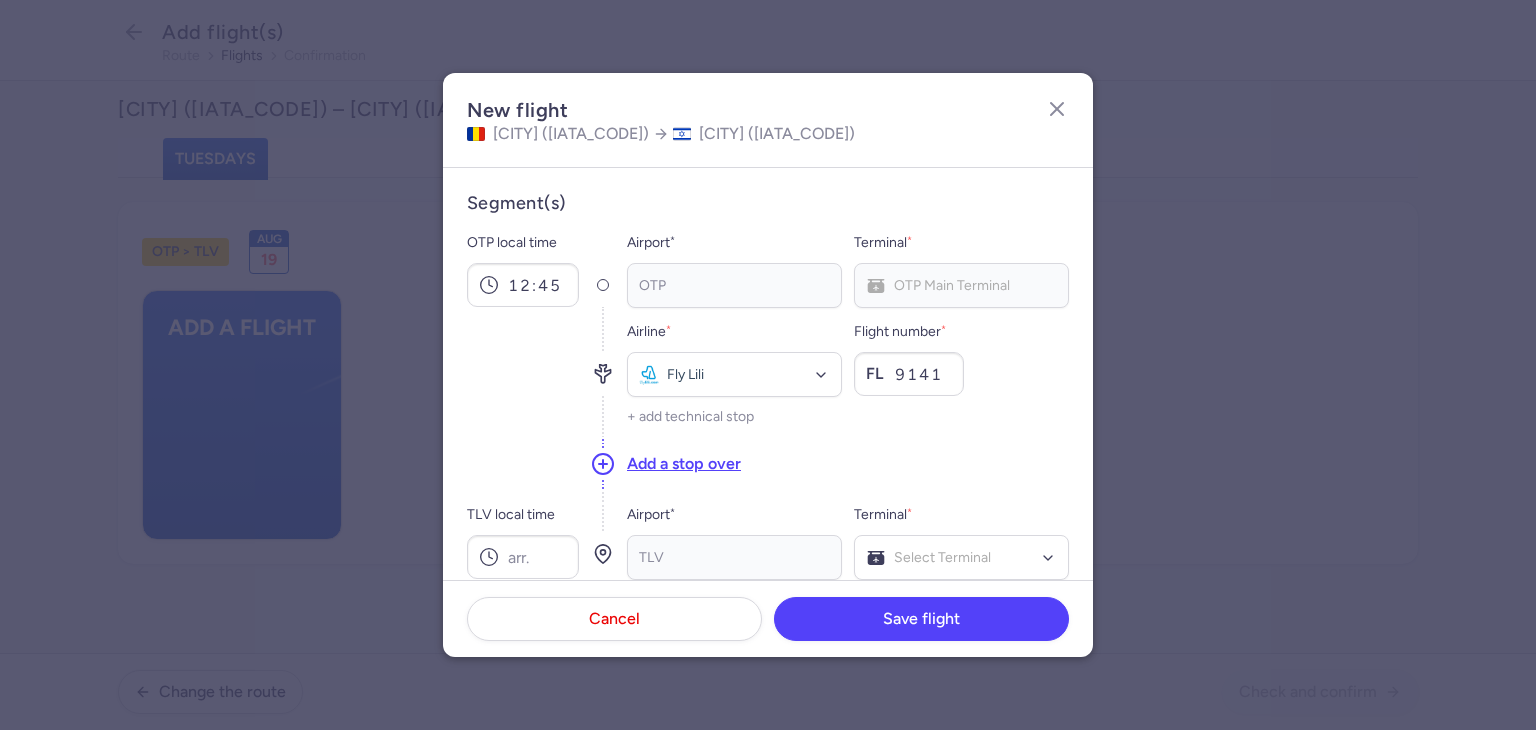 type on "9141" 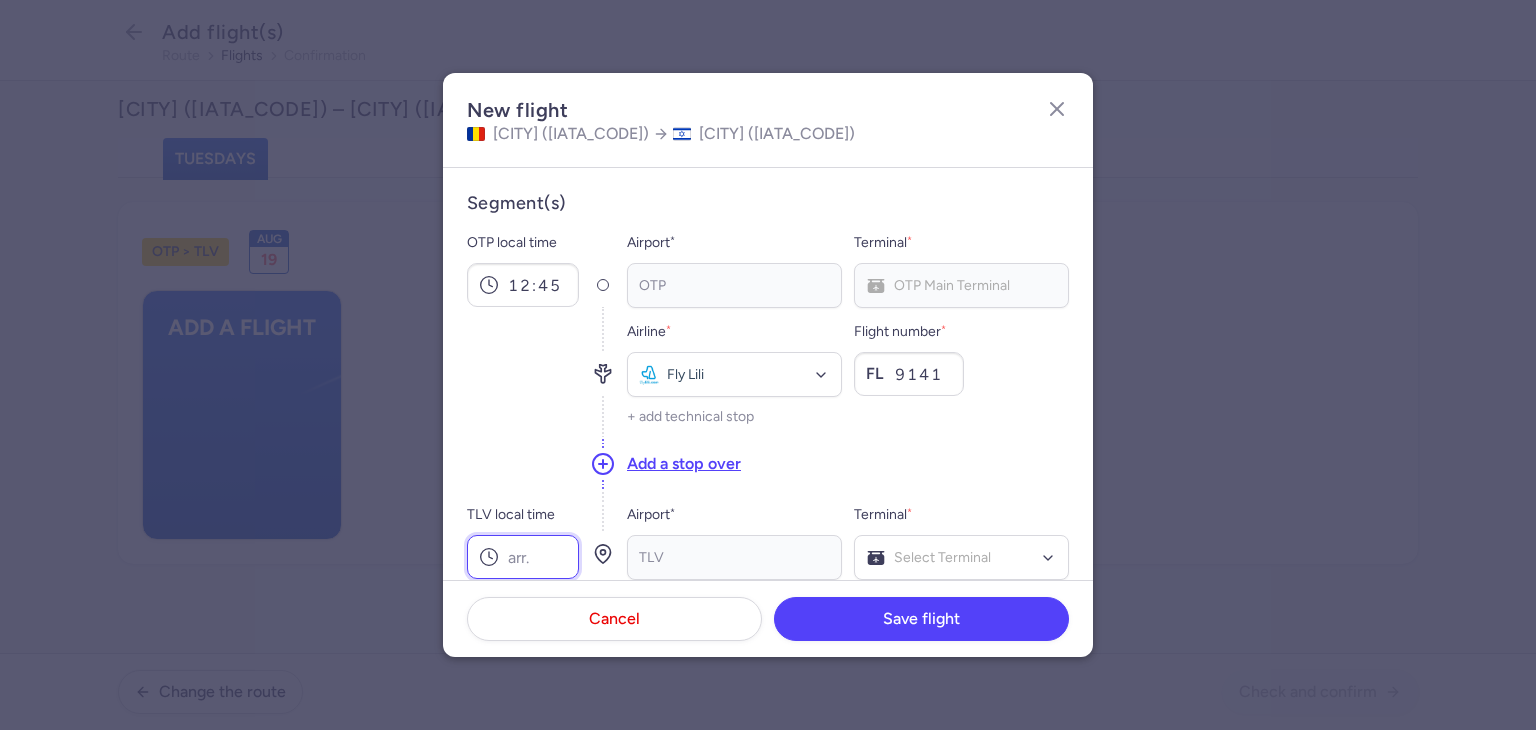 click on "TLV local time" at bounding box center [523, 557] 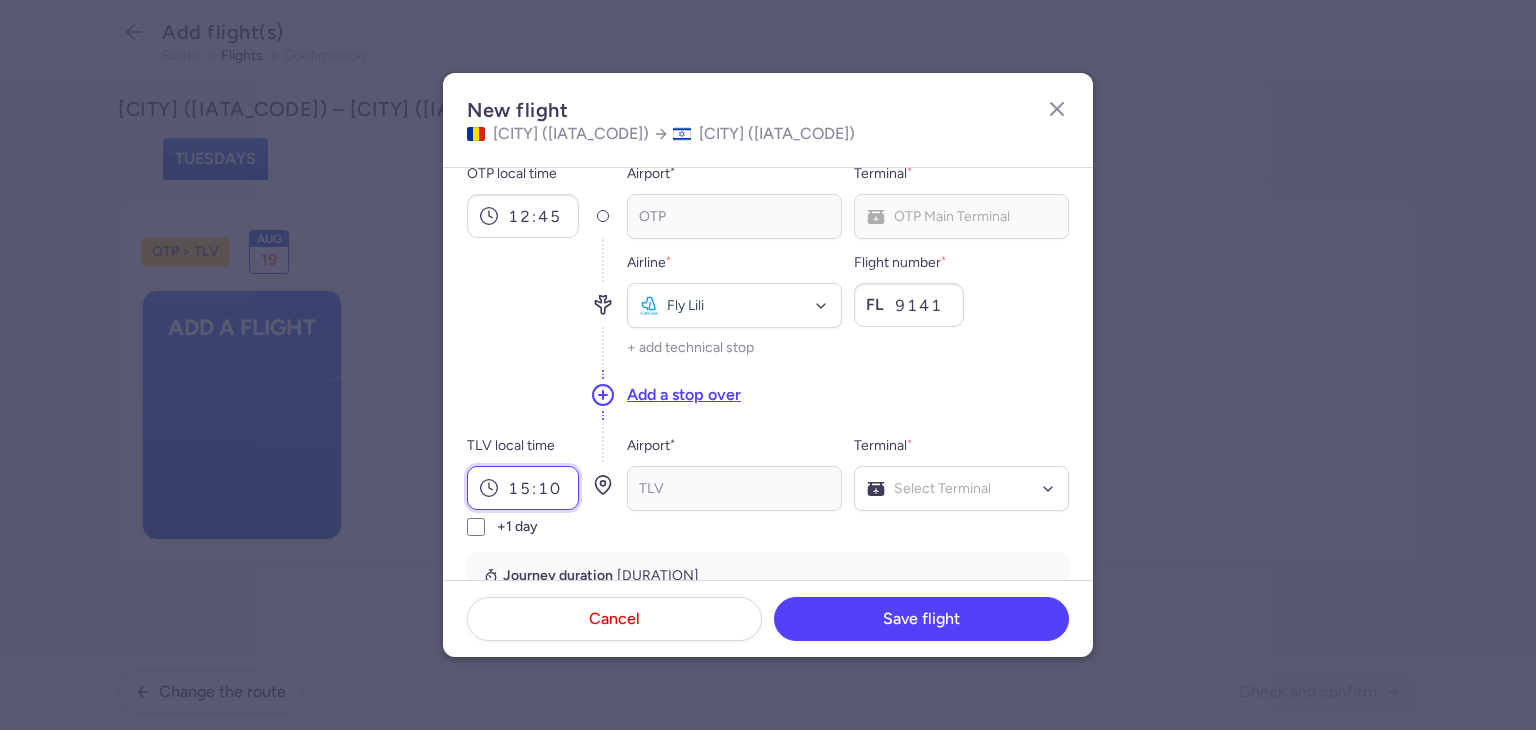 scroll, scrollTop: 100, scrollLeft: 0, axis: vertical 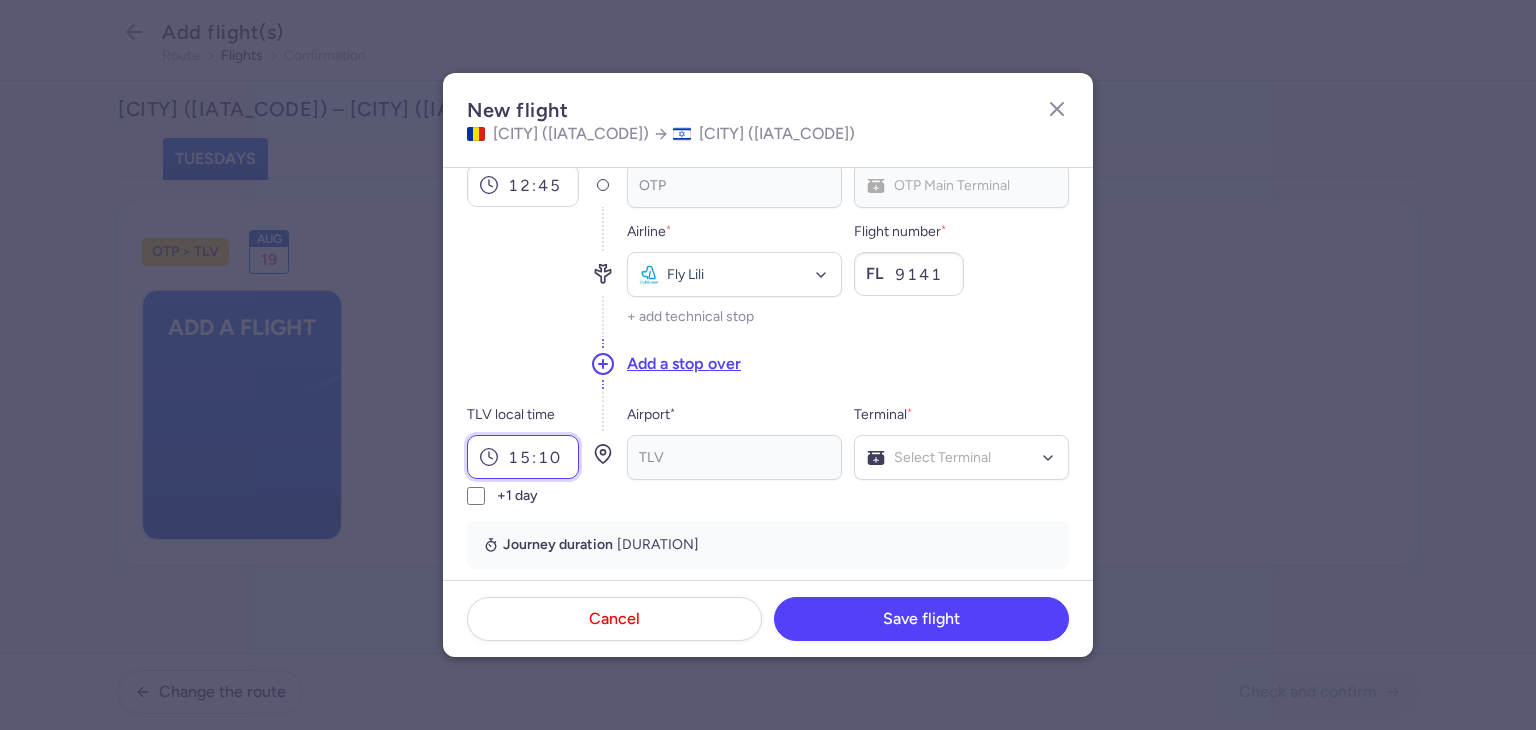 type on "15:10" 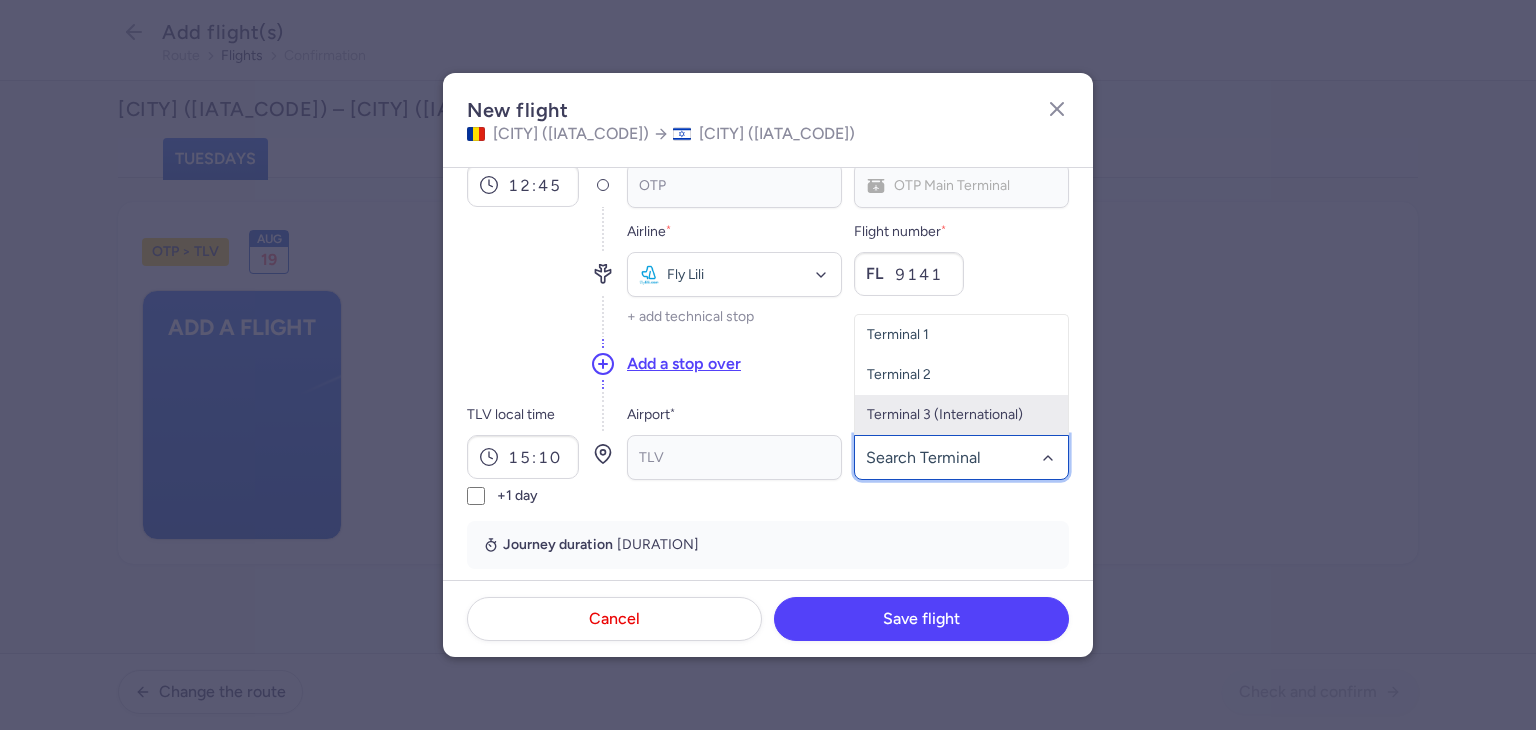 drag, startPoint x: 972, startPoint y: 409, endPoint x: 957, endPoint y: 413, distance: 15.524175 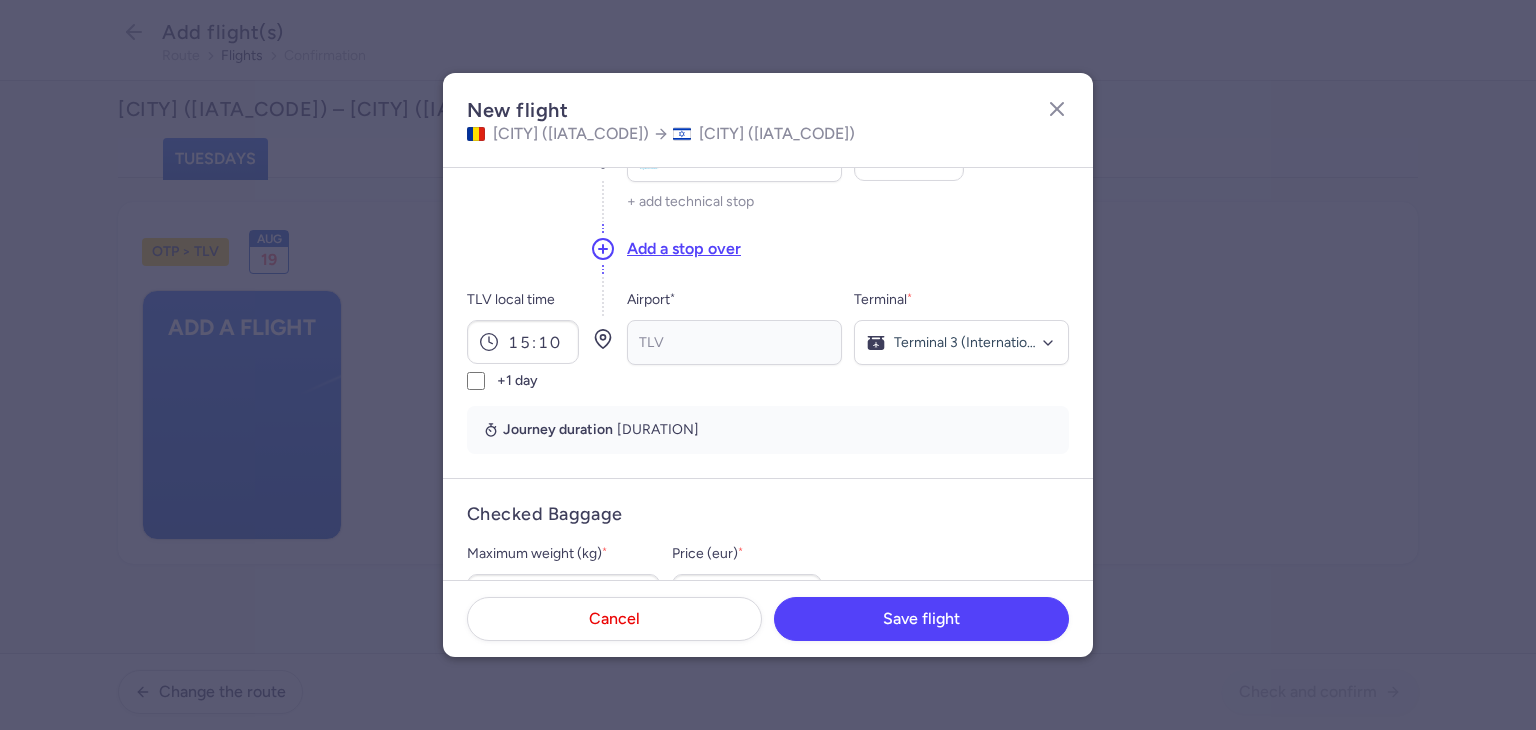 scroll, scrollTop: 300, scrollLeft: 0, axis: vertical 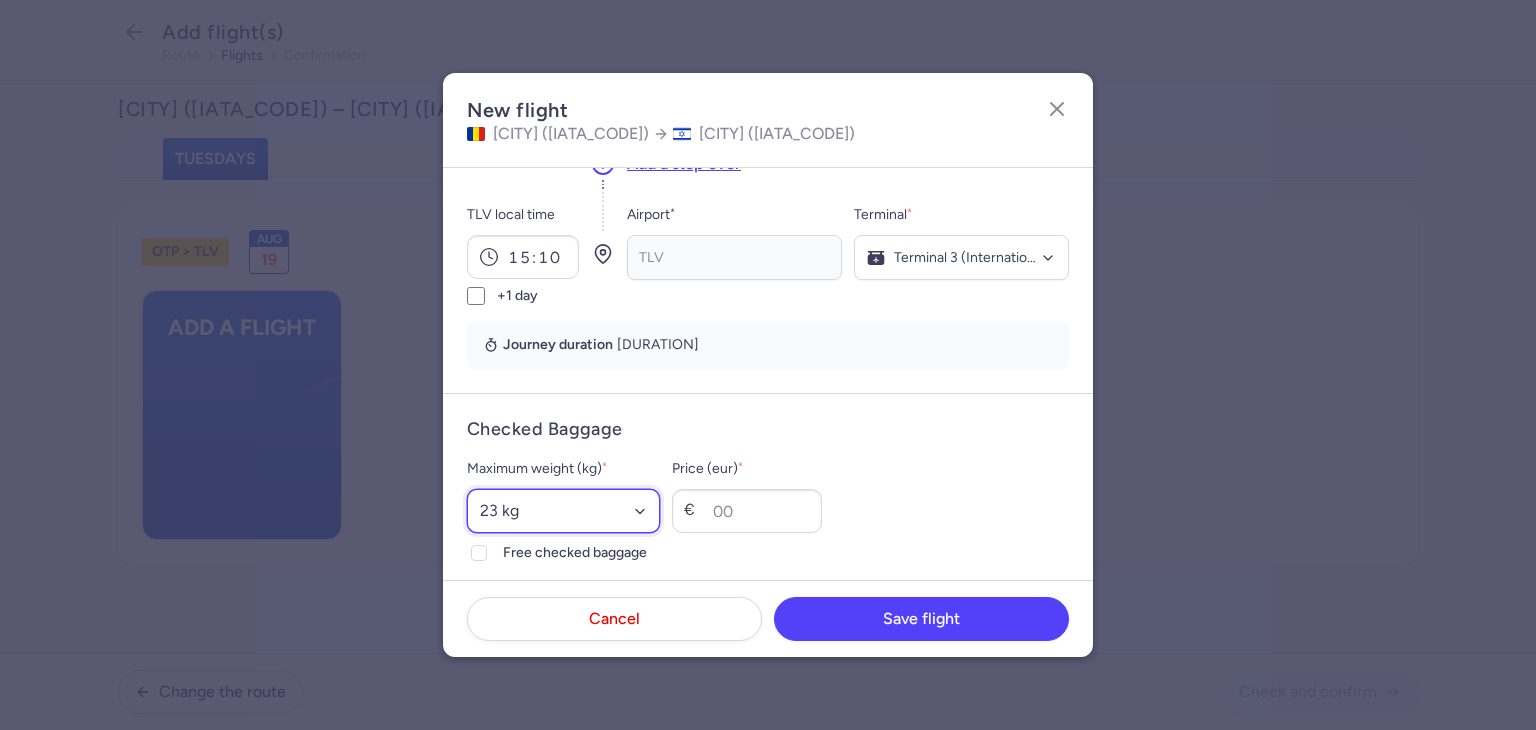 click on "Select an option 15 kg 16 kg 17 kg 18 kg 19 kg 20 kg 21 kg 22 kg 23 kg 24 kg 25 kg 26 kg 27 kg 28 kg 29 kg 30 kg 31 kg 32 kg 33 kg 34 kg 35 kg" at bounding box center (563, 511) 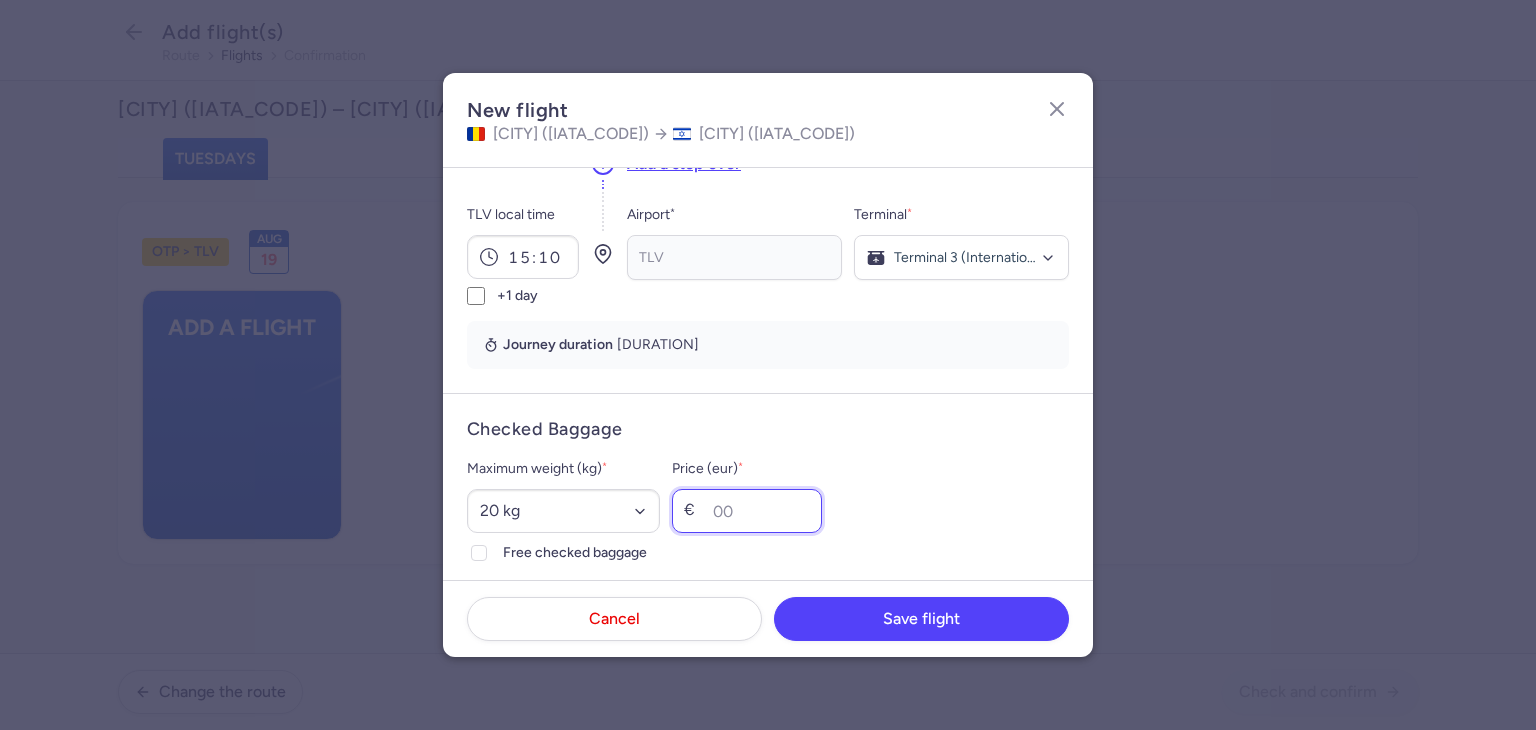 click on "Price (eur)  *" at bounding box center (747, 511) 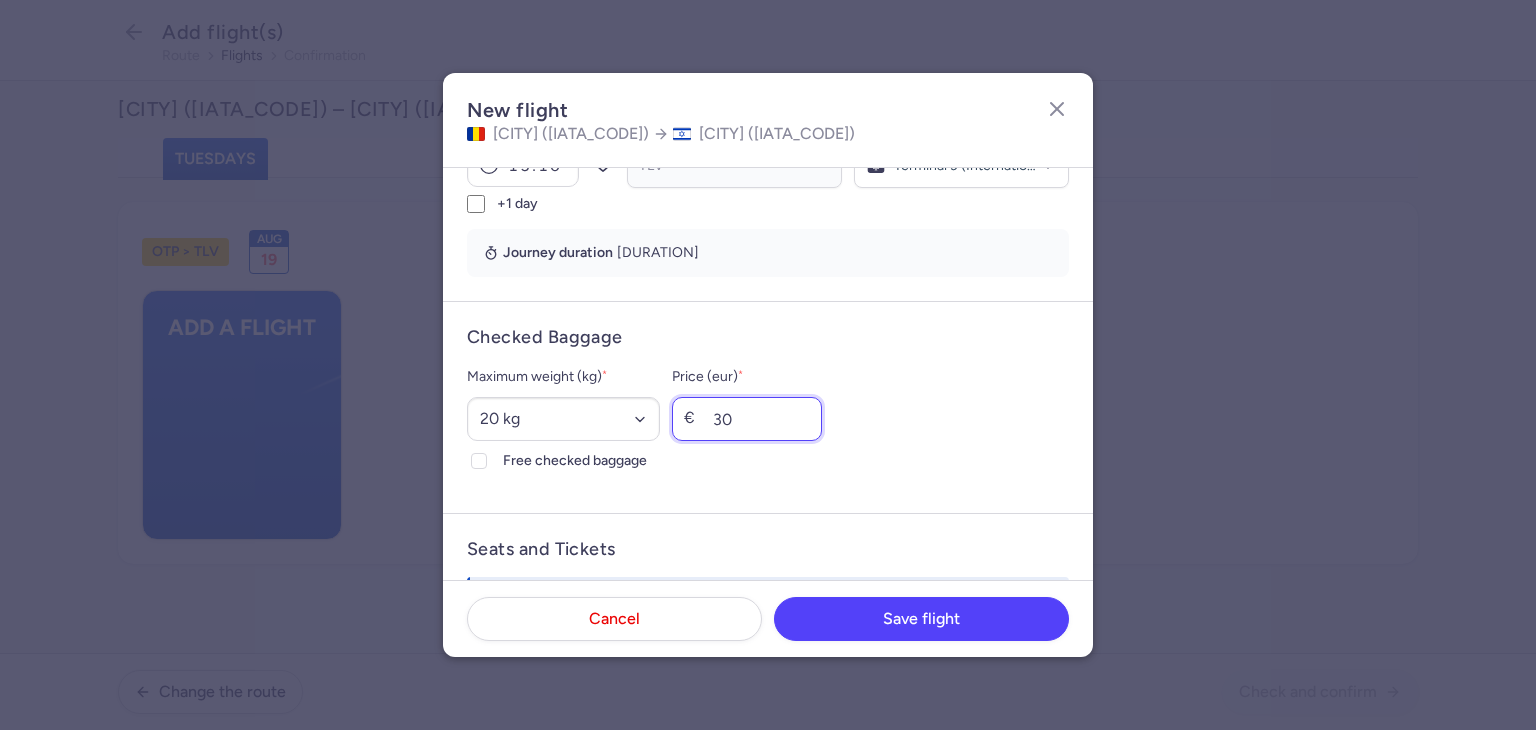 scroll, scrollTop: 600, scrollLeft: 0, axis: vertical 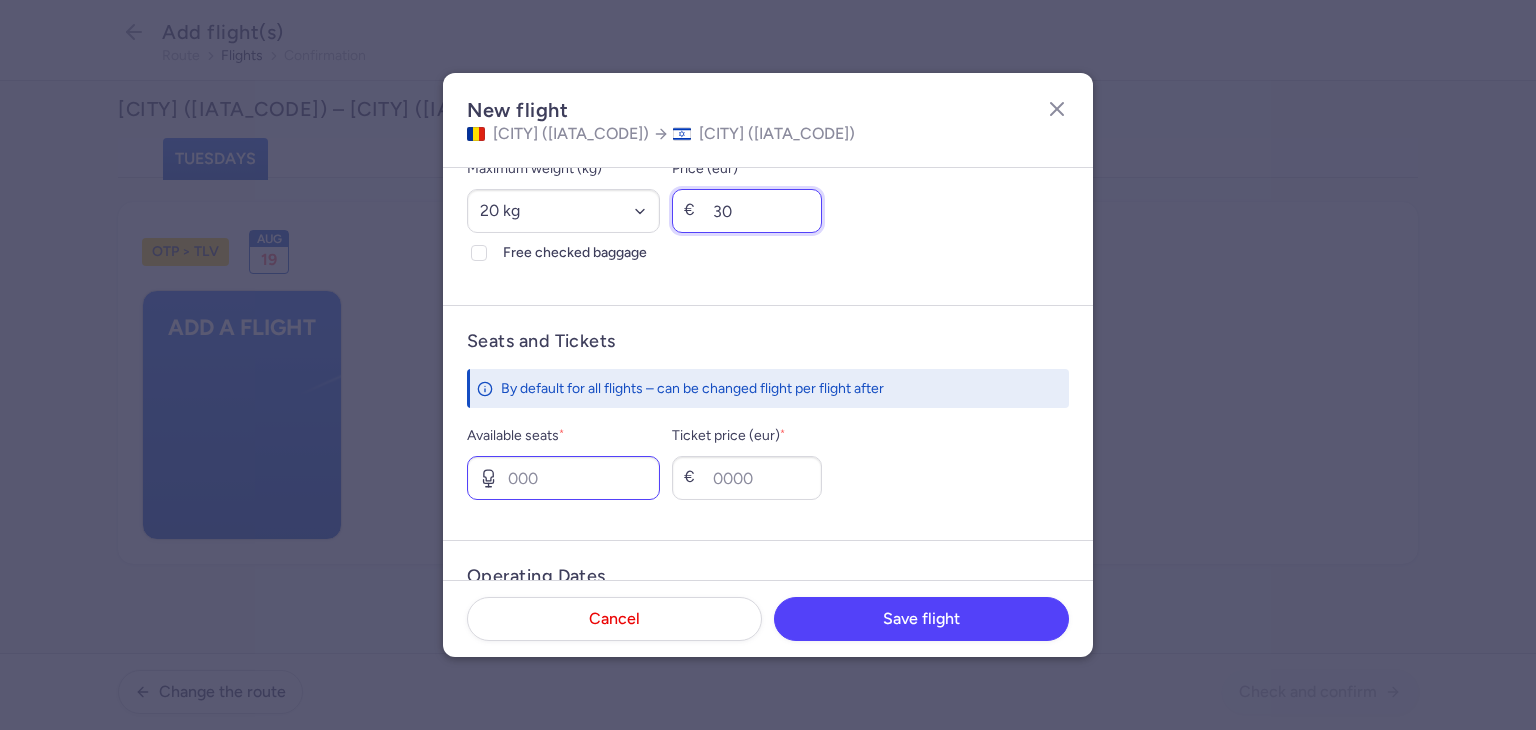 type on "30" 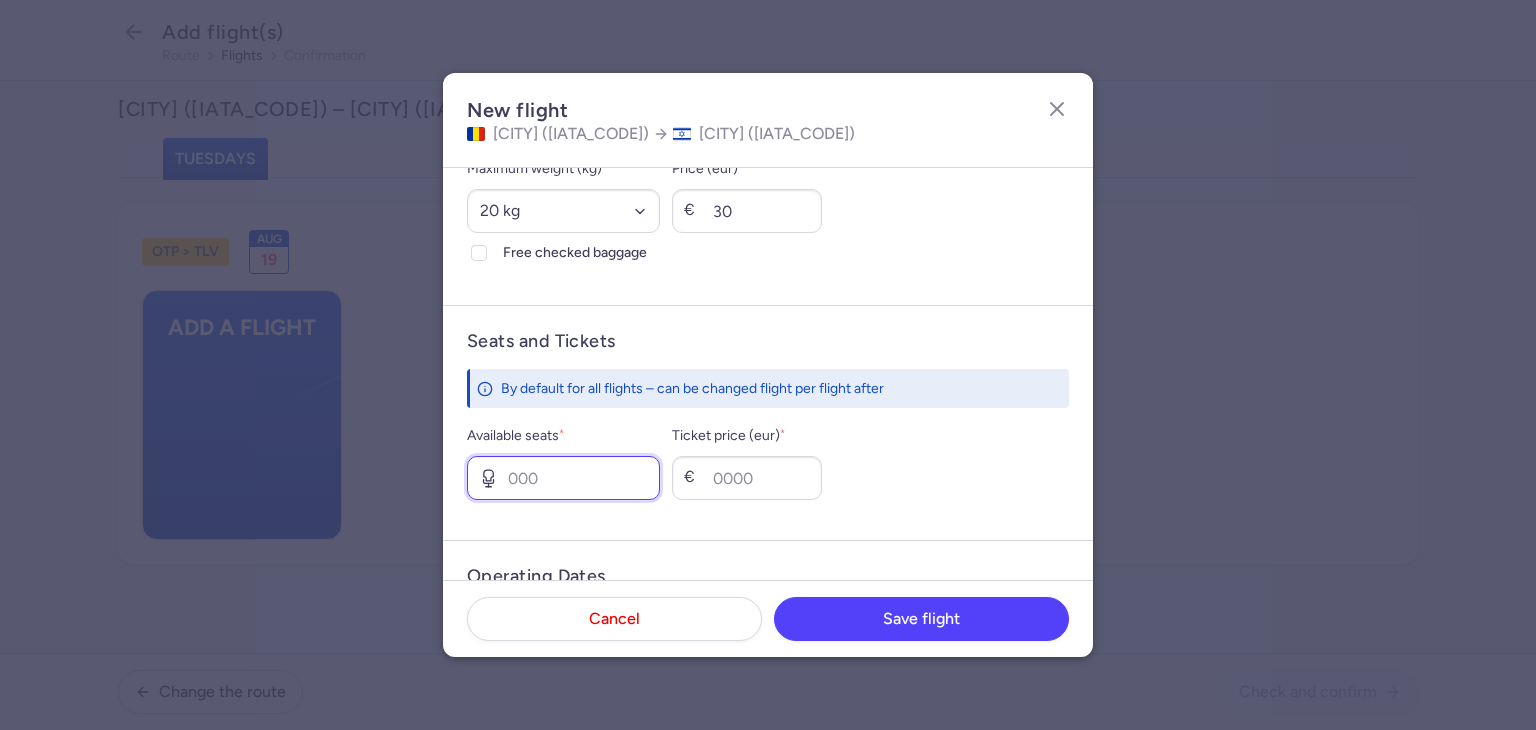 click on "Available seats  *" at bounding box center [563, 478] 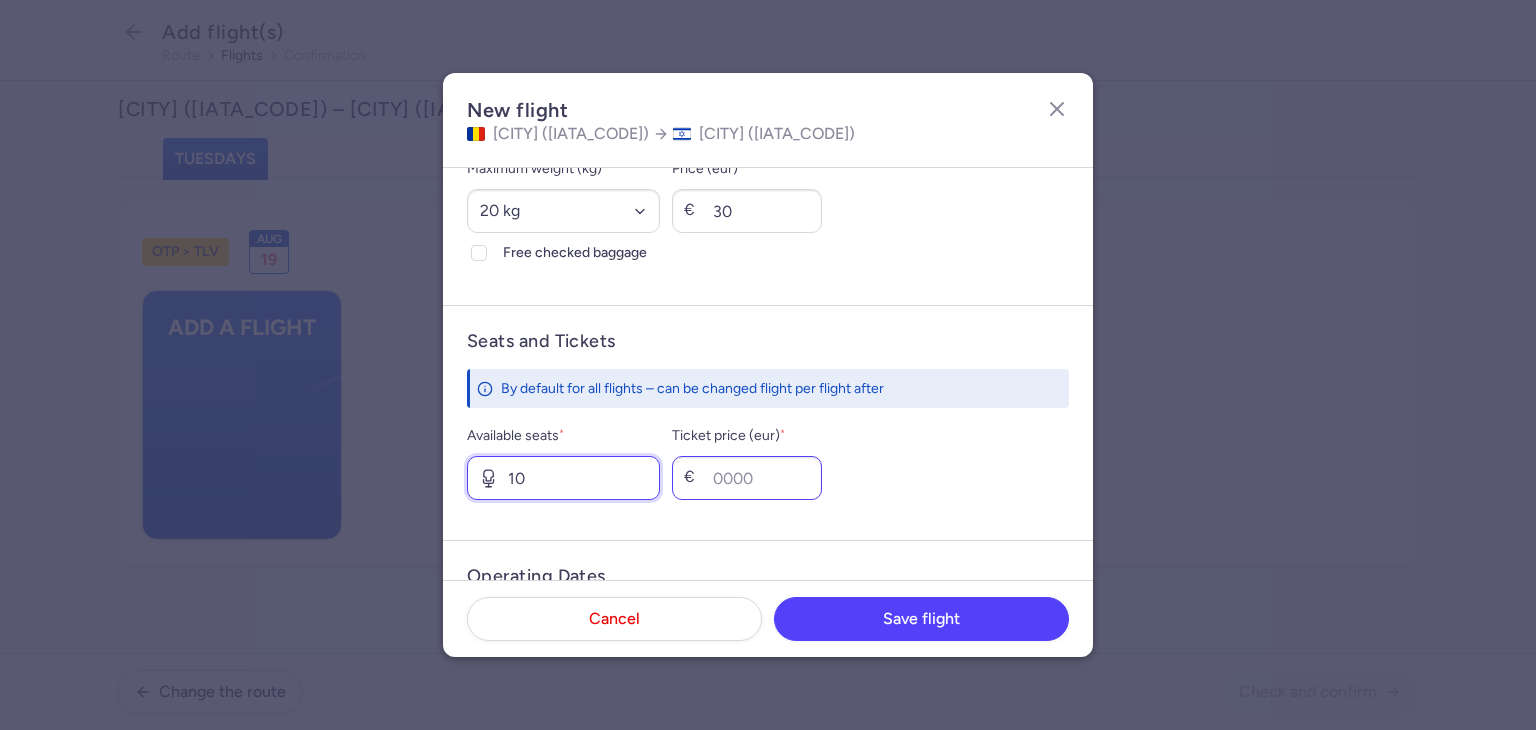 type on "10" 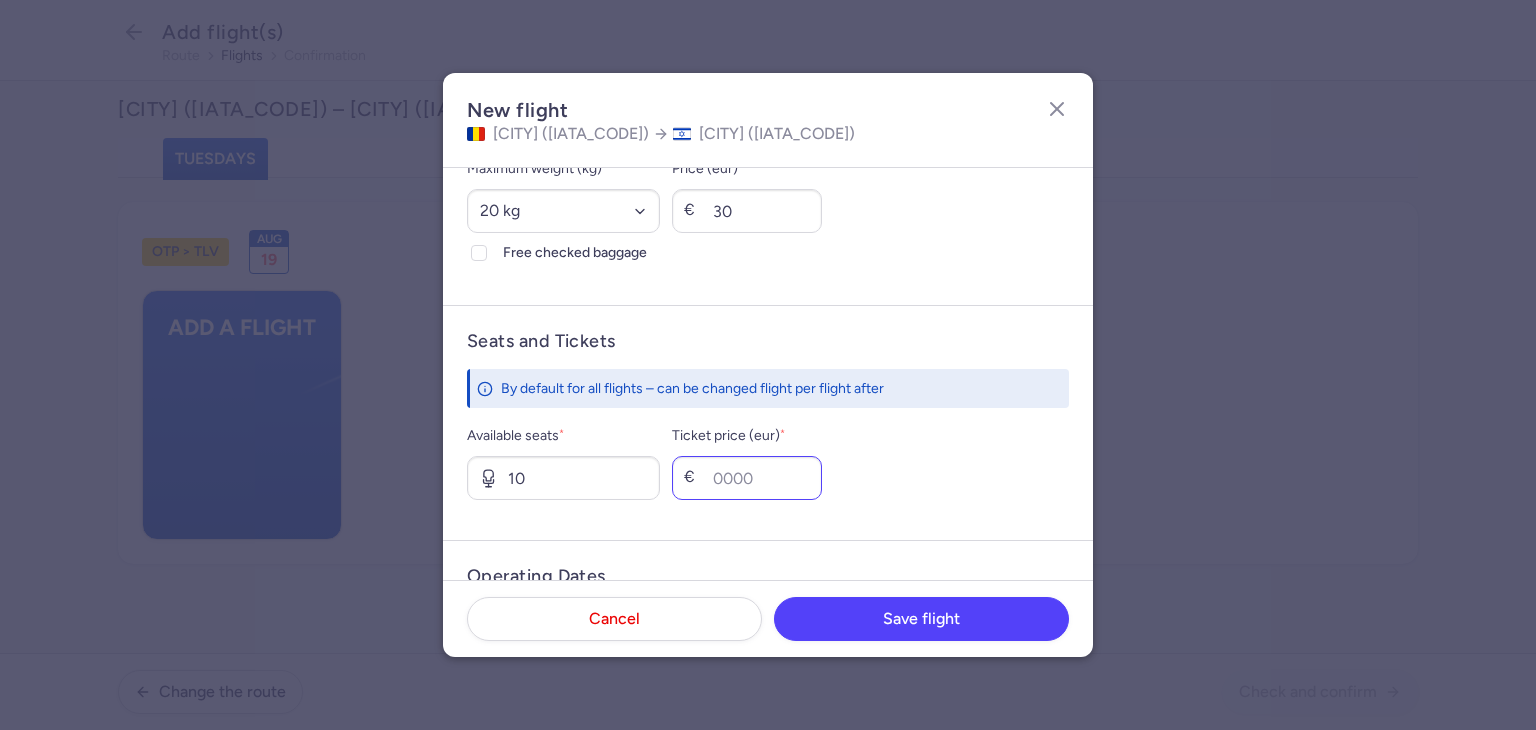 click on "€" at bounding box center [694, 478] 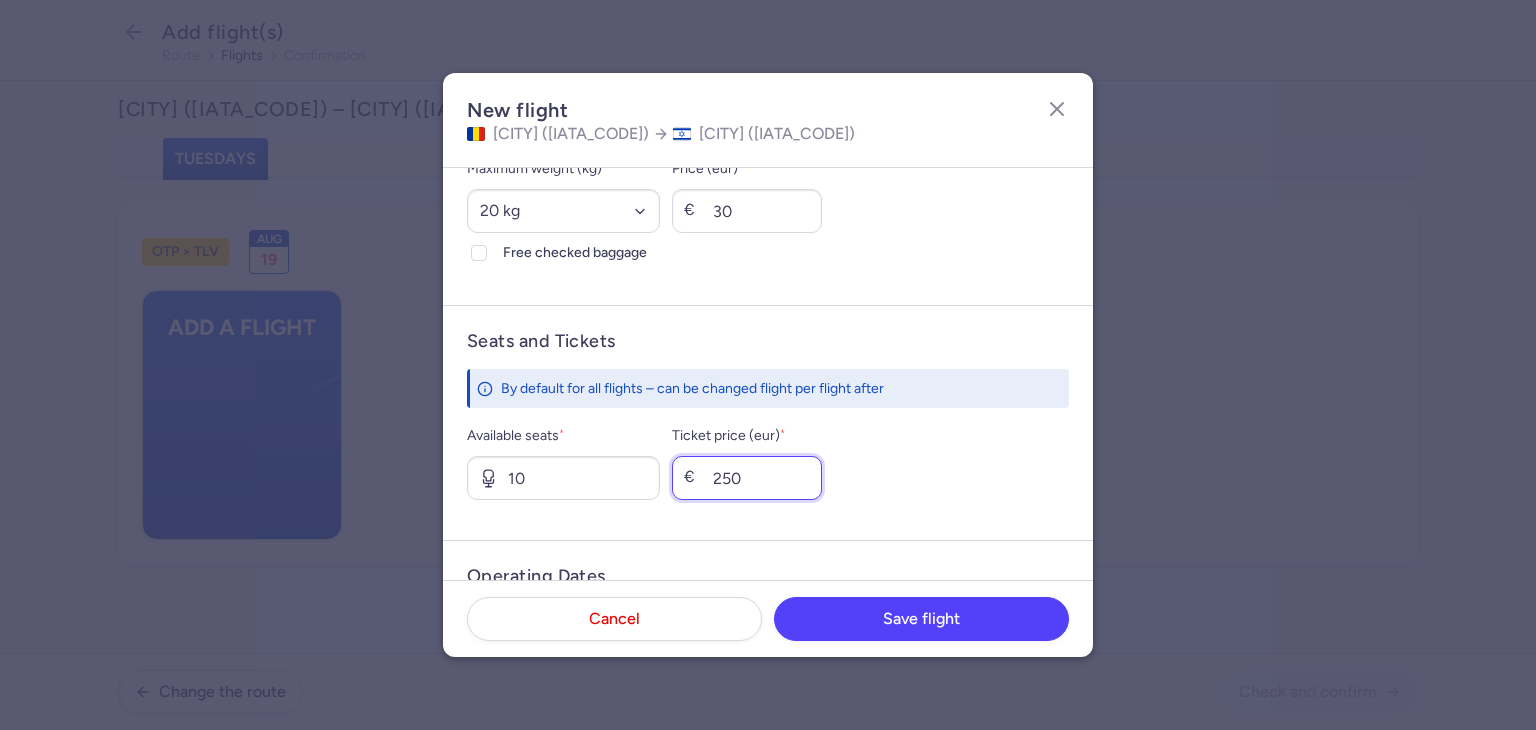 type on "250" 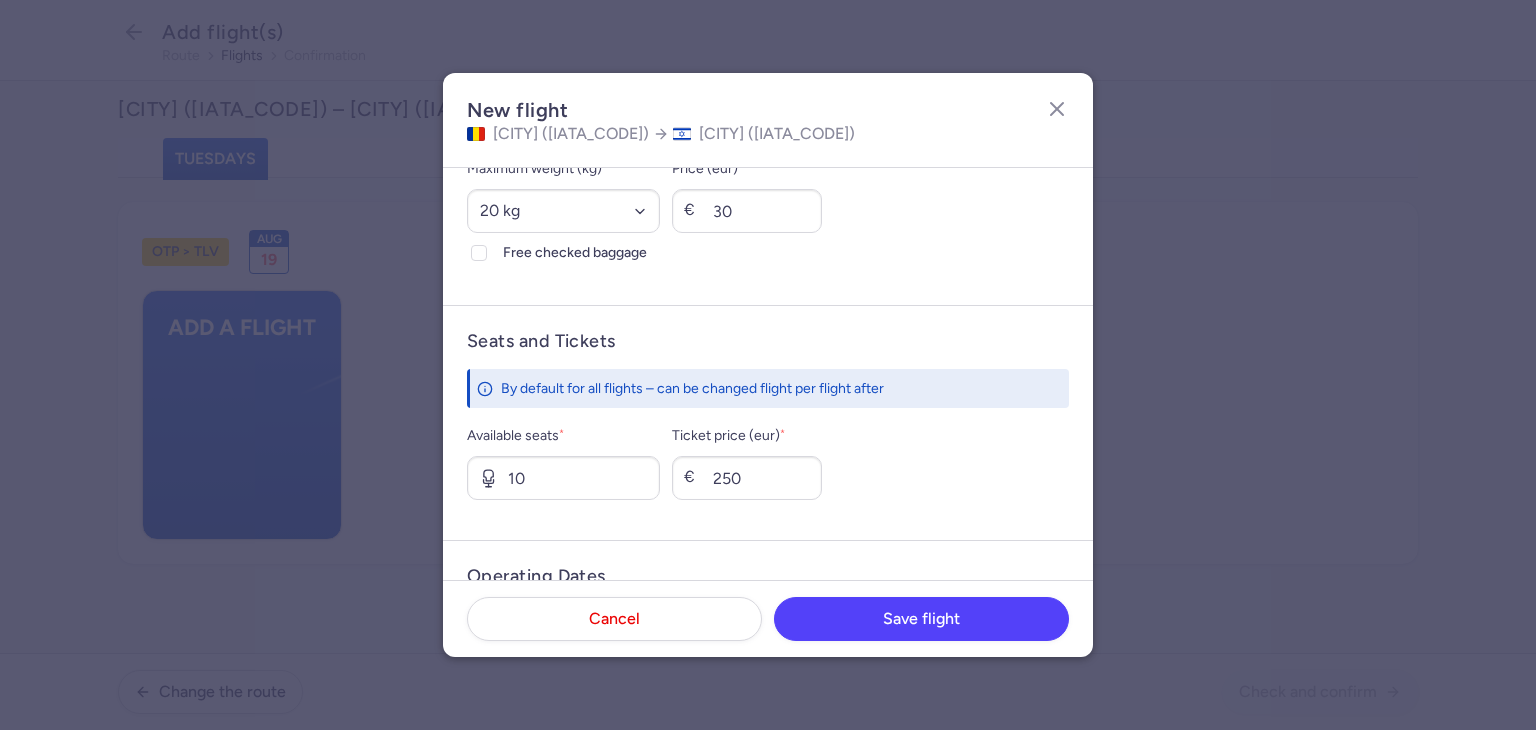 click on "Available seats  * [NUMBER] Ticket price (eur)  * € [AMOUNT]" at bounding box center (768, 462) 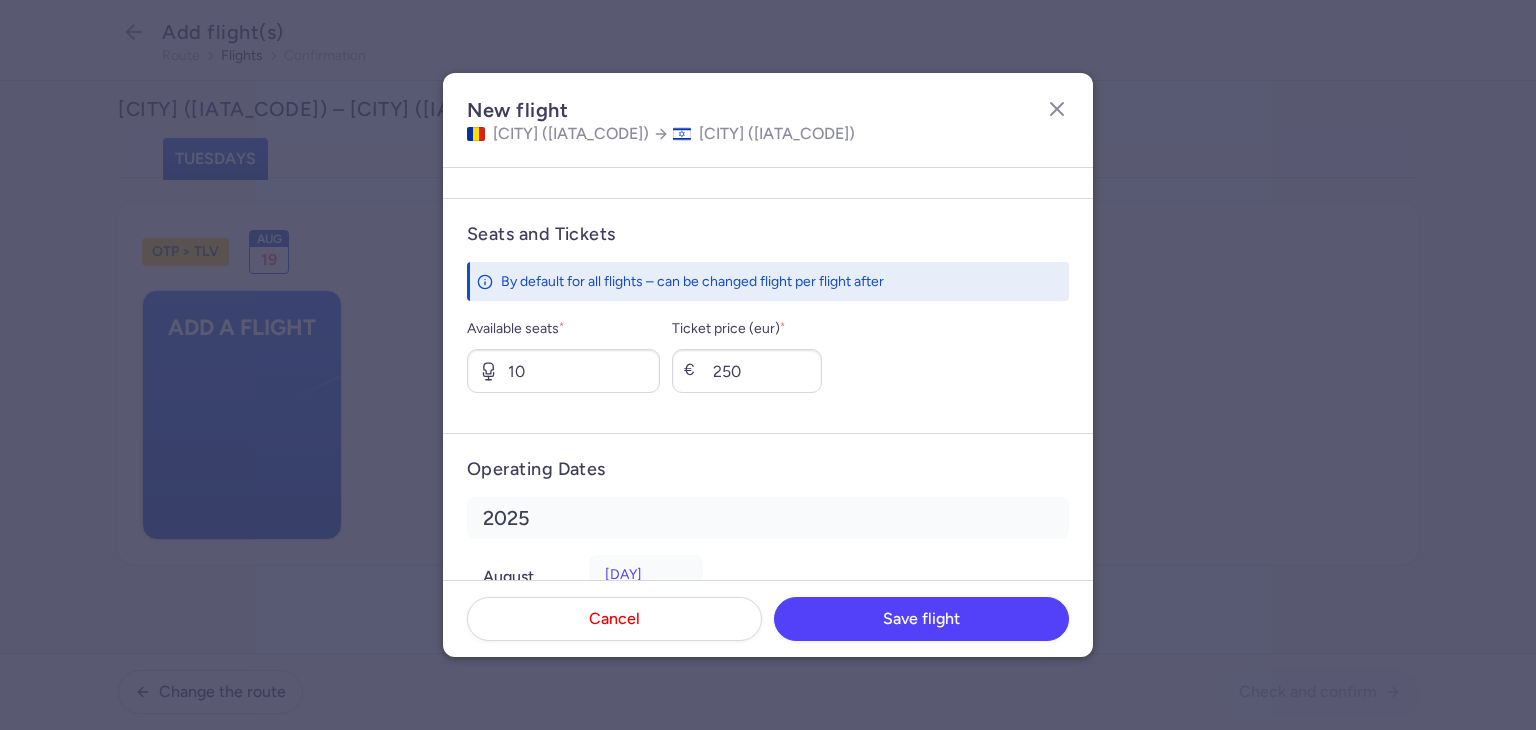 scroll, scrollTop: 786, scrollLeft: 0, axis: vertical 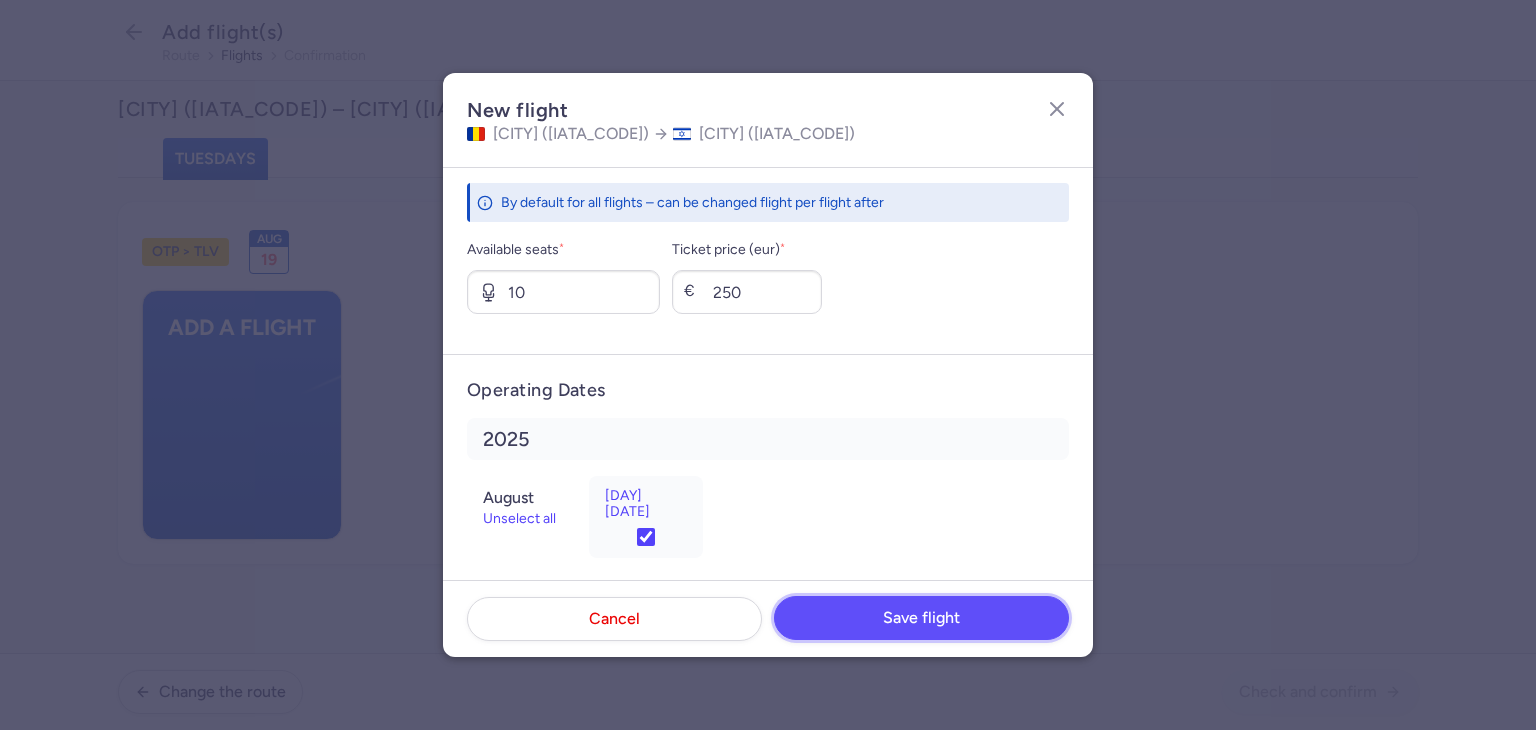click on "Save flight" at bounding box center [921, 618] 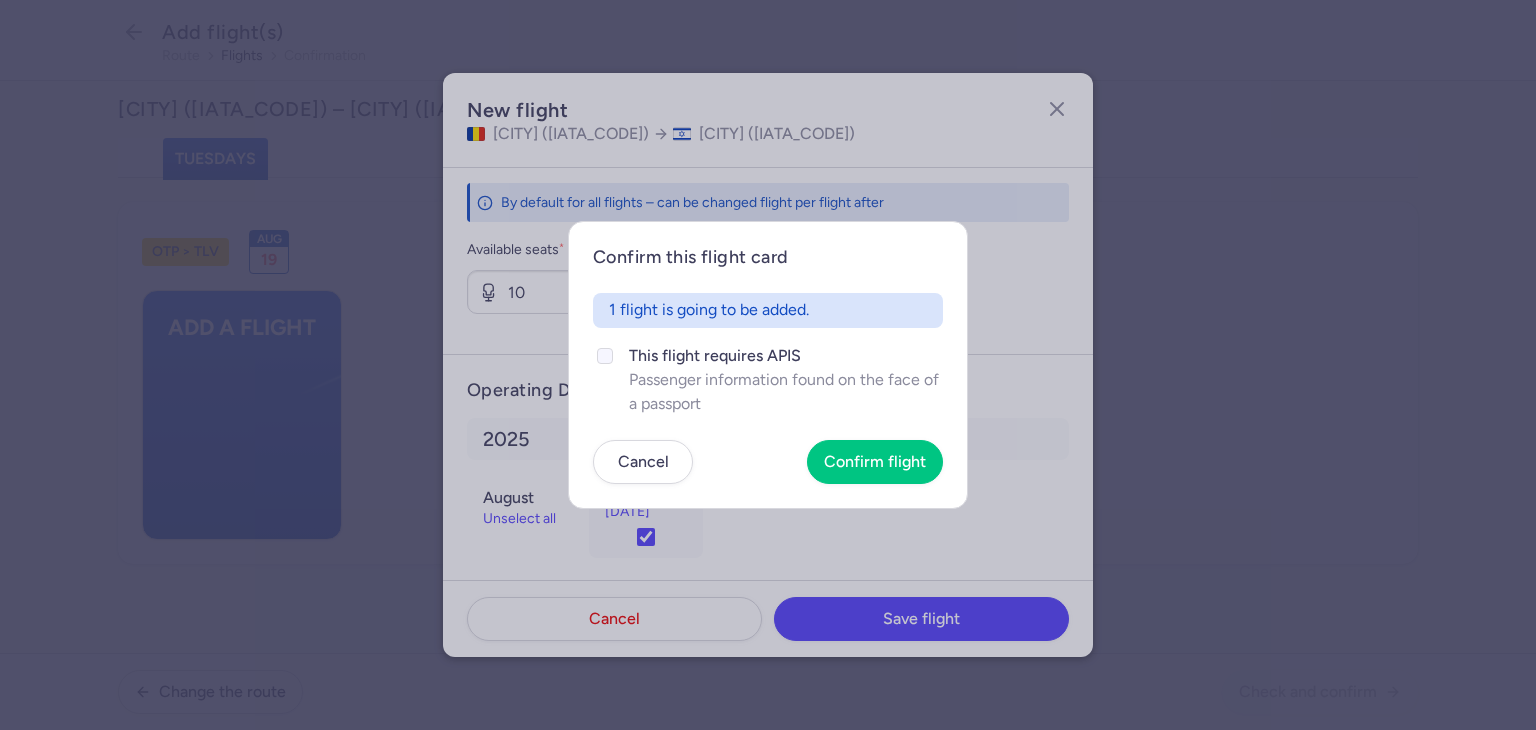 click on "Passenger information found on the face of a passport" 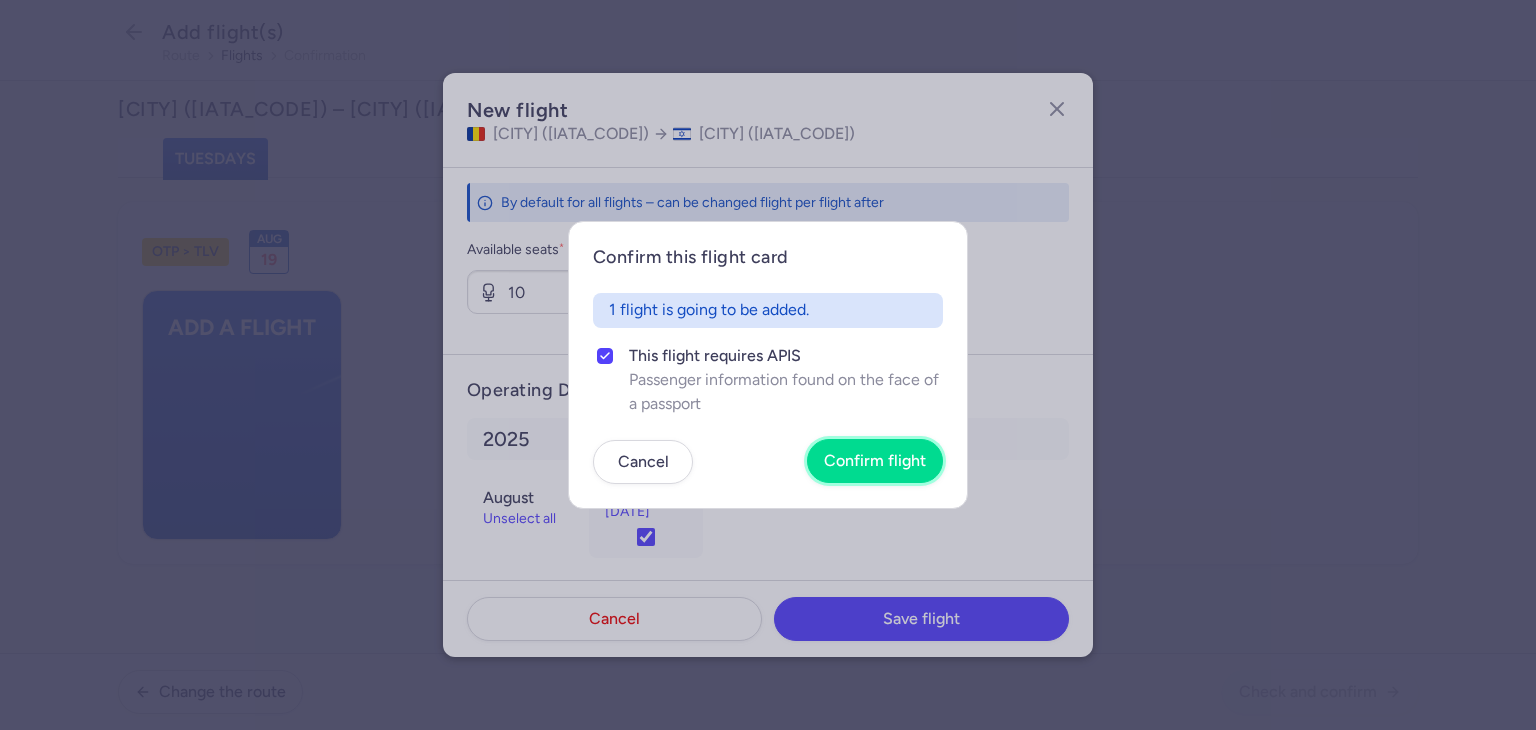 click on "Confirm flight" at bounding box center (875, 461) 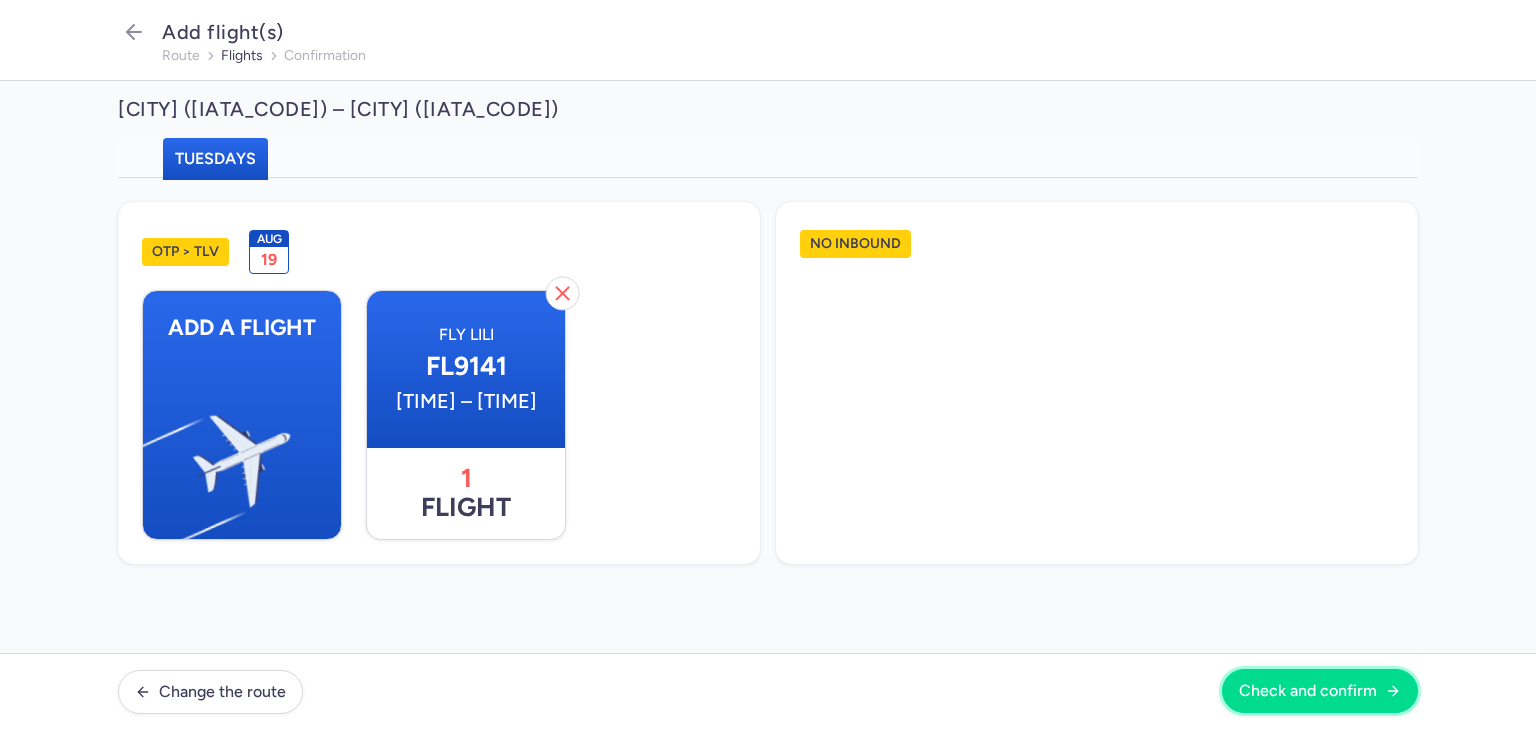 click on "Check and confirm" at bounding box center (1308, 691) 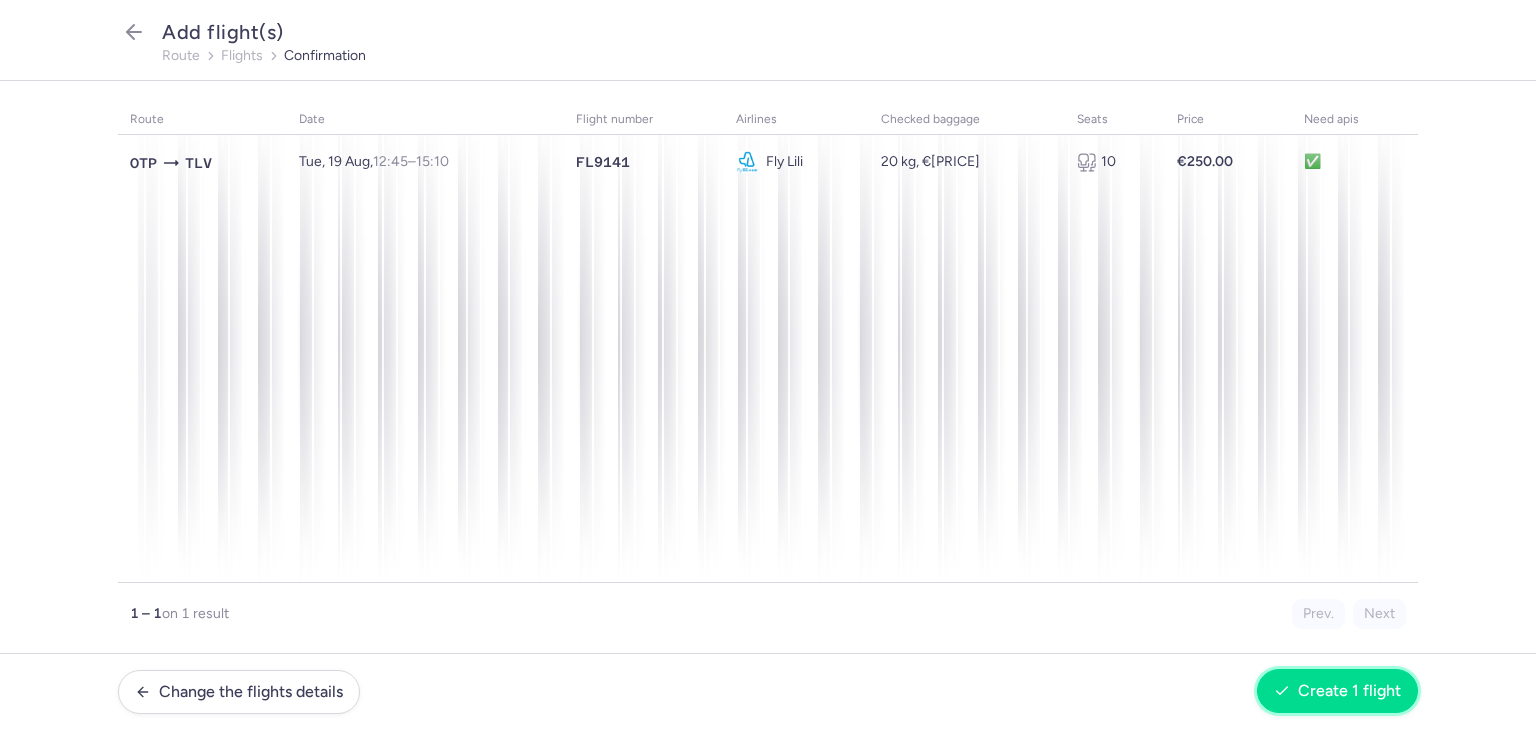 click on "Create 1 flight" at bounding box center (1337, 691) 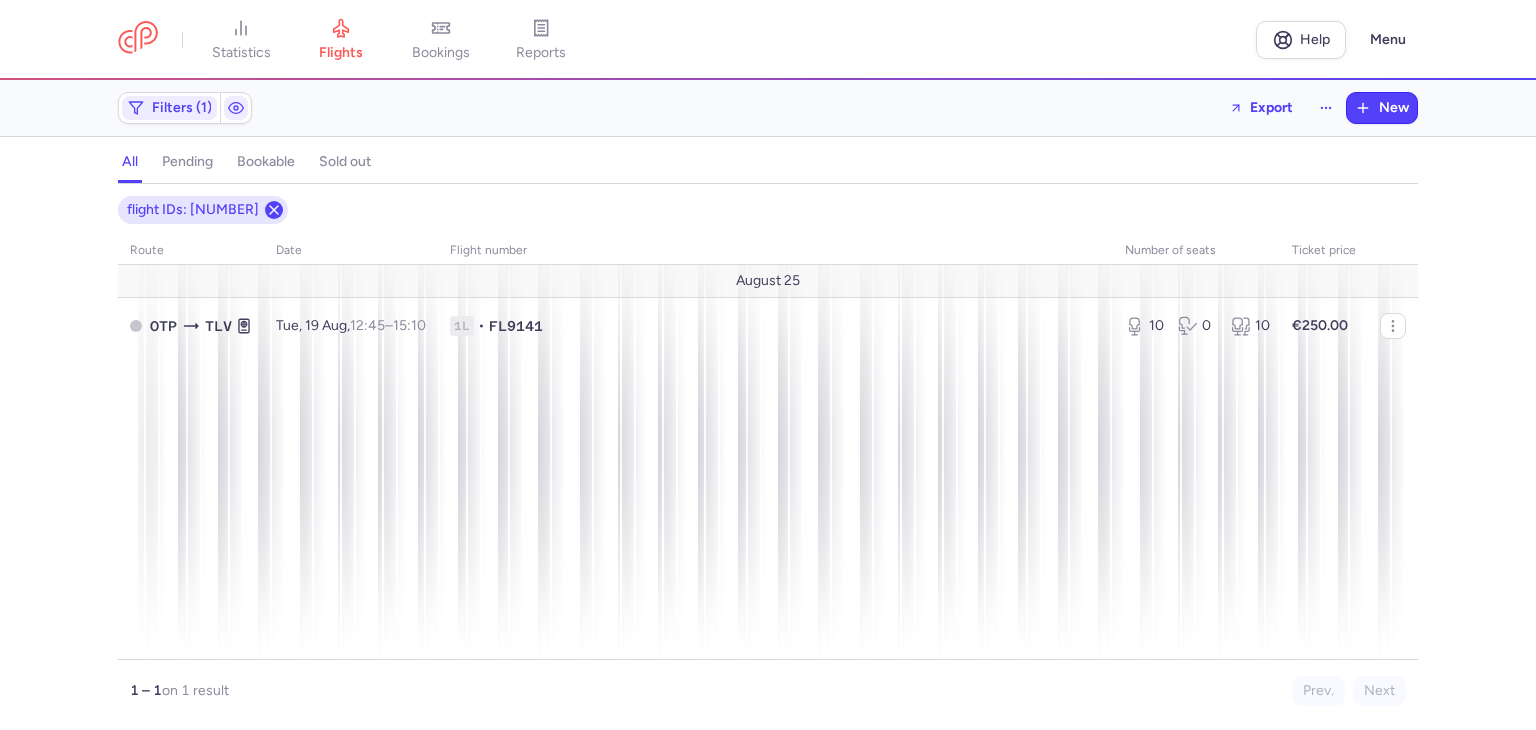click 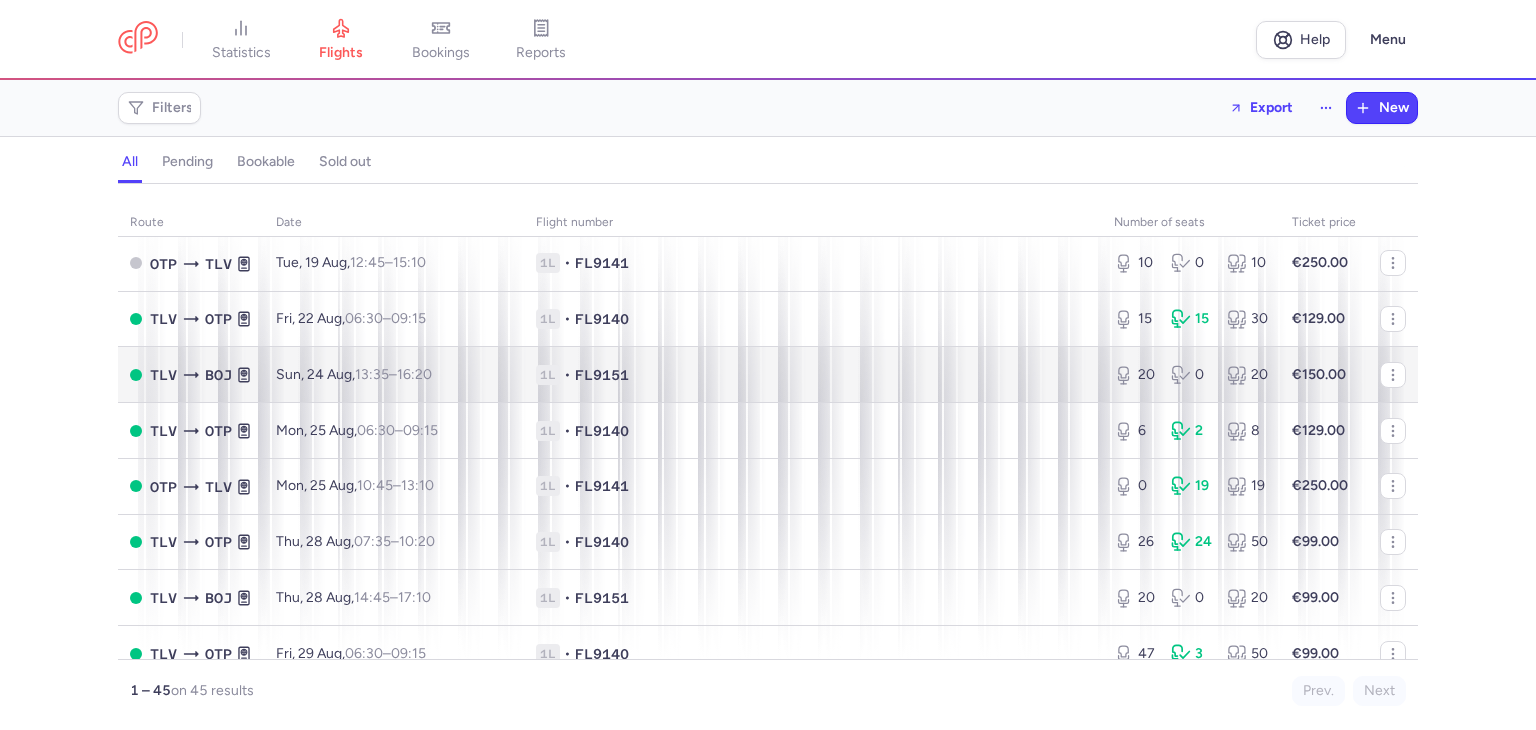 scroll, scrollTop: 700, scrollLeft: 0, axis: vertical 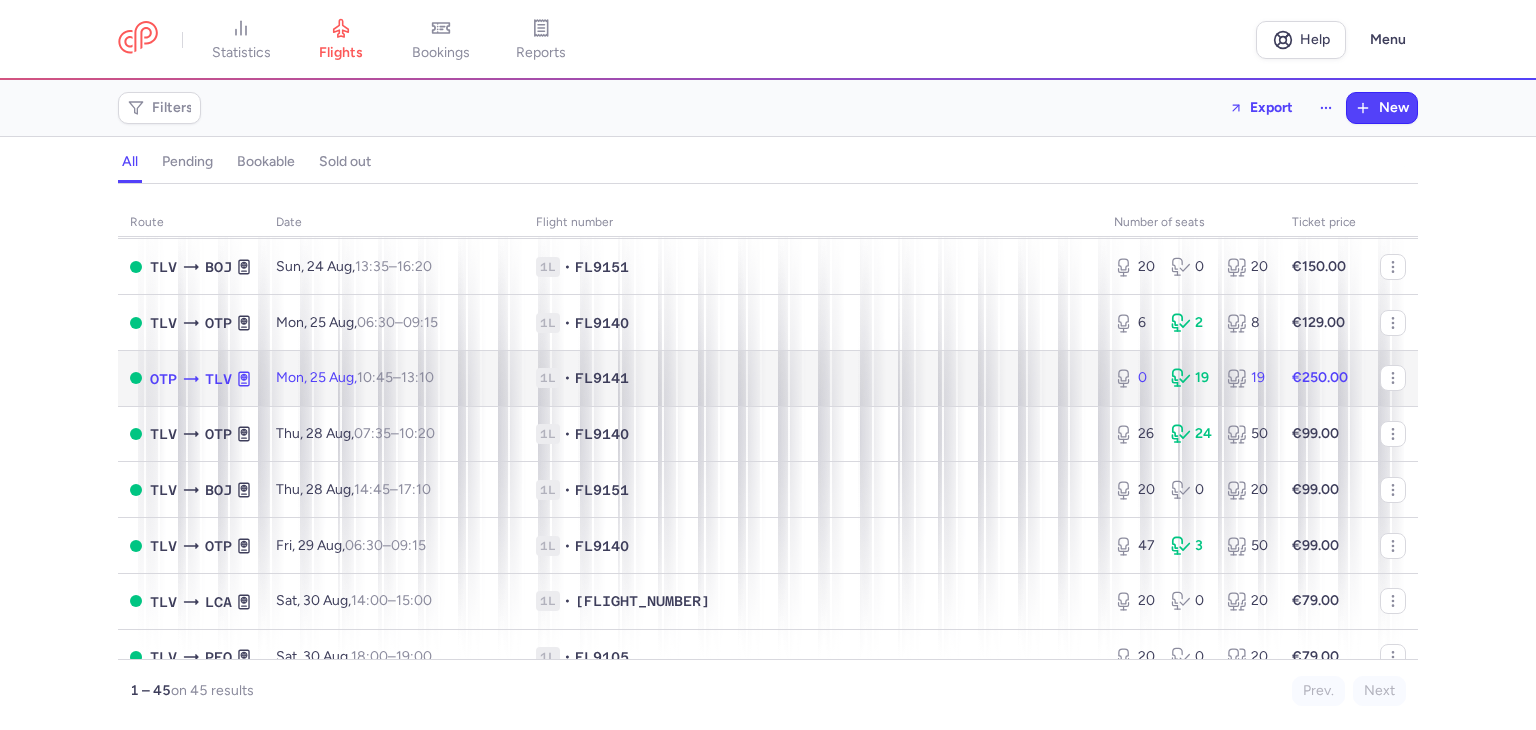 click on "[AIRLINE_CODE] • [FLIGHT_NUMBER]" 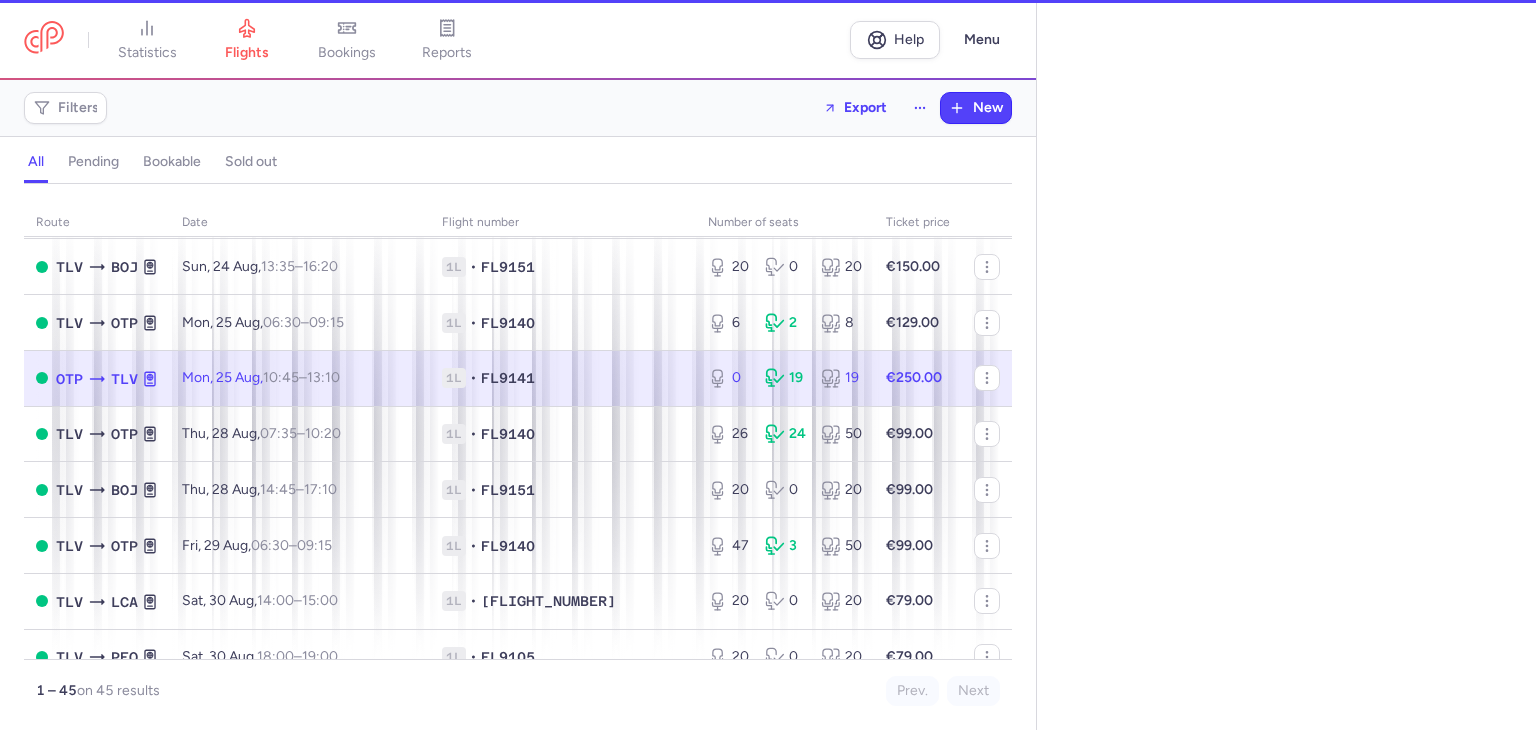 select on "days" 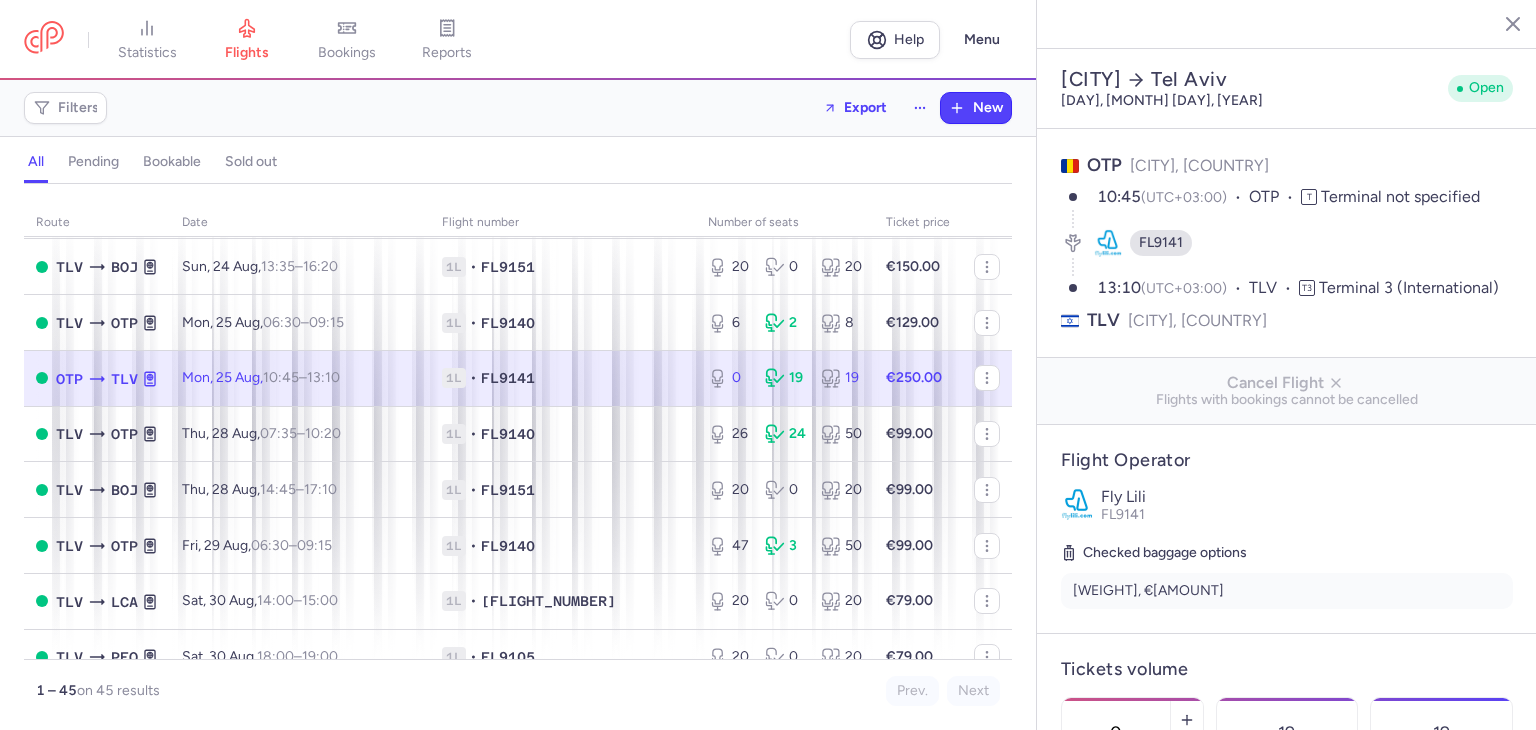 click 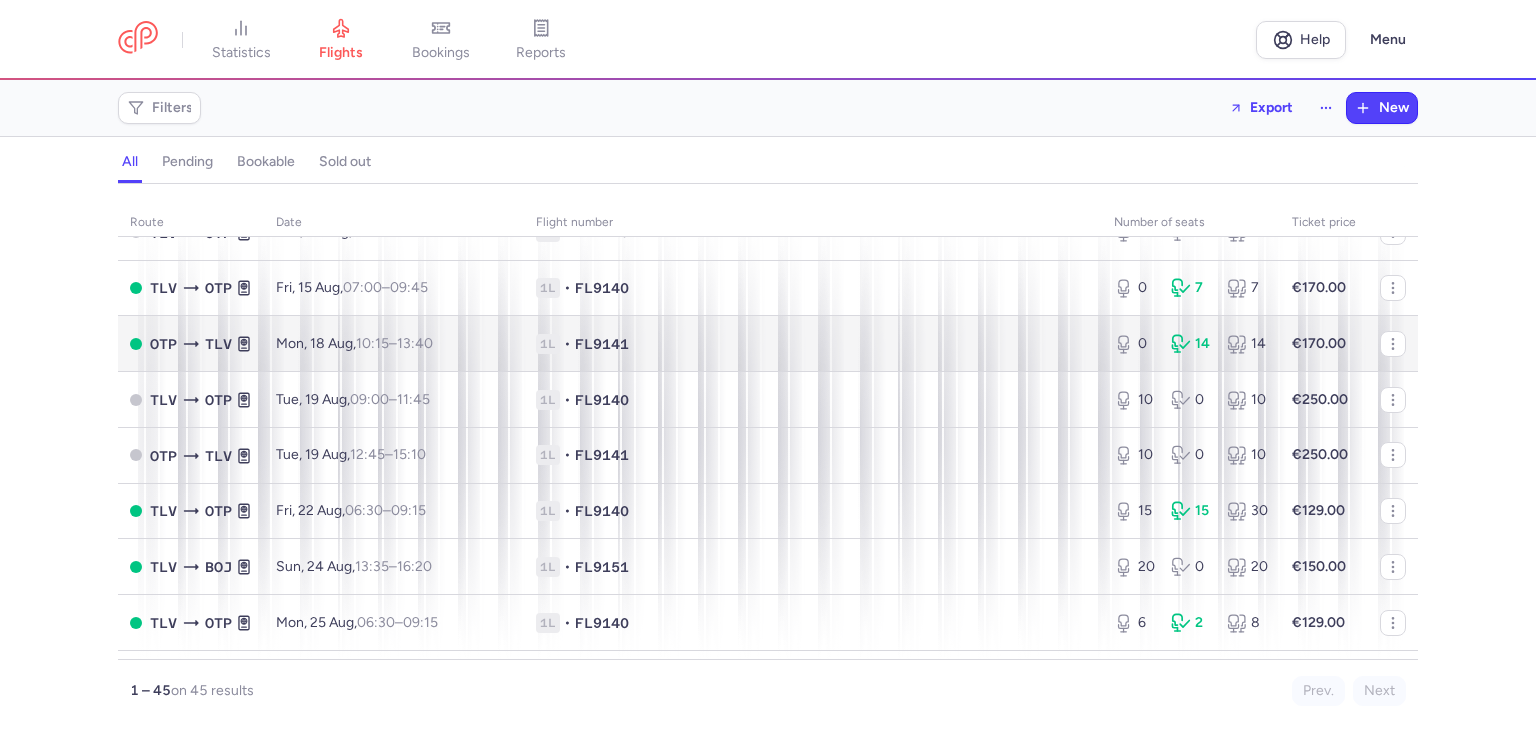 scroll, scrollTop: 300, scrollLeft: 0, axis: vertical 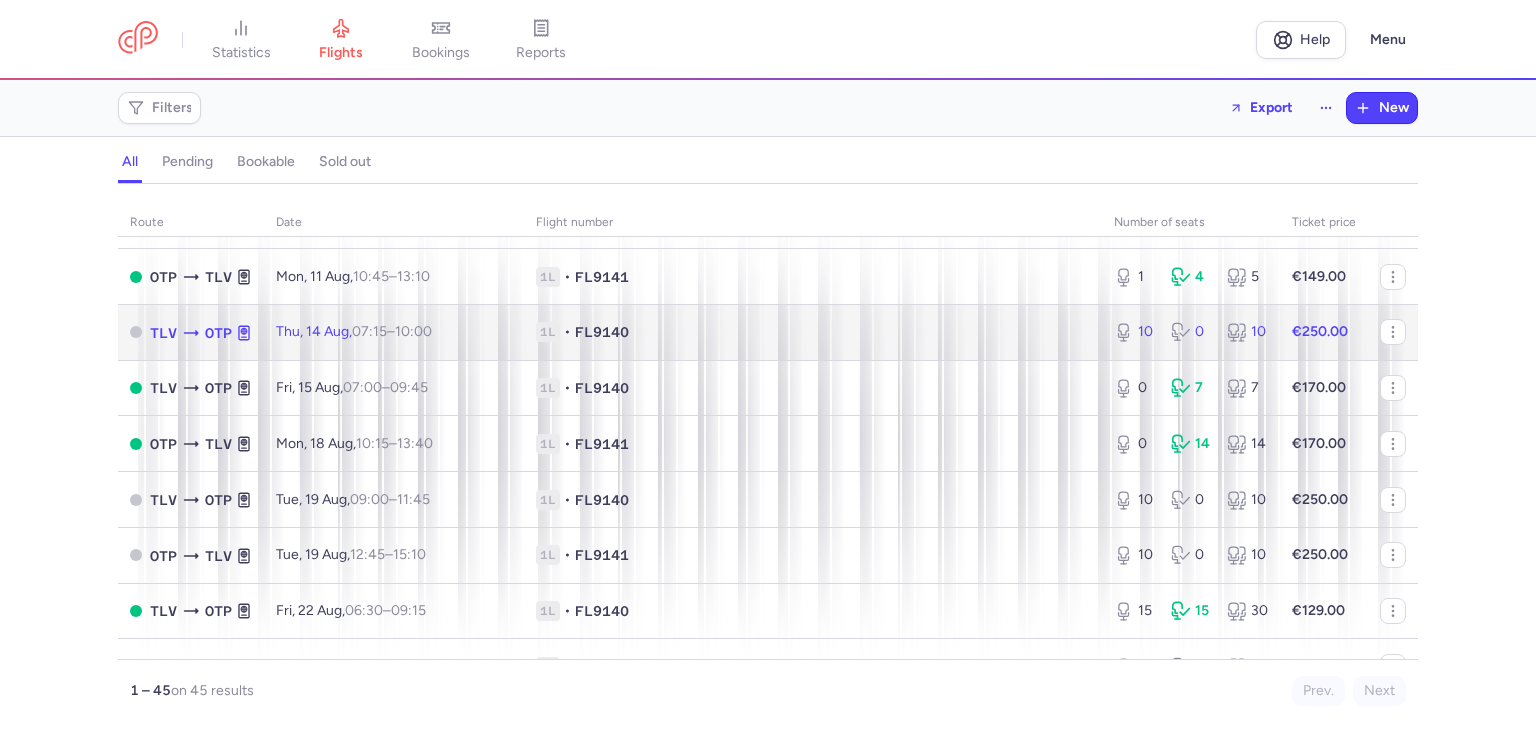 click on "[AIRLINE_CODE] • [FLIGHT_NUMBER]" 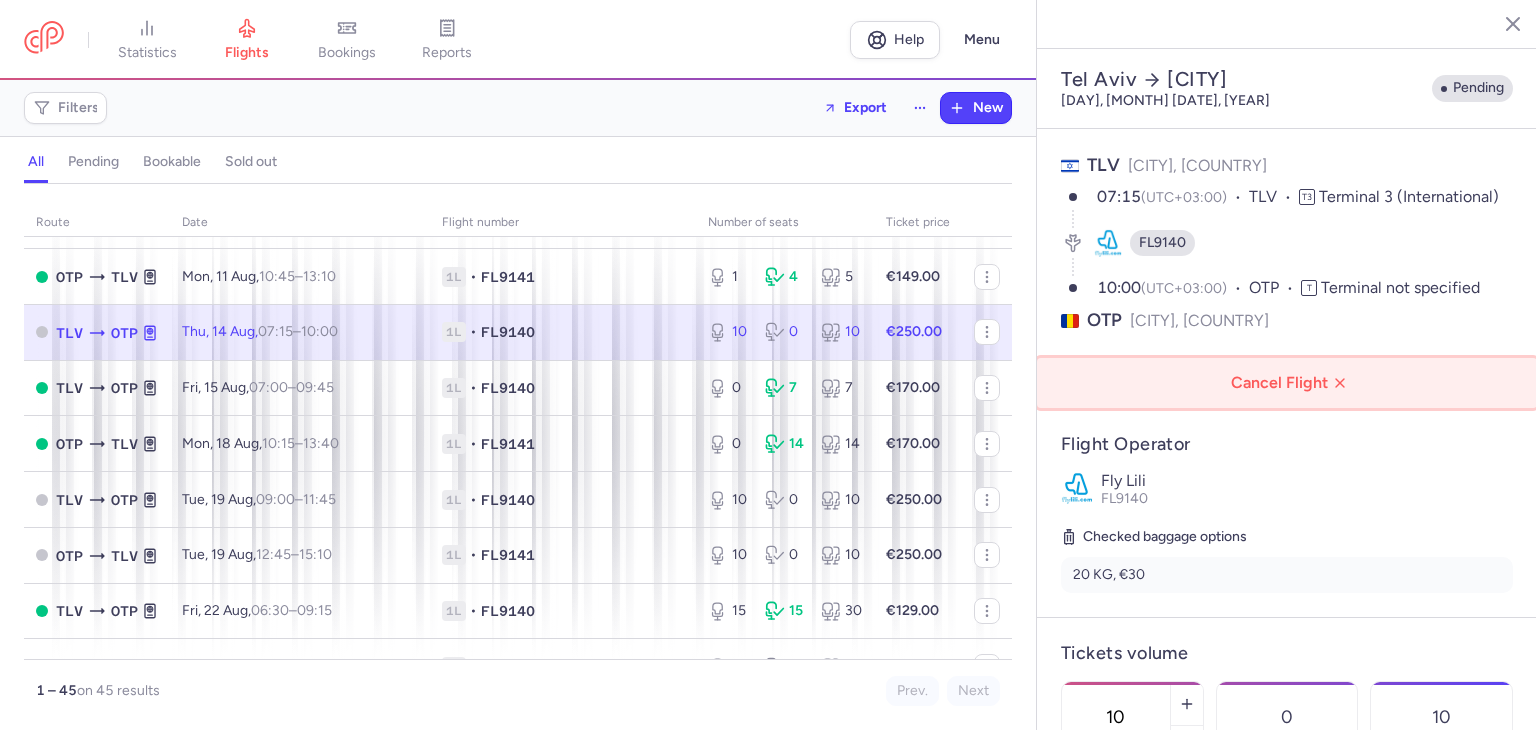 click on "Cancel Flight" 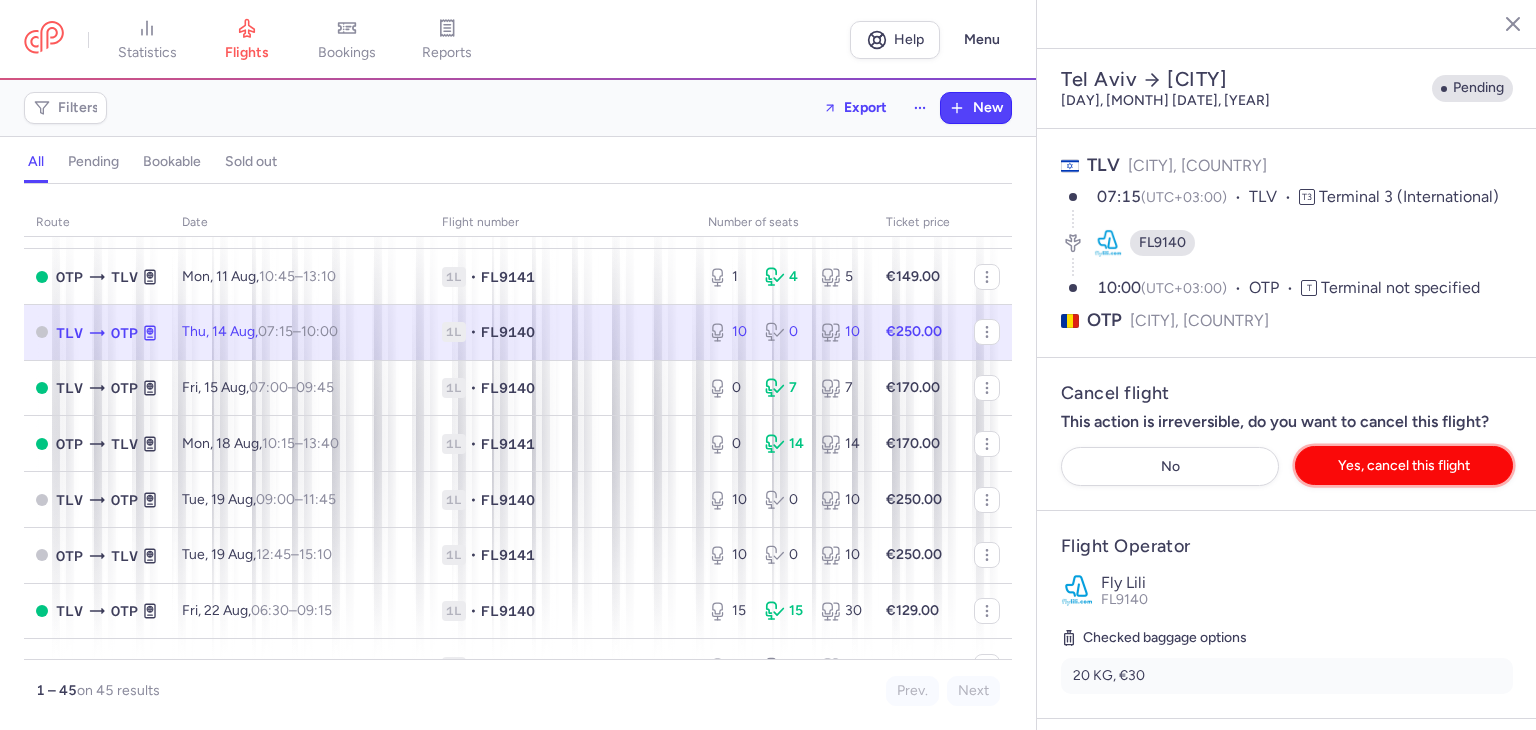 click on "Yes, cancel this flight" at bounding box center (1404, 465) 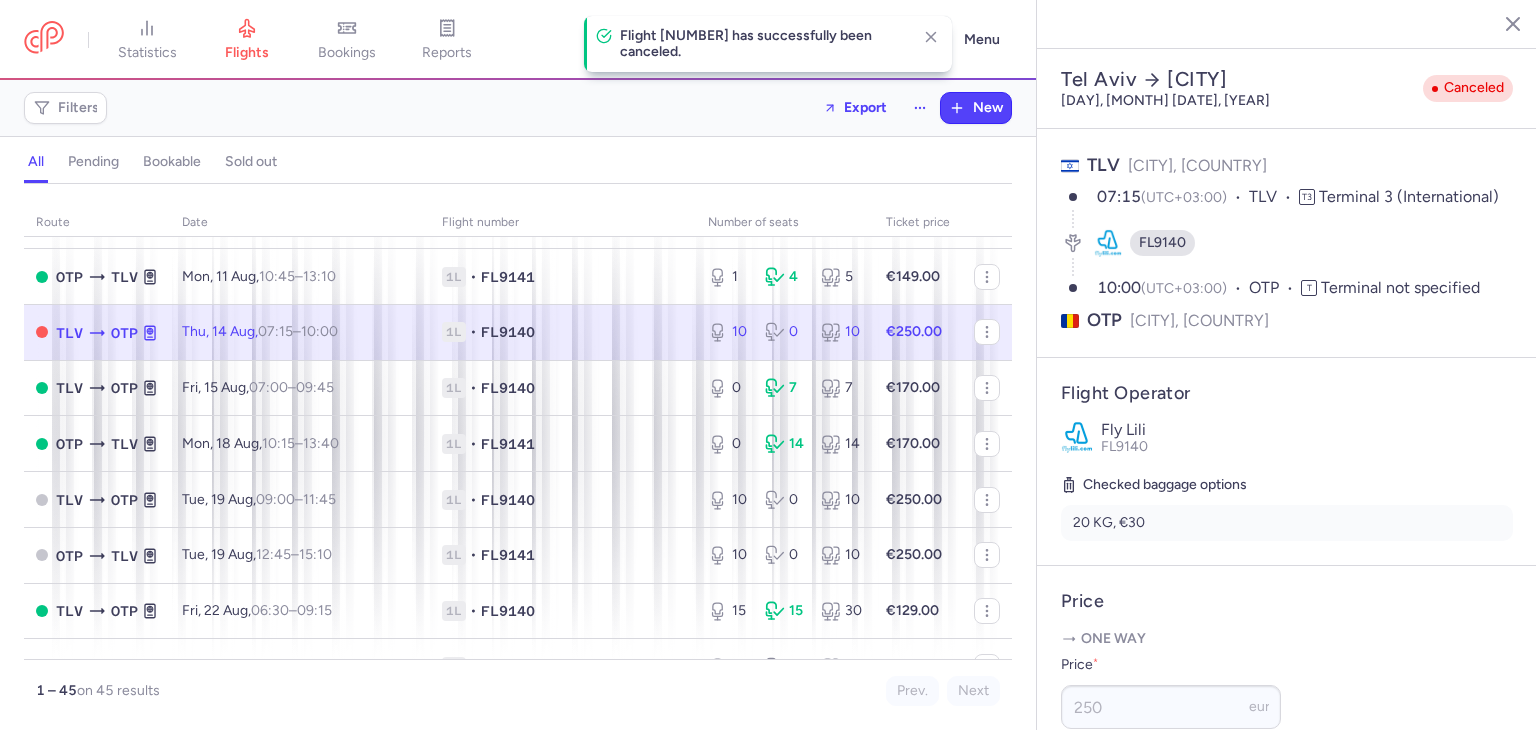 click at bounding box center (1498, 23) 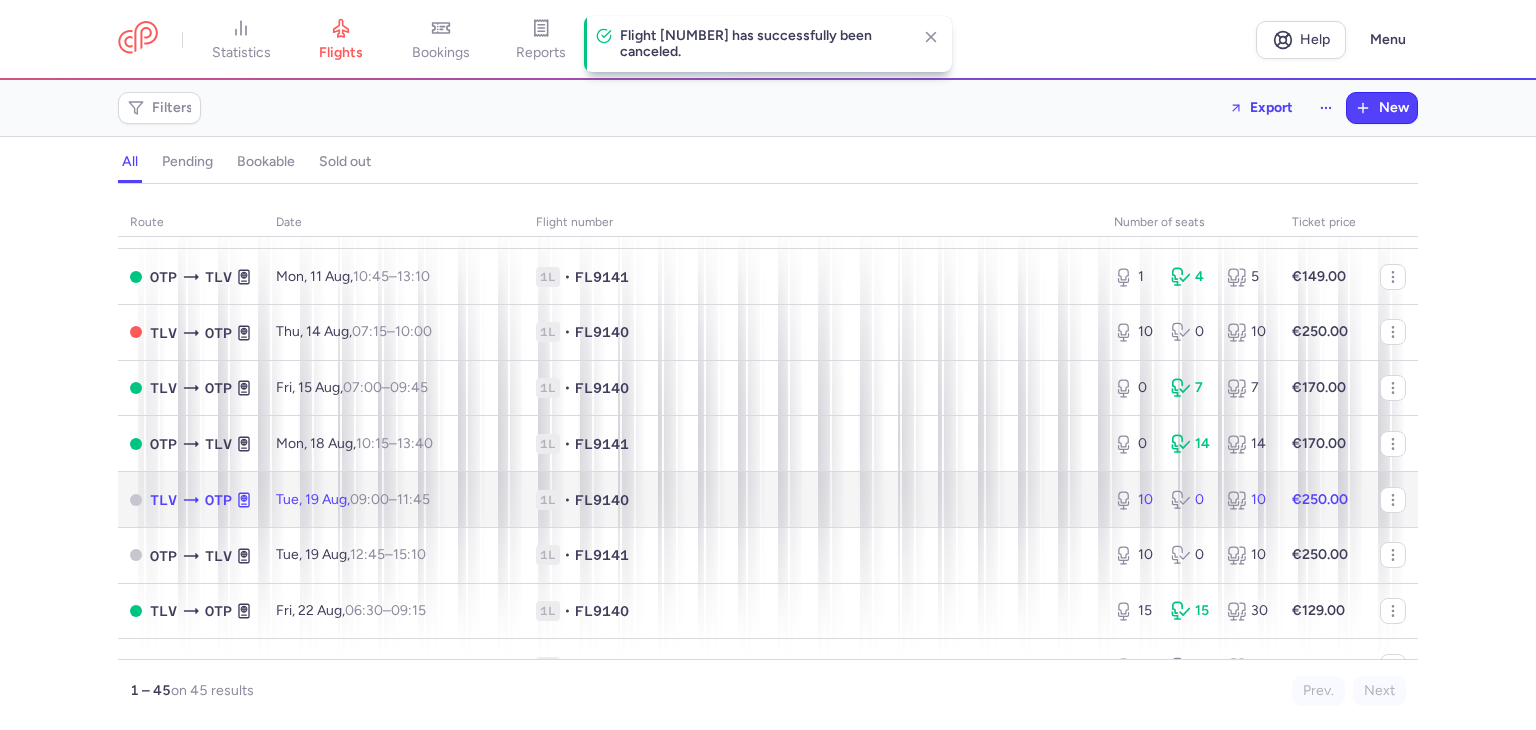 click on "[AIRLINE_CODE] • [FLIGHT_NUMBER]" 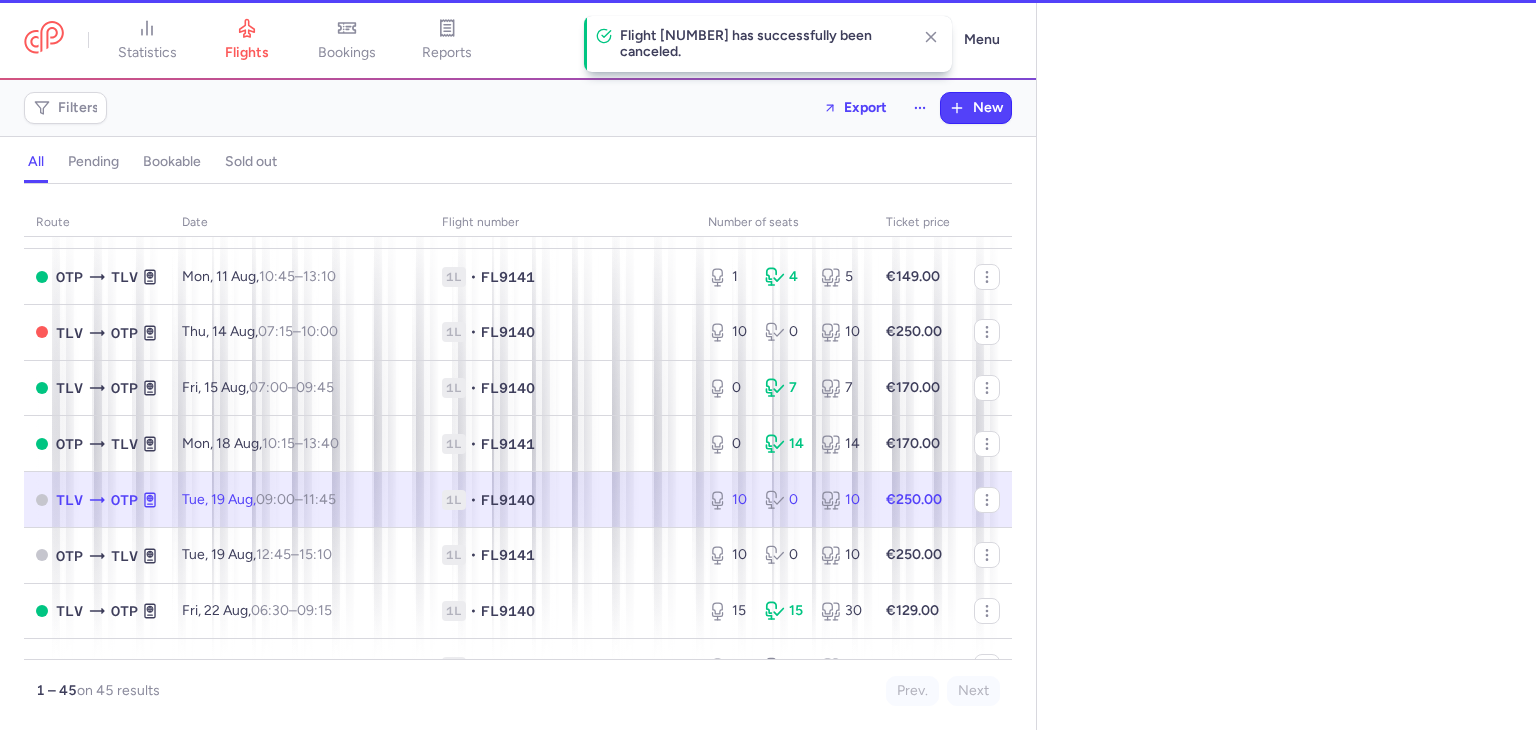 select on "days" 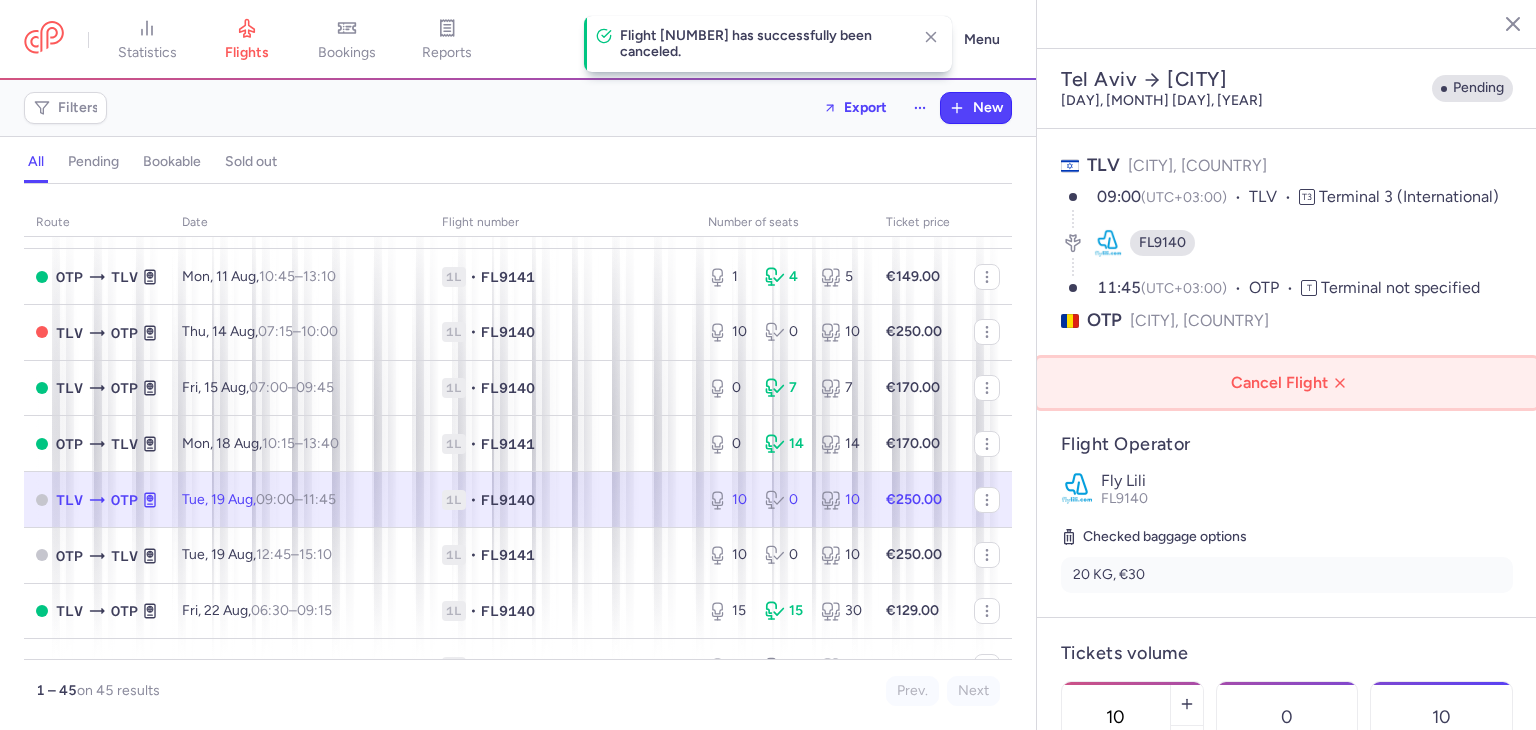 click on "Cancel Flight" 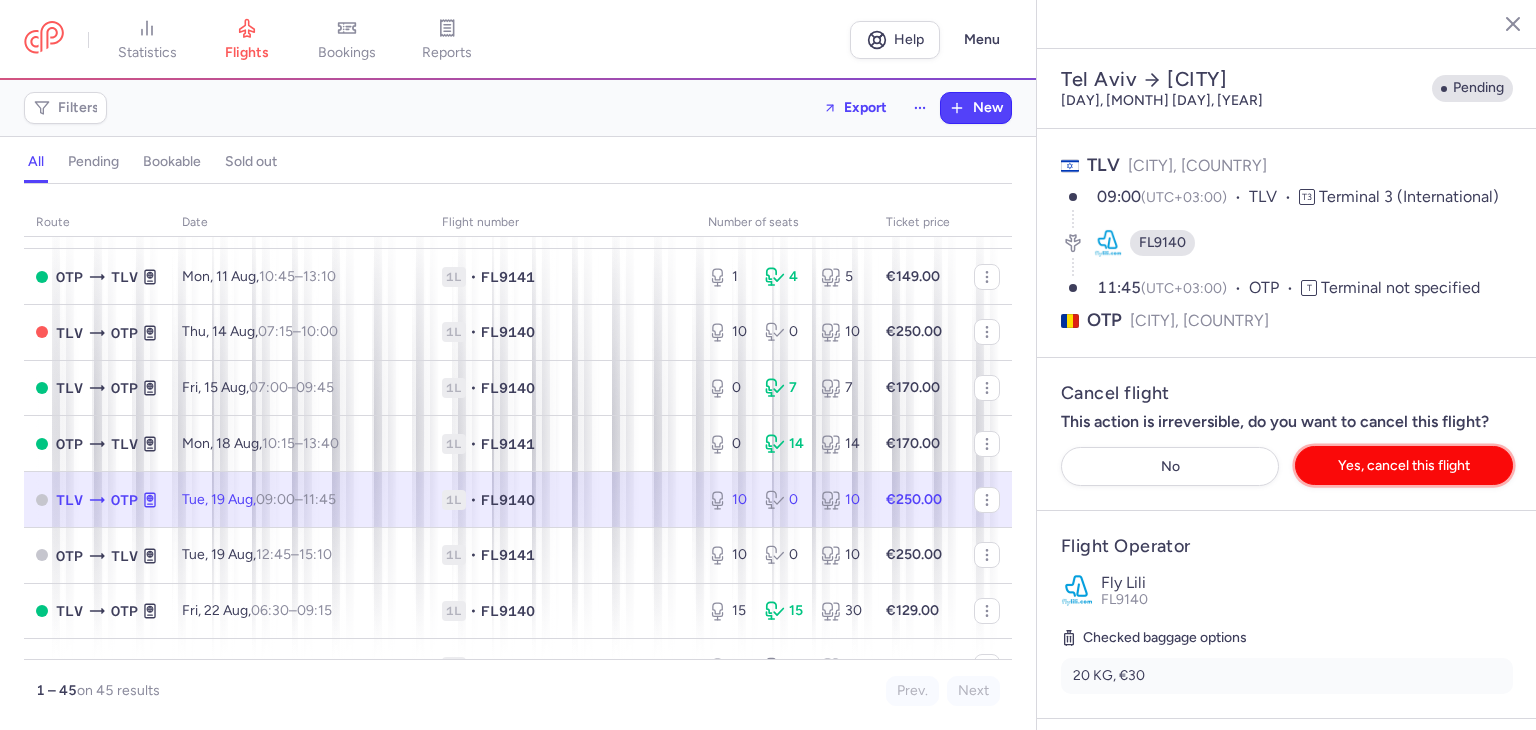 click on "Yes, cancel this flight" at bounding box center [1404, 465] 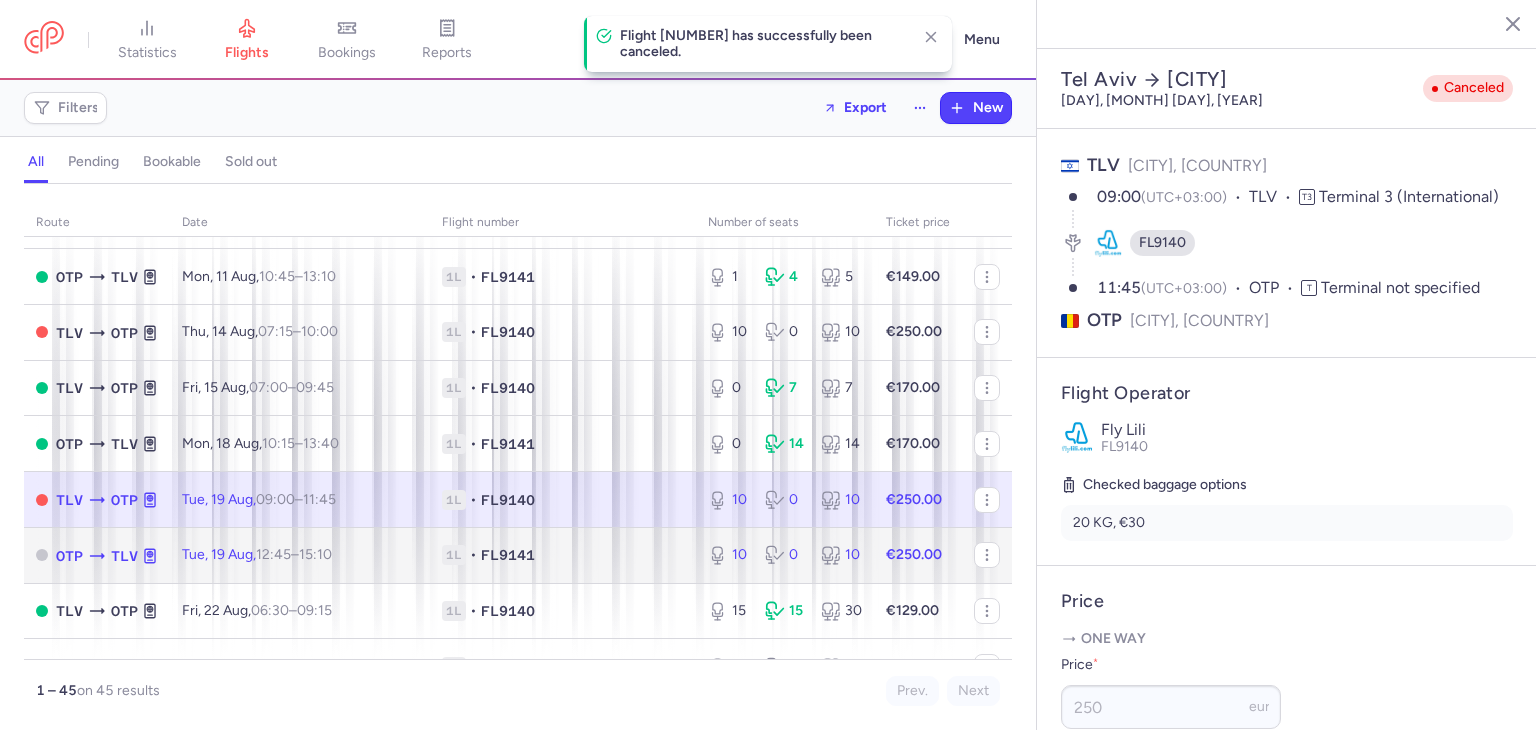 click on "[AIRLINE_CODE] • [FLIGHT_NUMBER]" 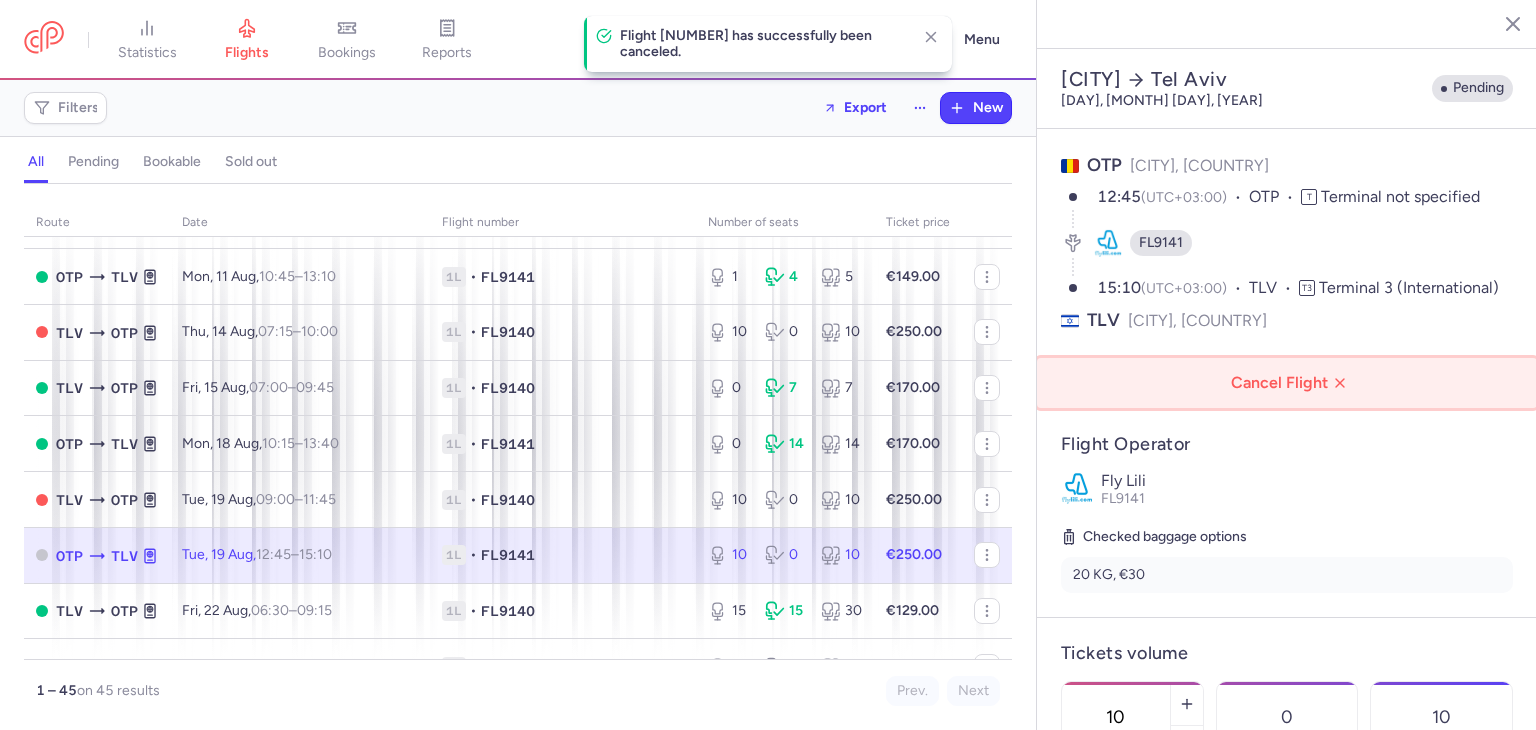 click on "Cancel Flight" 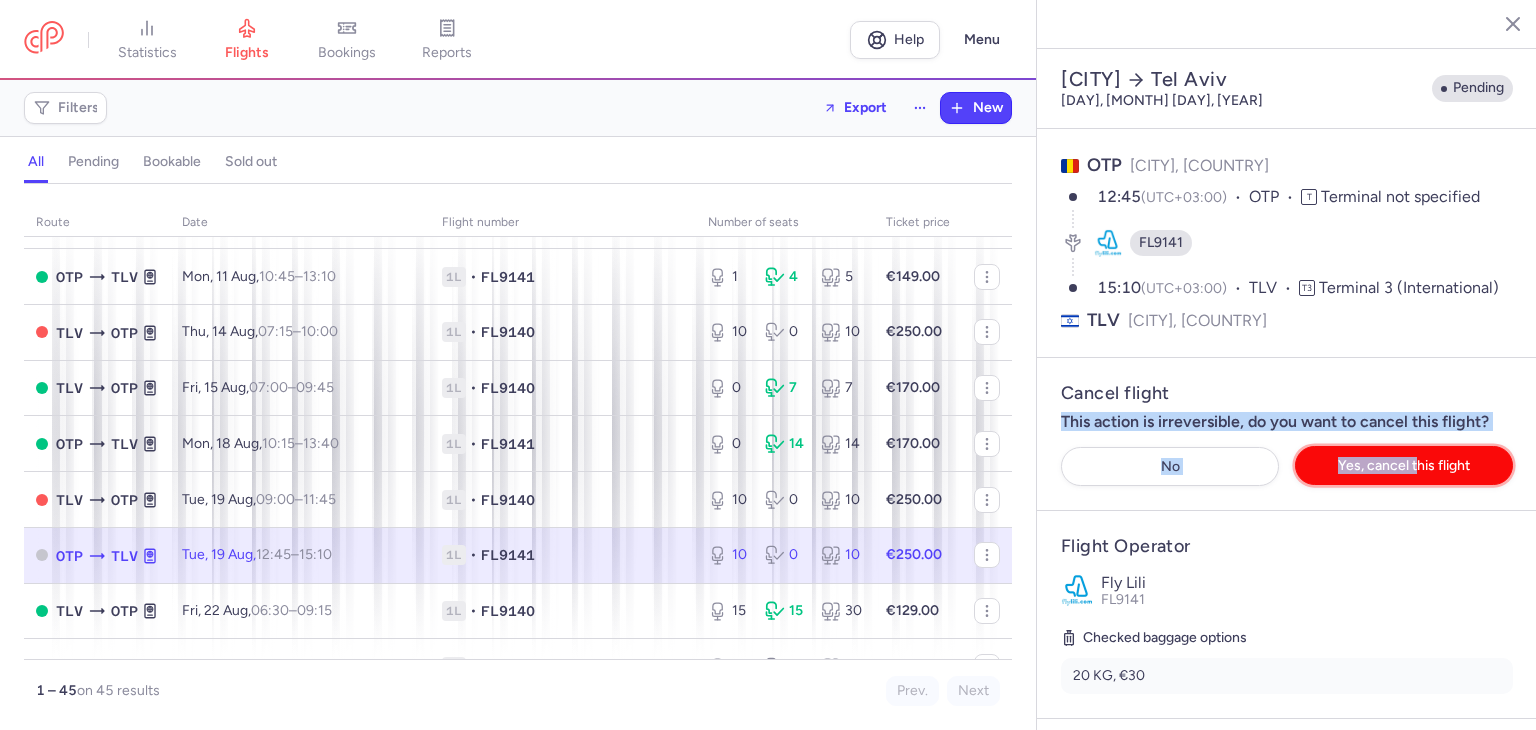 click on "Yes, cancel this flight" at bounding box center [1404, 465] 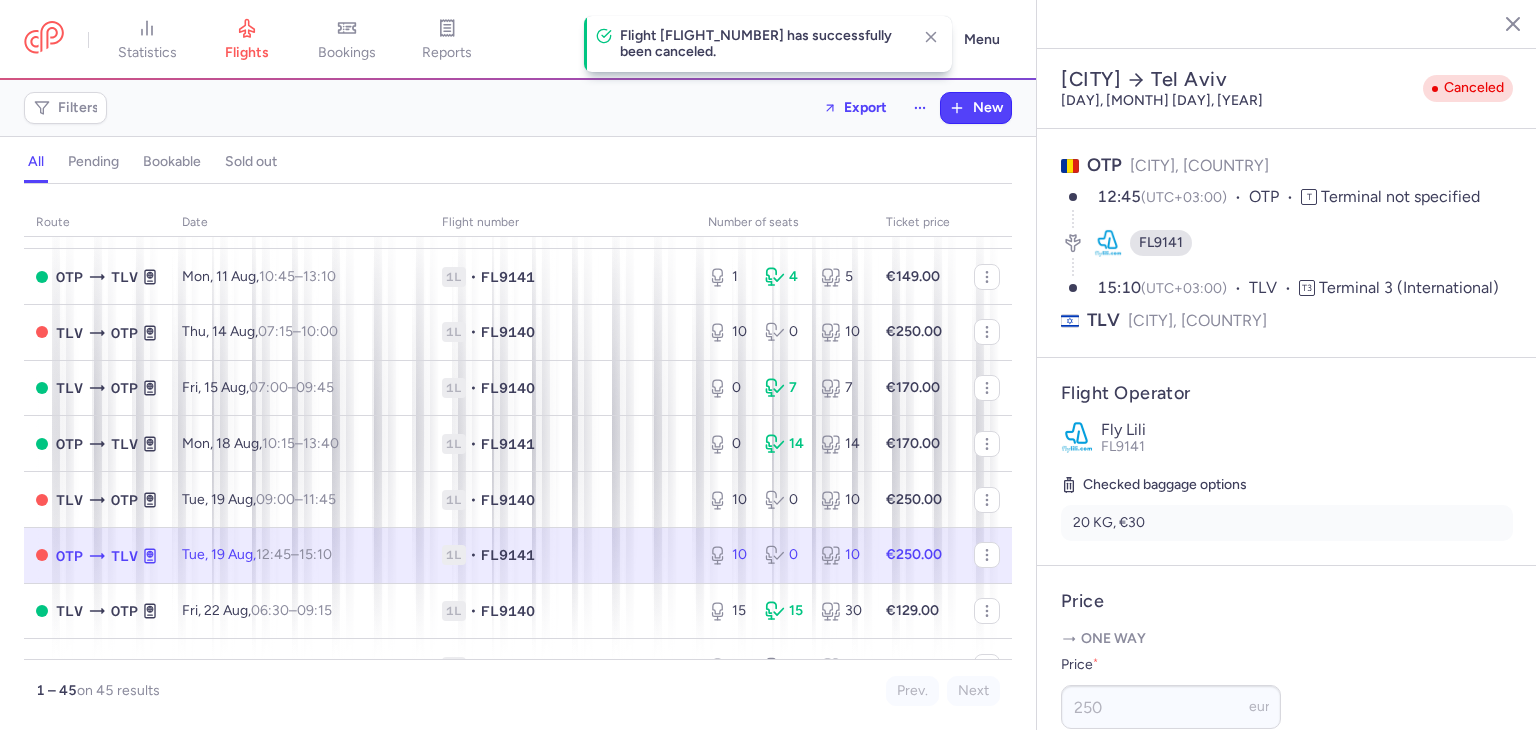click 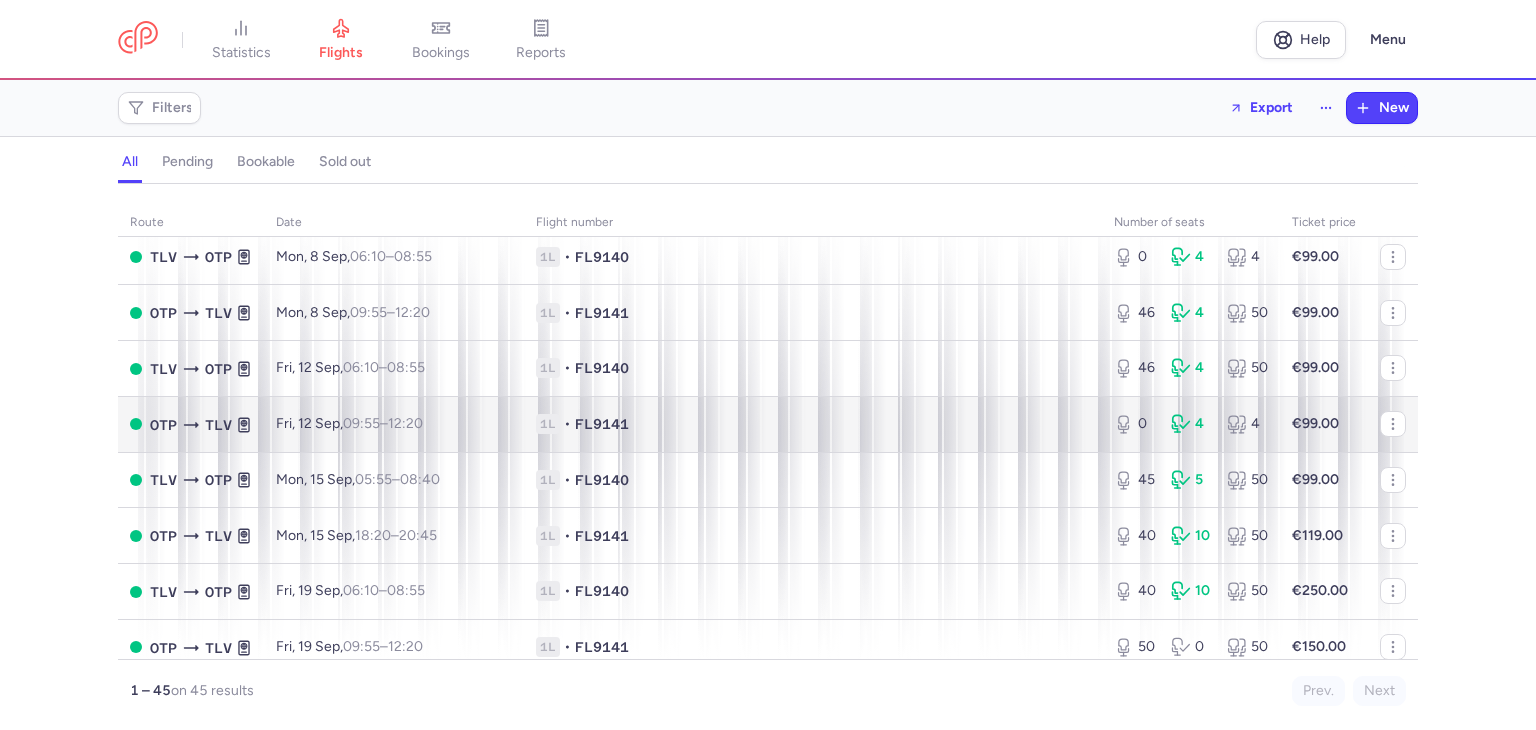 scroll, scrollTop: 1400, scrollLeft: 0, axis: vertical 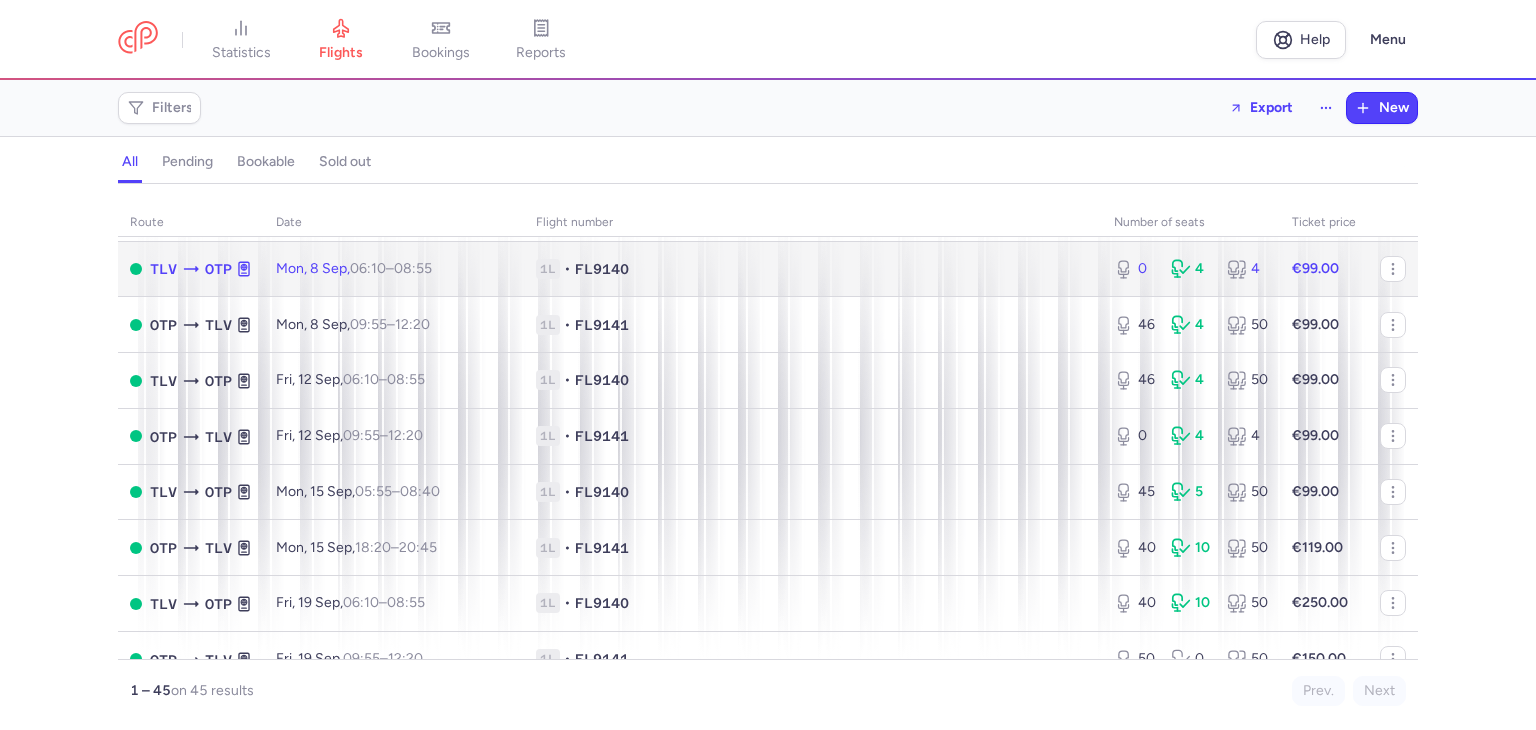 click on "[AIRLINE_CODE] • [FLIGHT_NUMBER]" 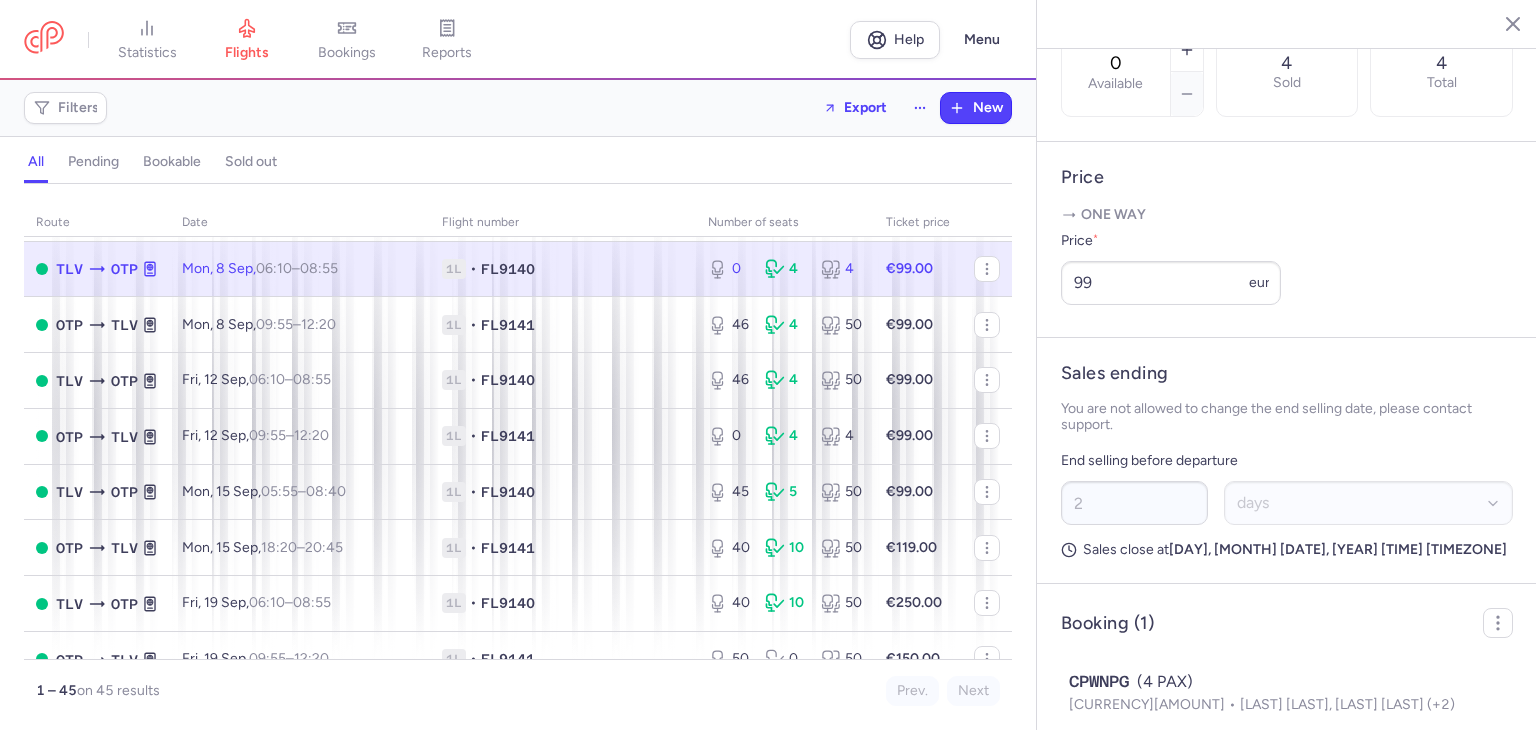 scroll, scrollTop: 771, scrollLeft: 0, axis: vertical 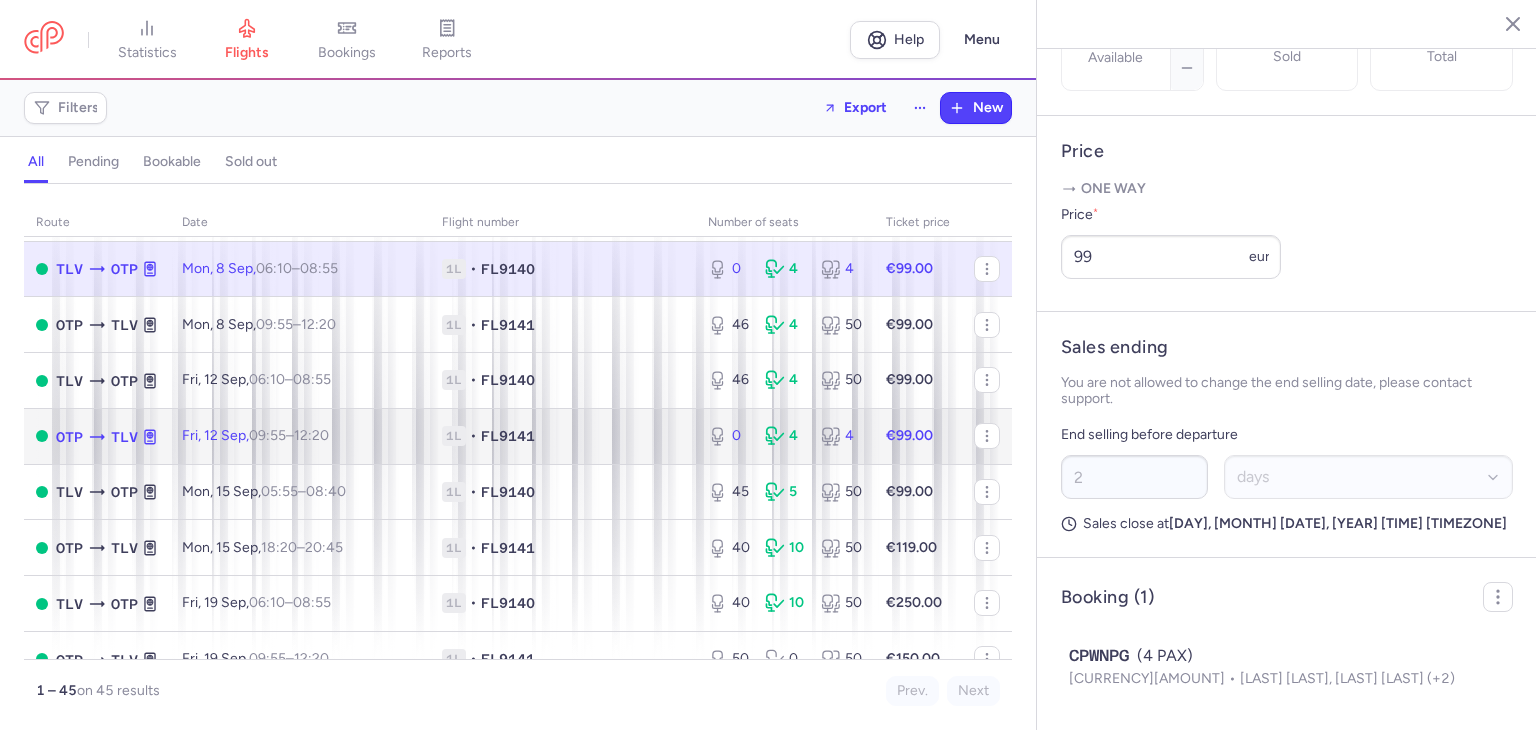click on "[AIRLINE_CODE] • [FLIGHT_NUMBER]" 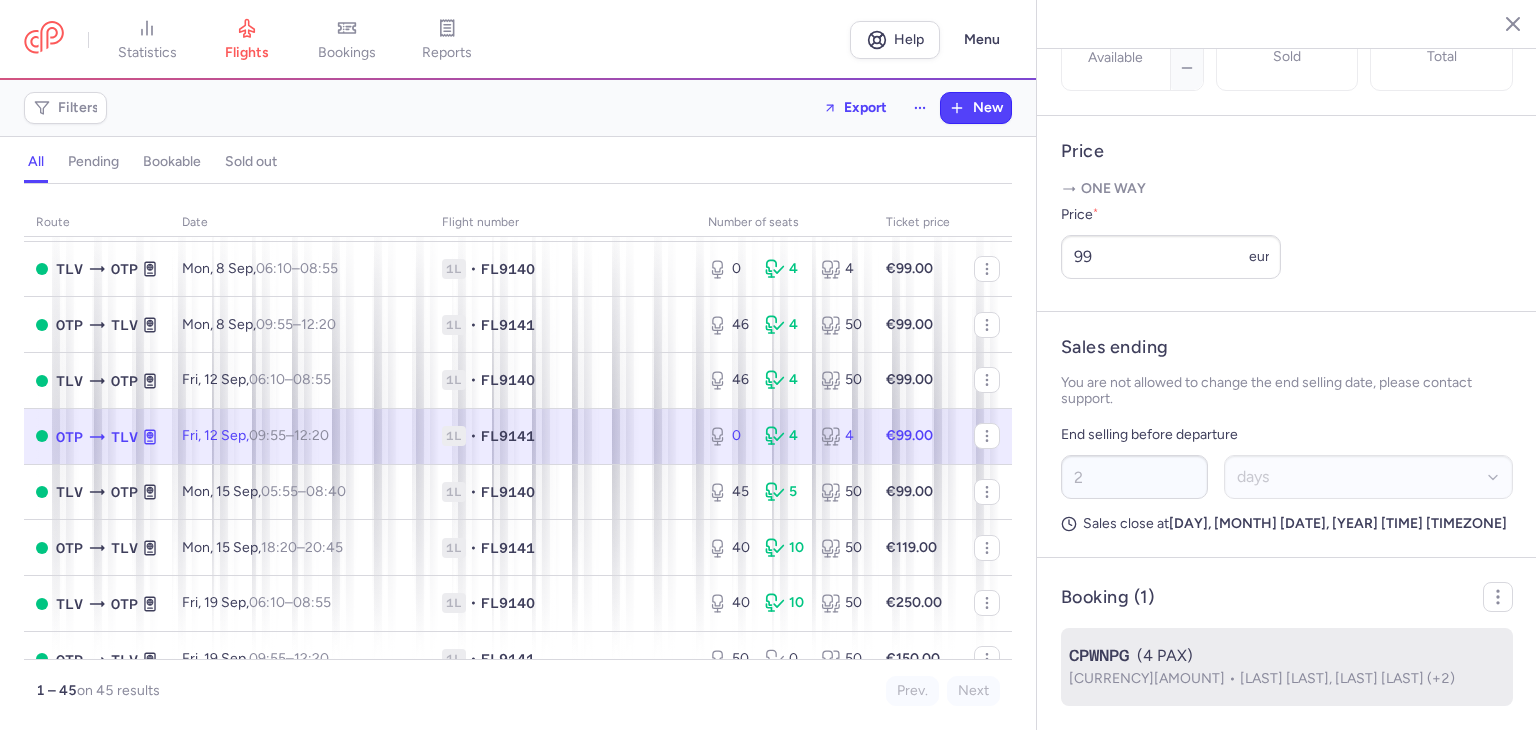 click on "CPWNPG  (4 PAX)" at bounding box center (1287, 656) 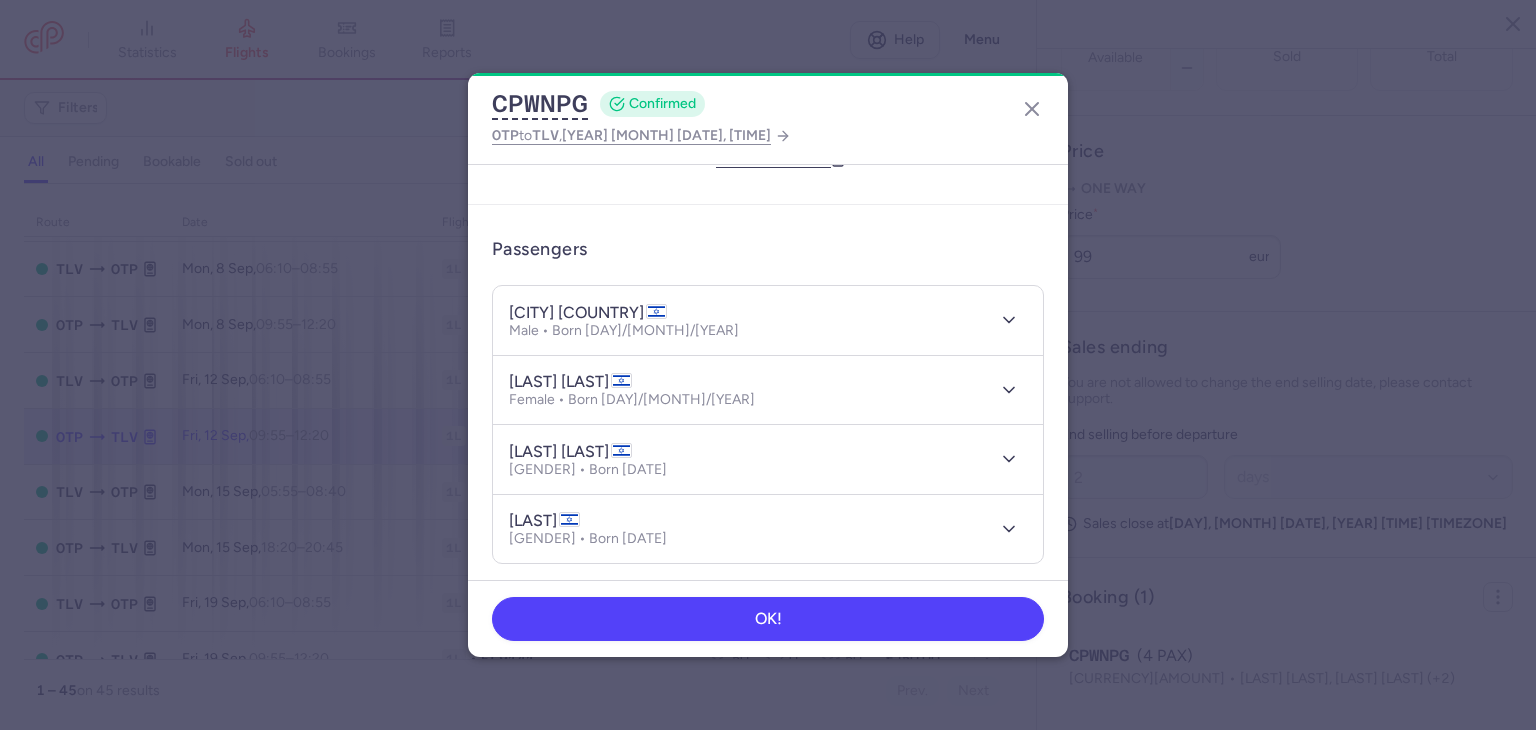 scroll, scrollTop: 0, scrollLeft: 0, axis: both 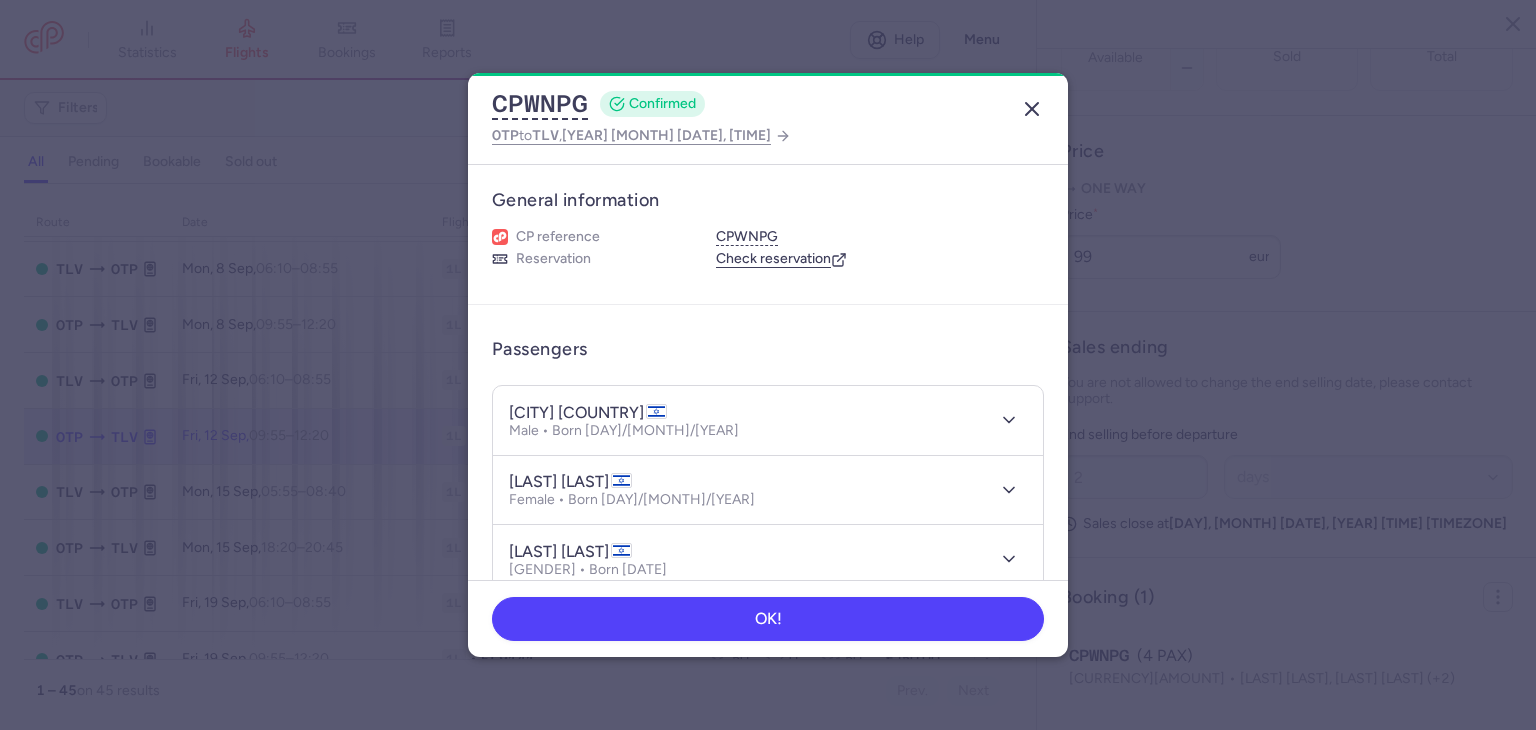 click 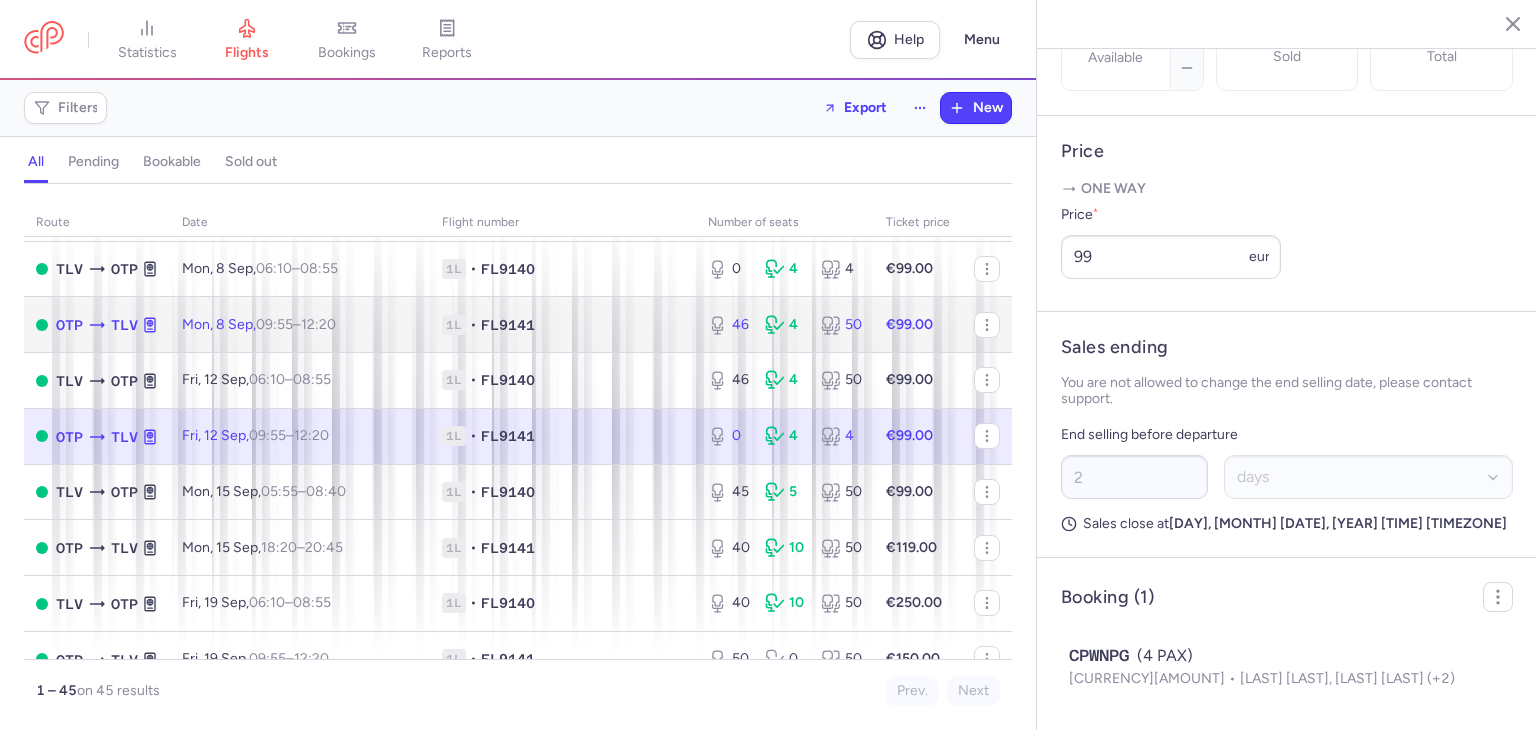 click on "[AIRLINE_CODE] • [FLIGHT_NUMBER]" 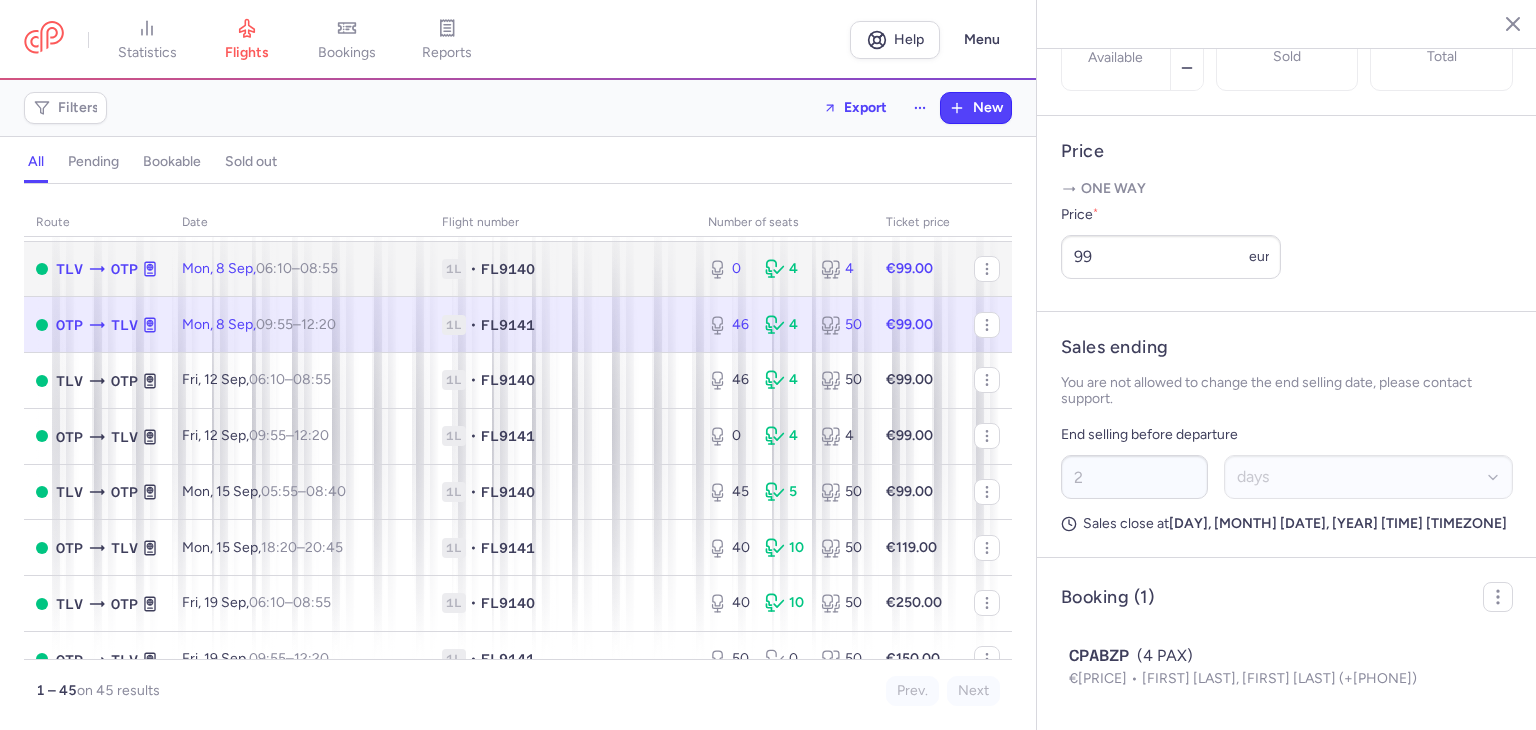 click on "[AIRLINE_CODE] • [FLIGHT_NUMBER]" 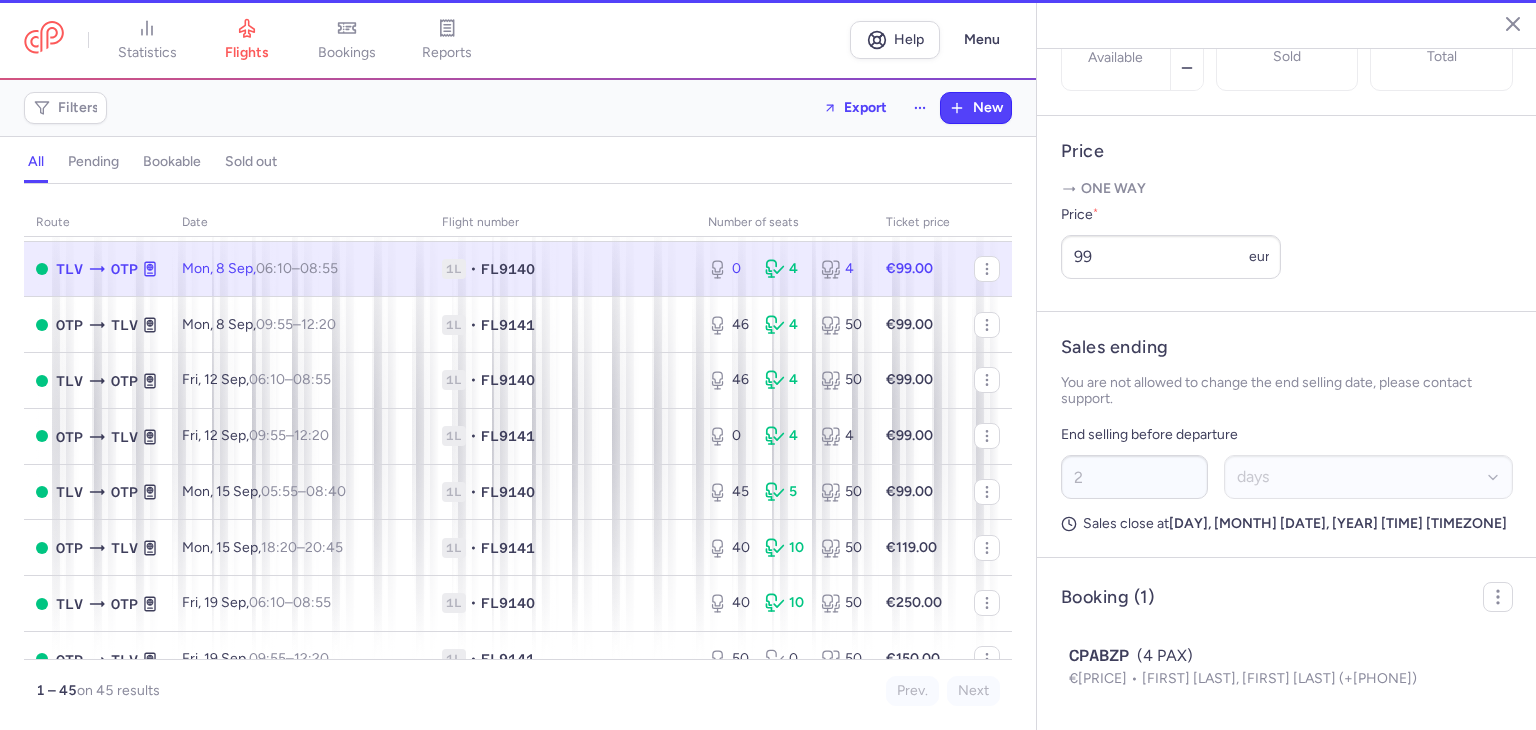 type on "0" 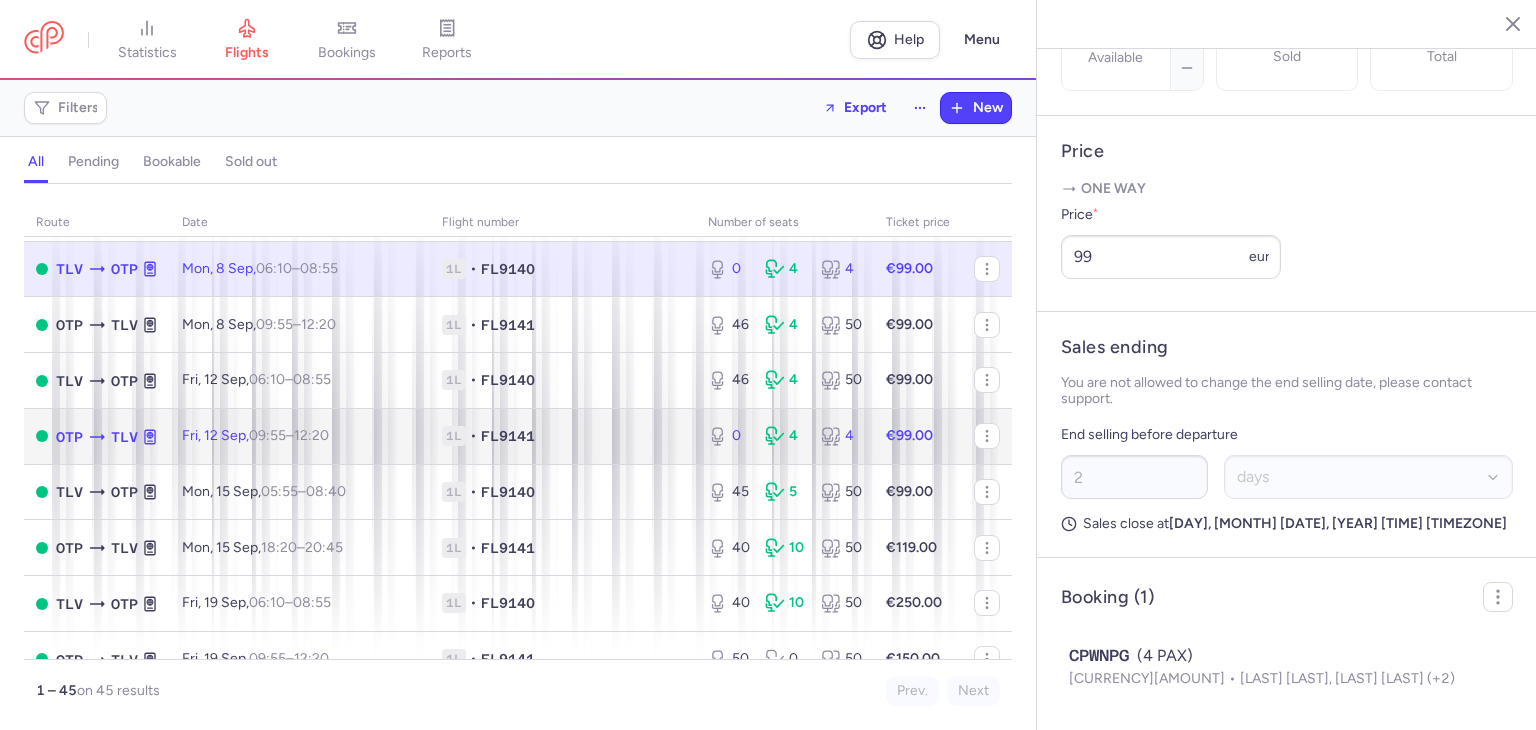 click on "[AIRLINE_CODE] • [FLIGHT_NUMBER]" 